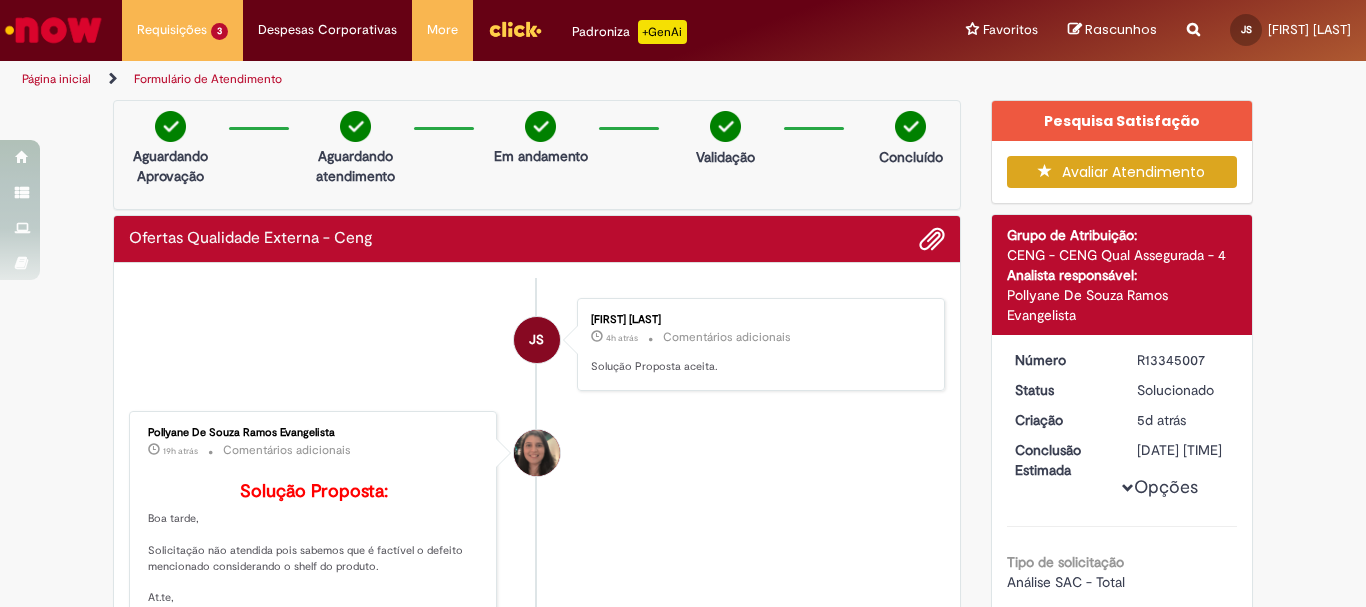 scroll, scrollTop: 0, scrollLeft: 0, axis: both 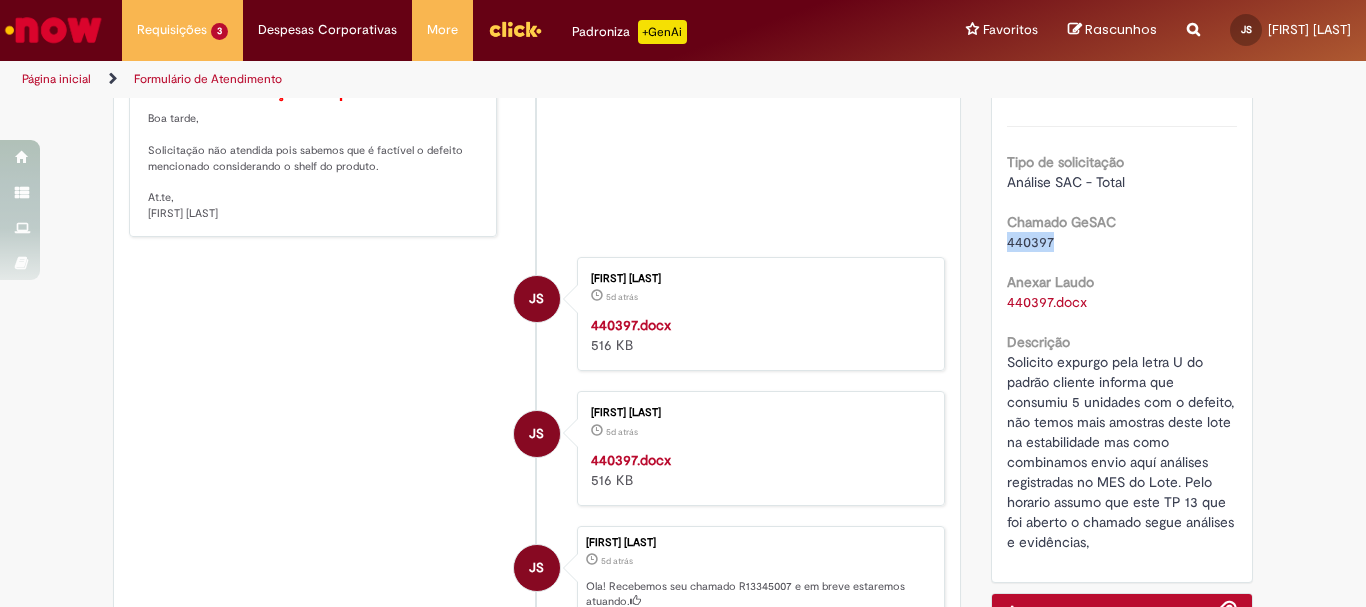 drag, startPoint x: 1054, startPoint y: 270, endPoint x: 982, endPoint y: 266, distance: 72.11102 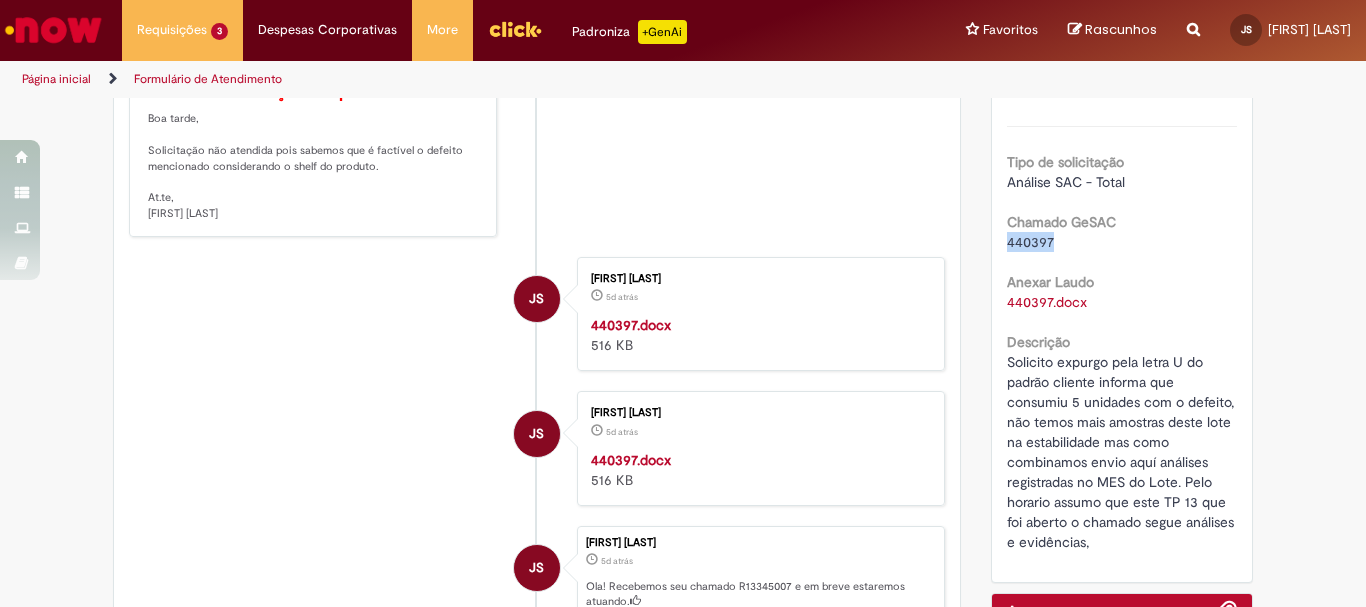 scroll, scrollTop: 0, scrollLeft: 0, axis: both 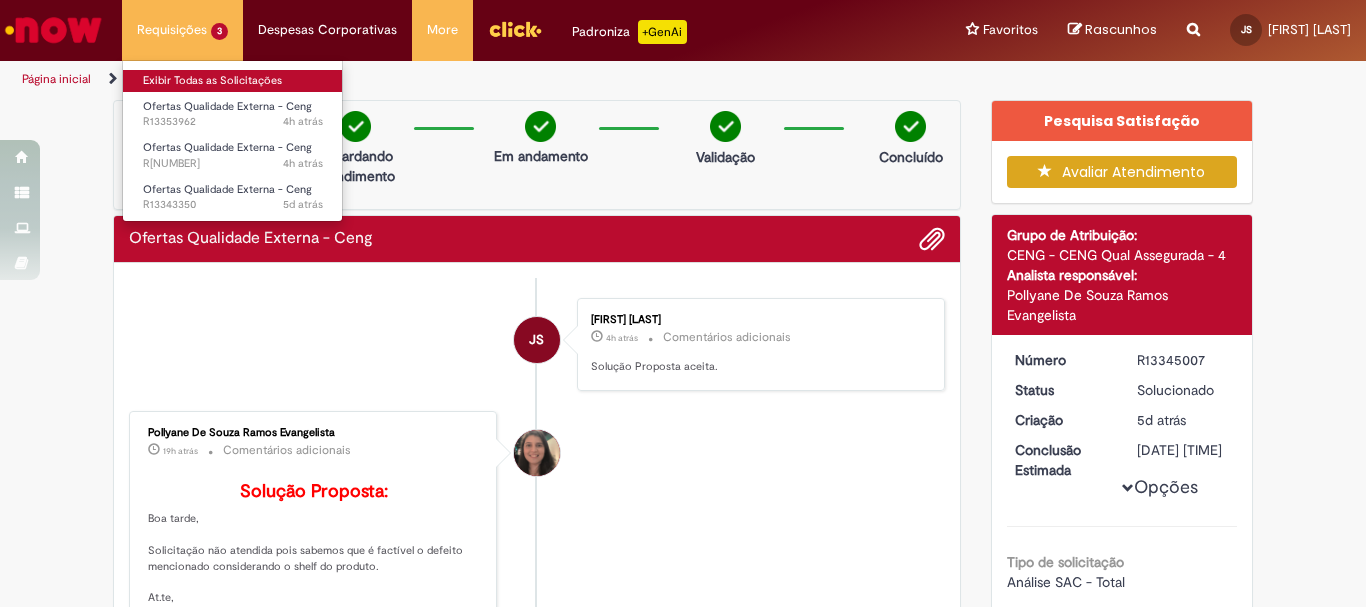 click on "Exibir Todas as Solicitações" at bounding box center (233, 81) 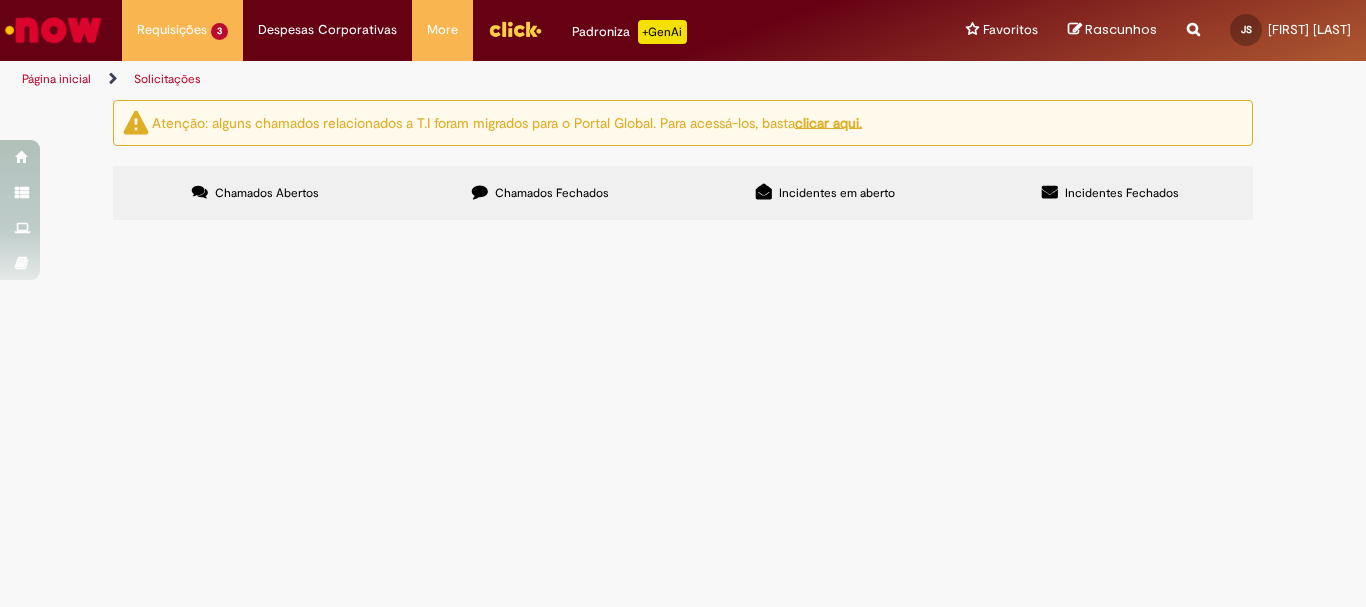 click on "Chamados Fechados" at bounding box center (540, 193) 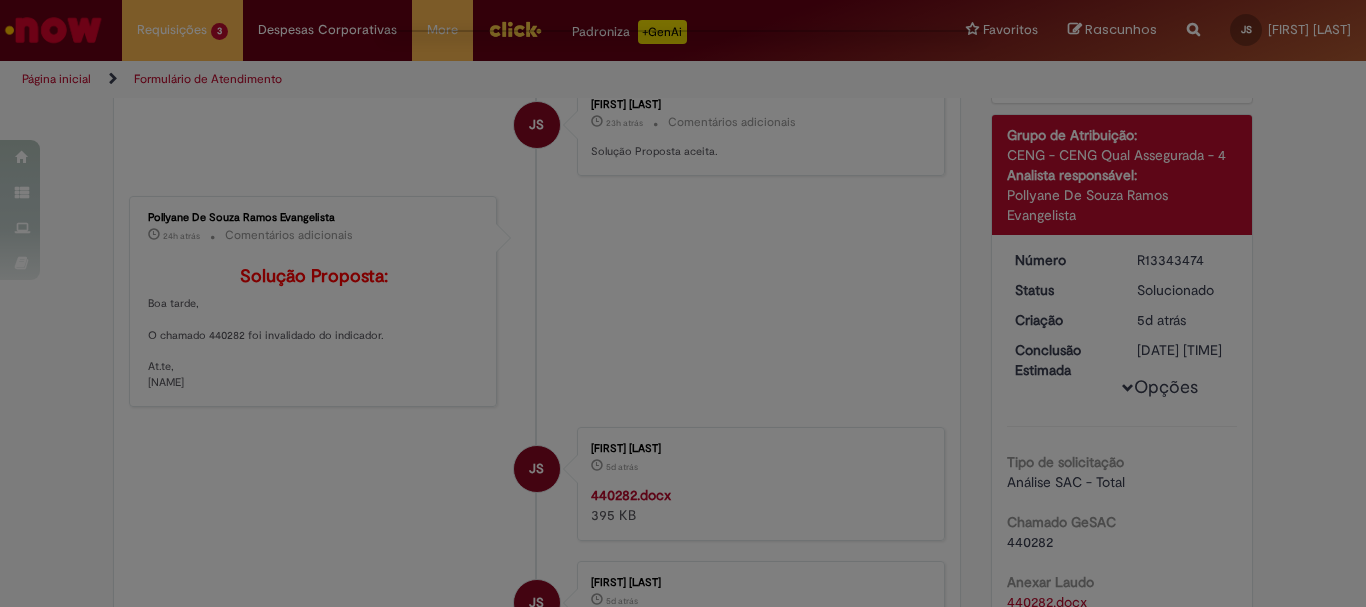 scroll, scrollTop: 0, scrollLeft: 0, axis: both 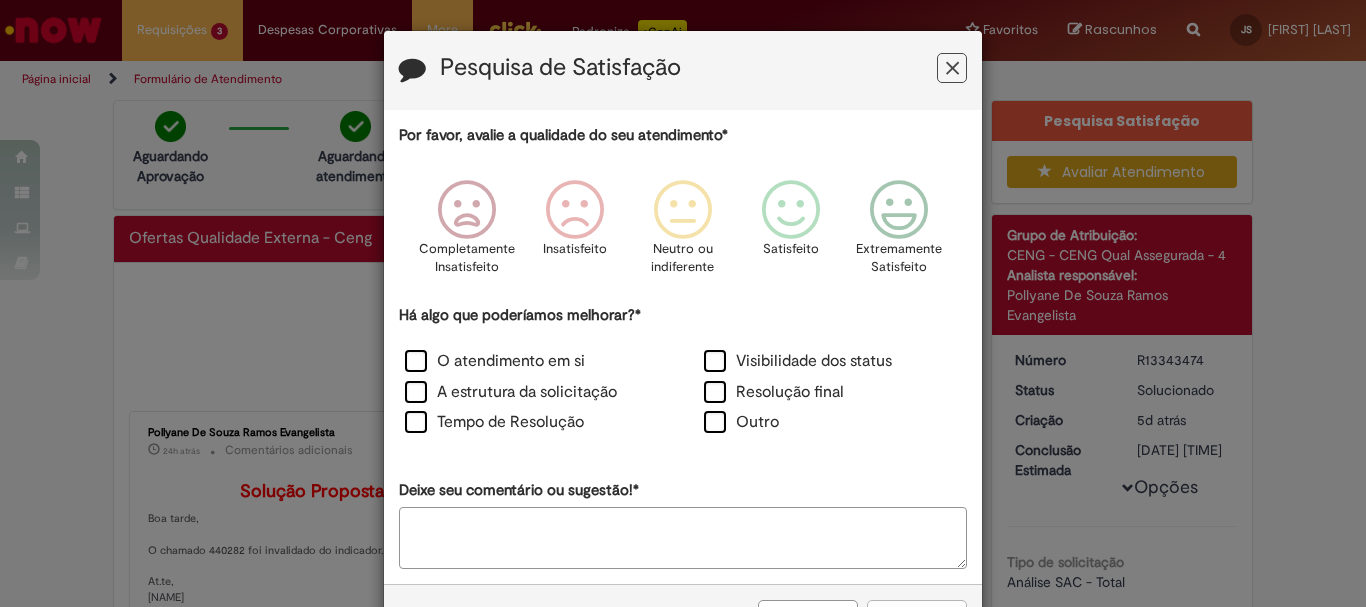 click at bounding box center (952, 68) 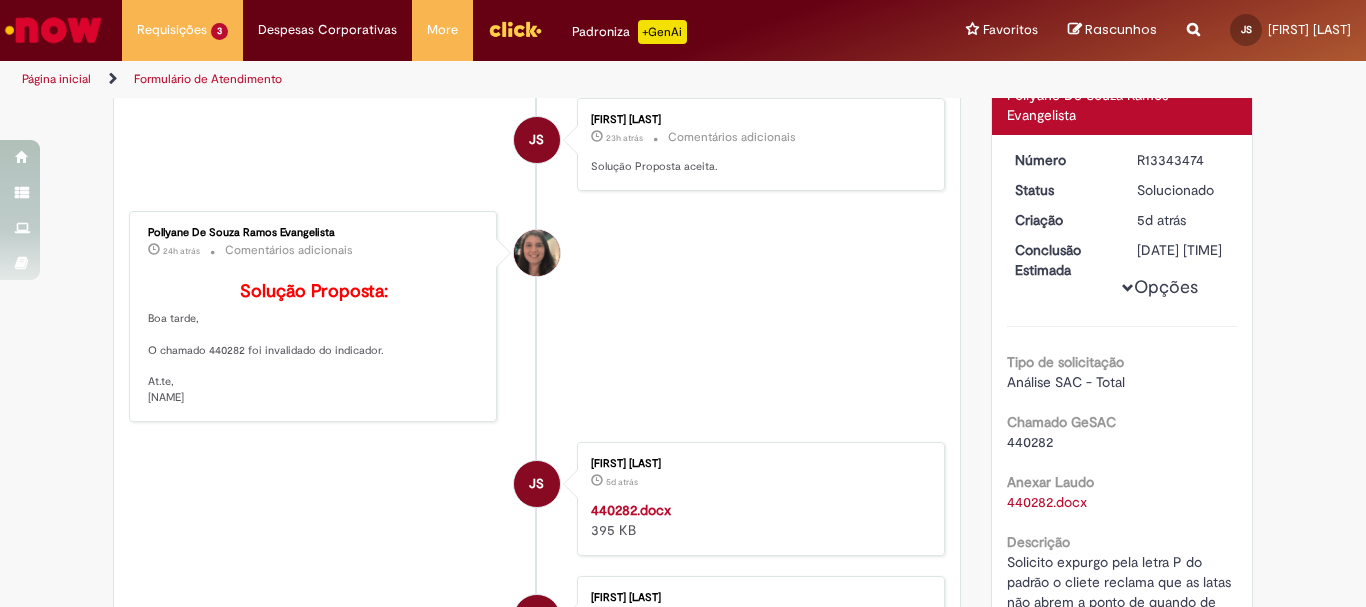 scroll, scrollTop: 400, scrollLeft: 0, axis: vertical 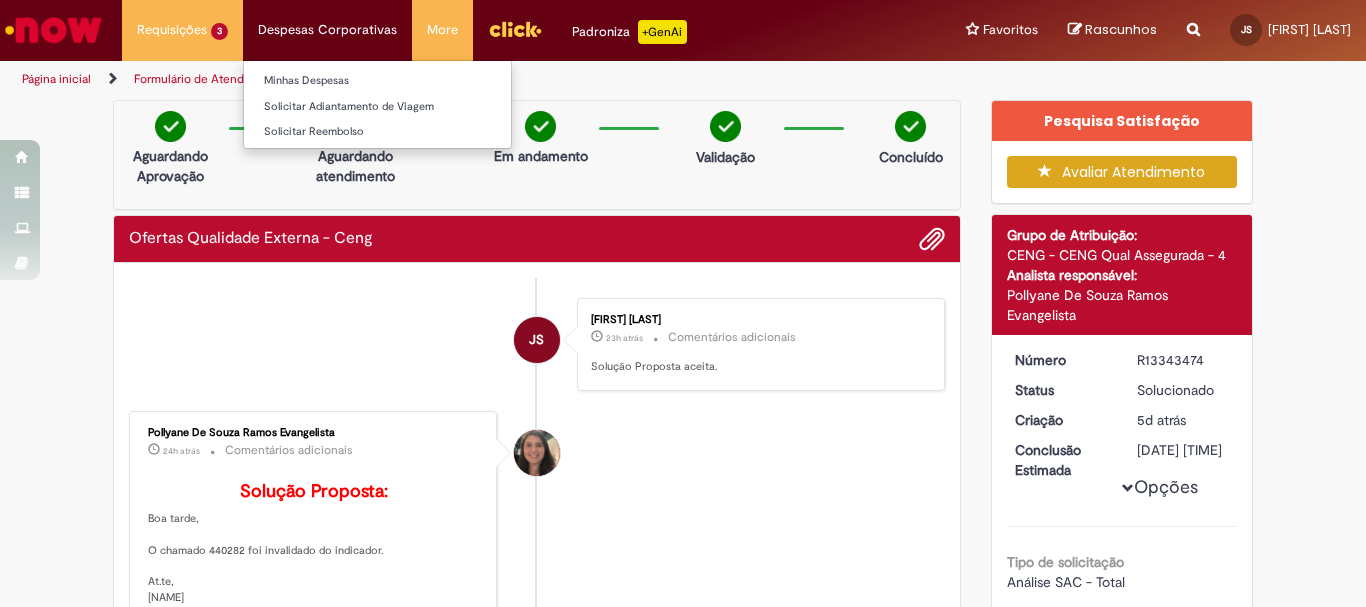 click on "Despesas Corporativas
Minhas Despesas
Solicitar Adiantamento de Viagem
Solicitar Reembolso" at bounding box center (182, 30) 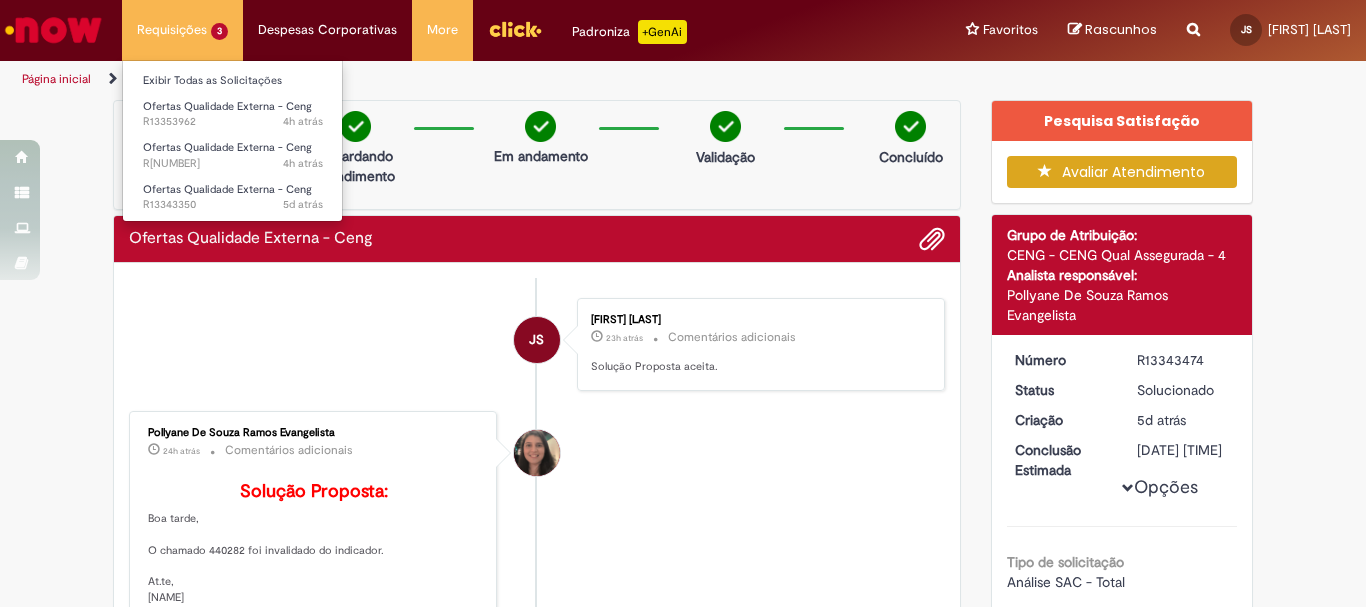 click on "Requisições   3
Exibir Todas as Solicitações
Ofertas Qualidade Externa - Ceng
4h atrás 4 horas atrás  R13353962
Ofertas Qualidade Externa - Ceng
4h atrás 4 horas atrás  R13353947
Ofertas Qualidade Externa - Ceng
5d atrás 5 dias atrás  R13343350" at bounding box center (182, 30) 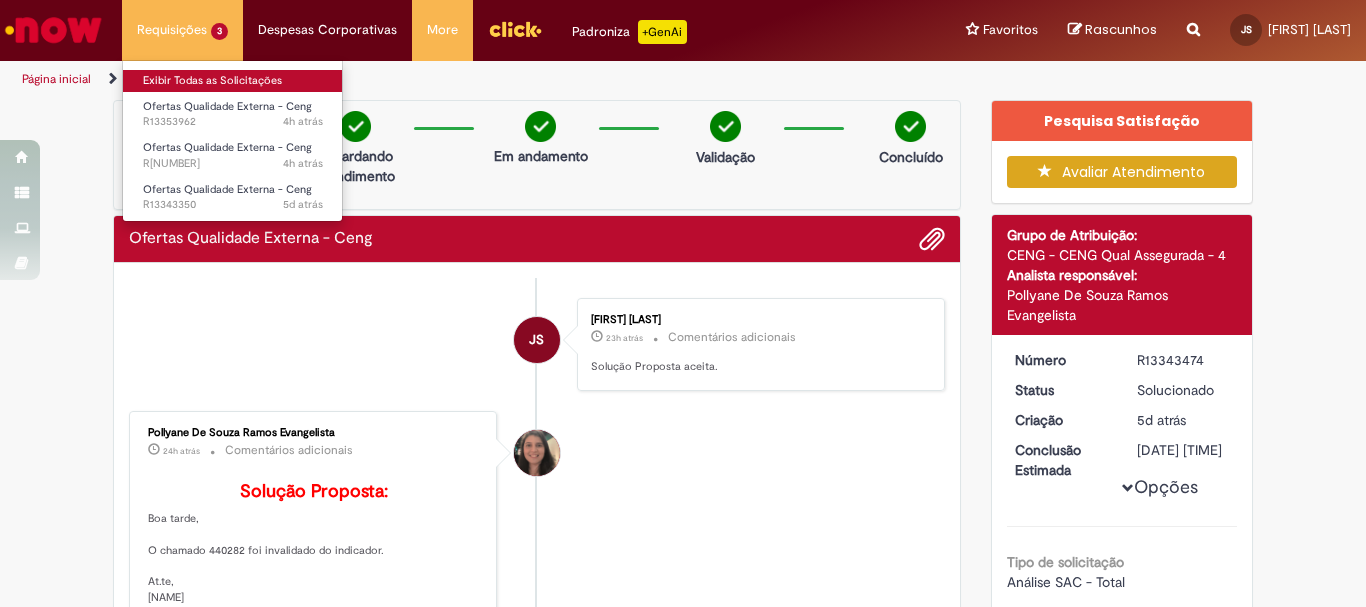 click on "Exibir Todas as Solicitações" at bounding box center [233, 81] 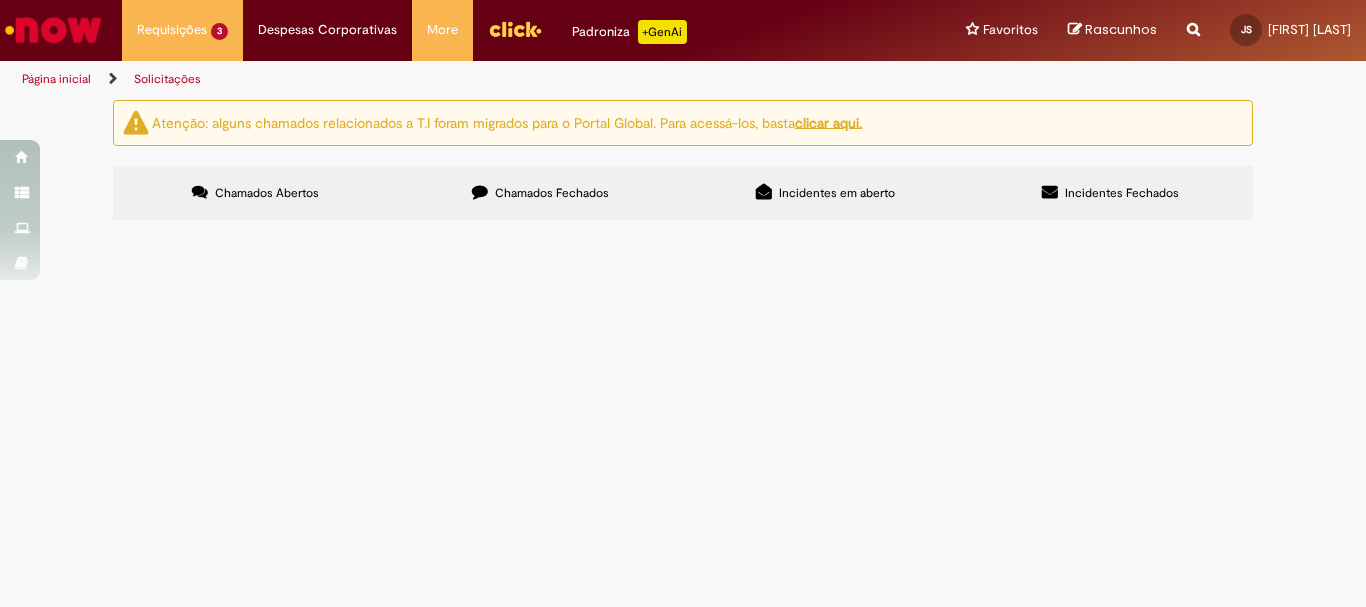 scroll, scrollTop: 61, scrollLeft: 0, axis: vertical 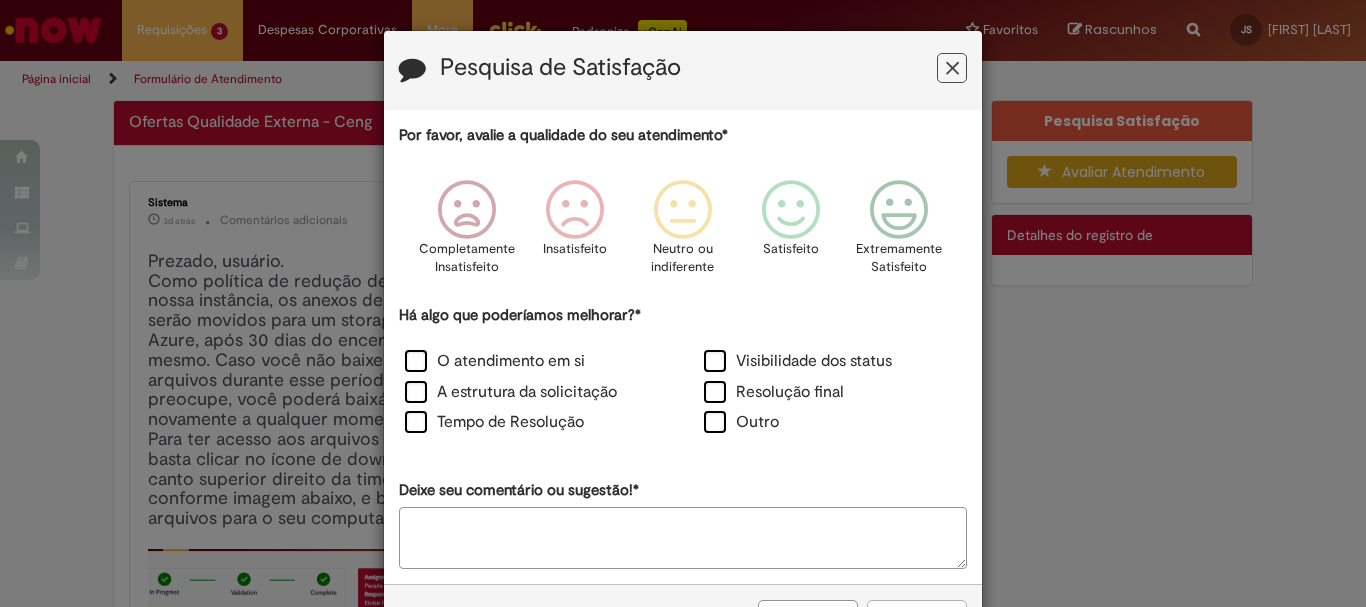 click at bounding box center [952, 68] 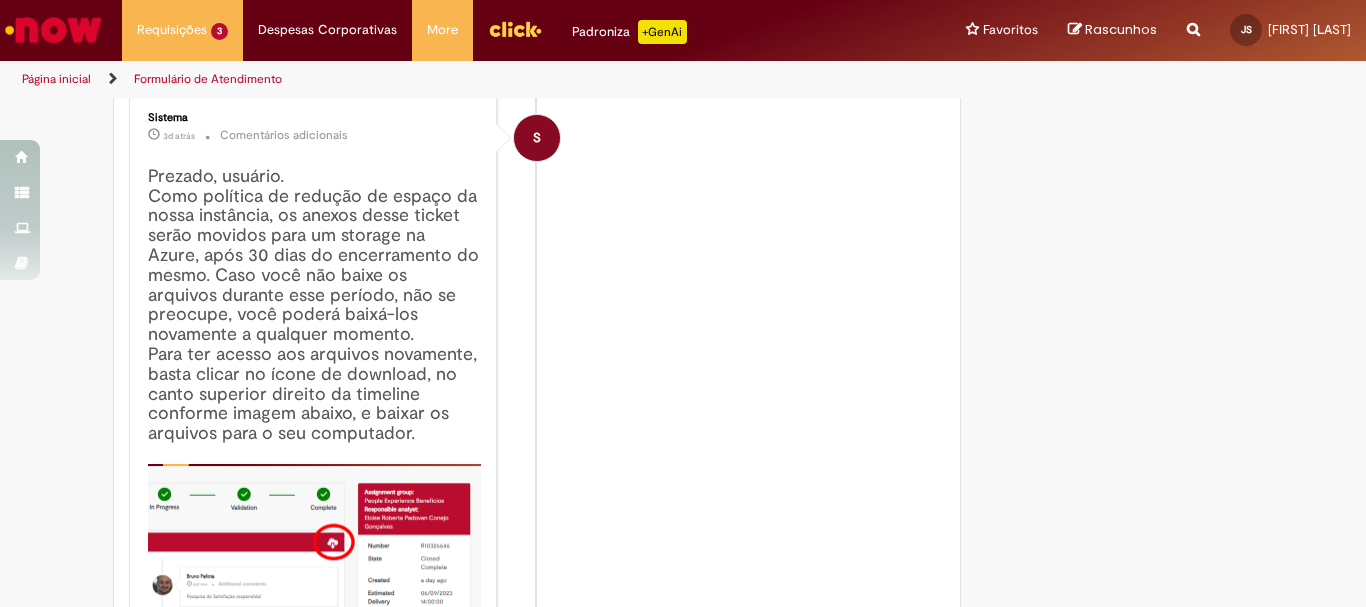 scroll, scrollTop: 400, scrollLeft: 0, axis: vertical 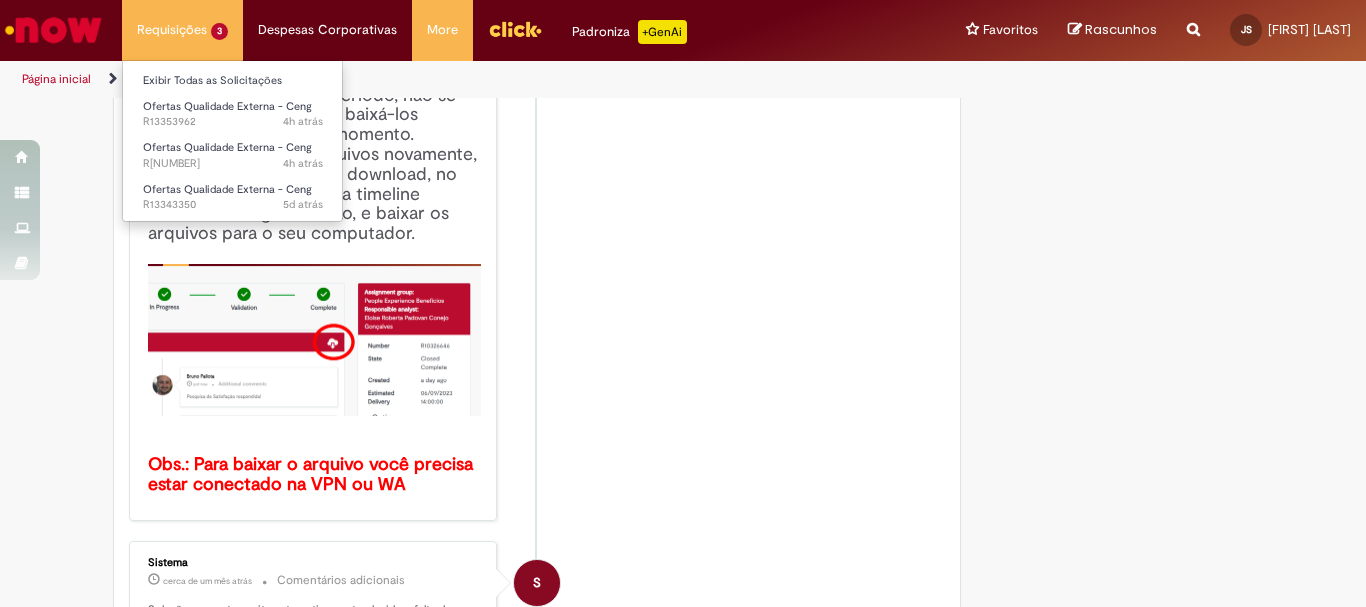 click on "Requisições   3
Exibir Todas as Solicitações
Ofertas Qualidade Externa - Ceng
4h atrás 4 horas atrás  R13353962
Ofertas Qualidade Externa - Ceng
4h atrás 4 horas atrás  R13353947
Ofertas Qualidade Externa - Ceng
5d atrás 5 dias atrás  R13343350" at bounding box center [182, 30] 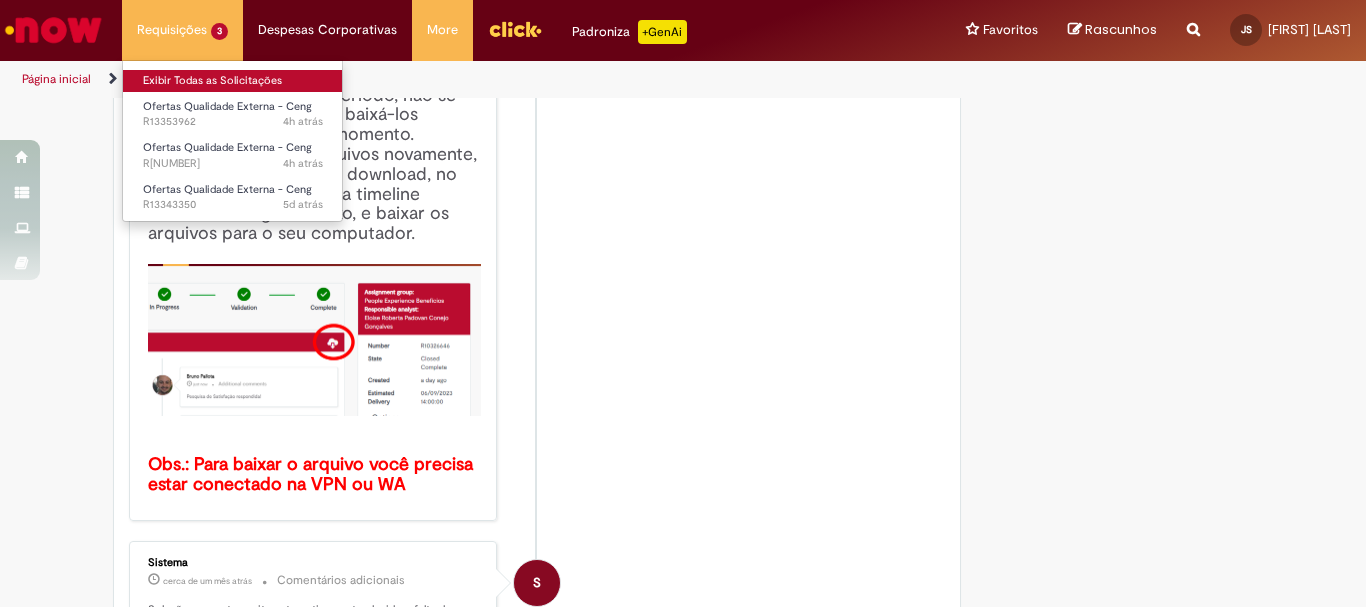 click on "Exibir Todas as Solicitações" at bounding box center (233, 81) 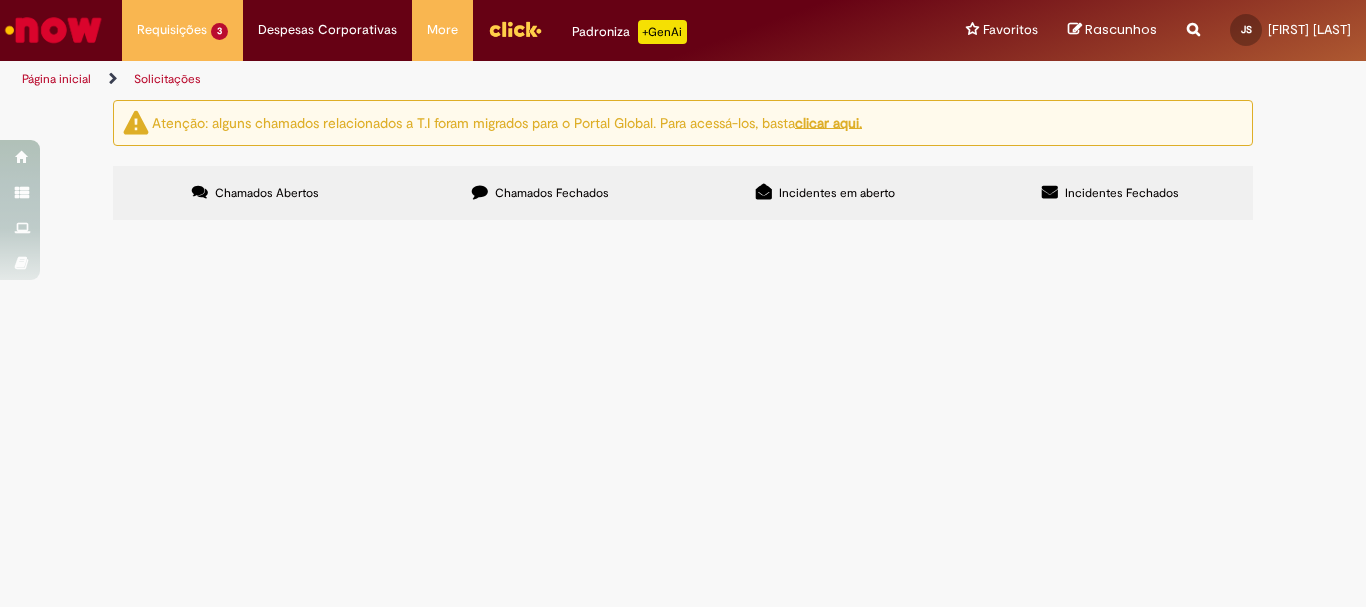 scroll, scrollTop: 61, scrollLeft: 0, axis: vertical 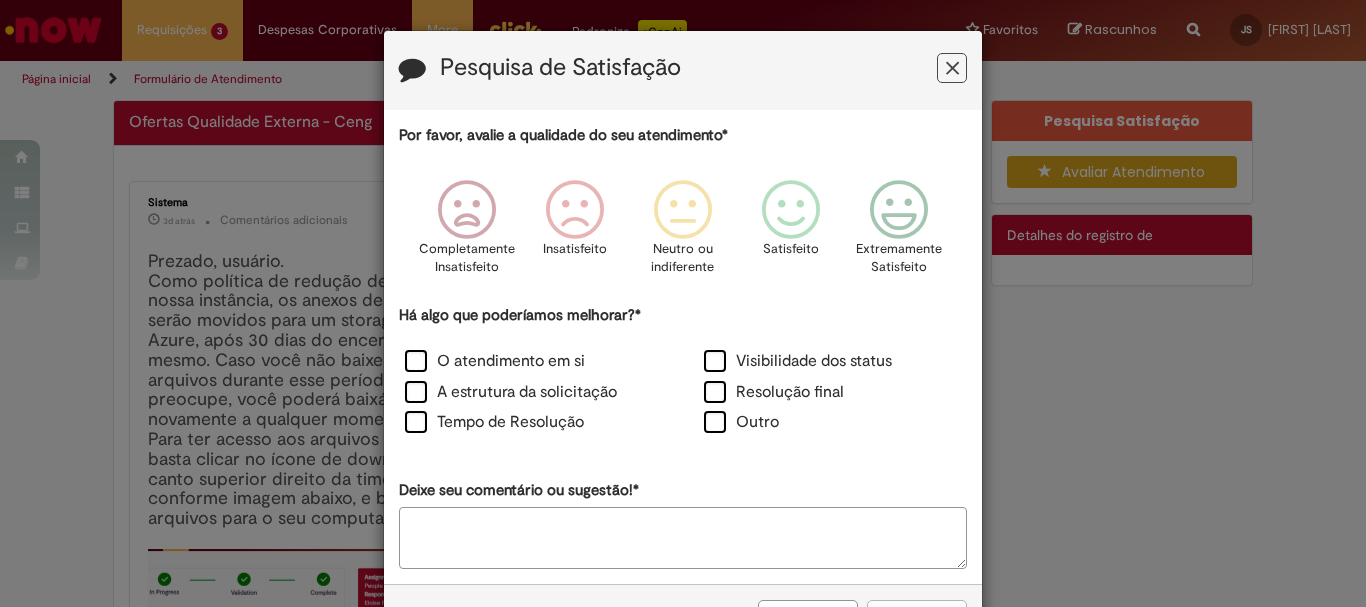 click on "Pesquisa de Satisfação" at bounding box center (683, 70) 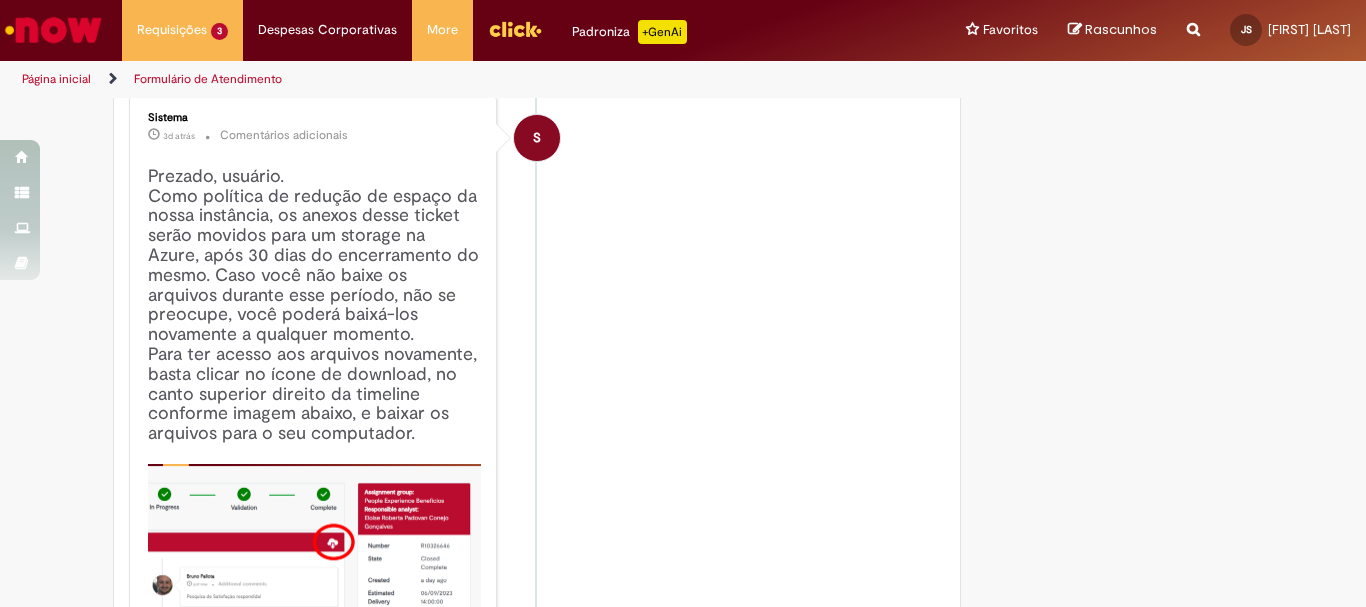 scroll, scrollTop: 0, scrollLeft: 0, axis: both 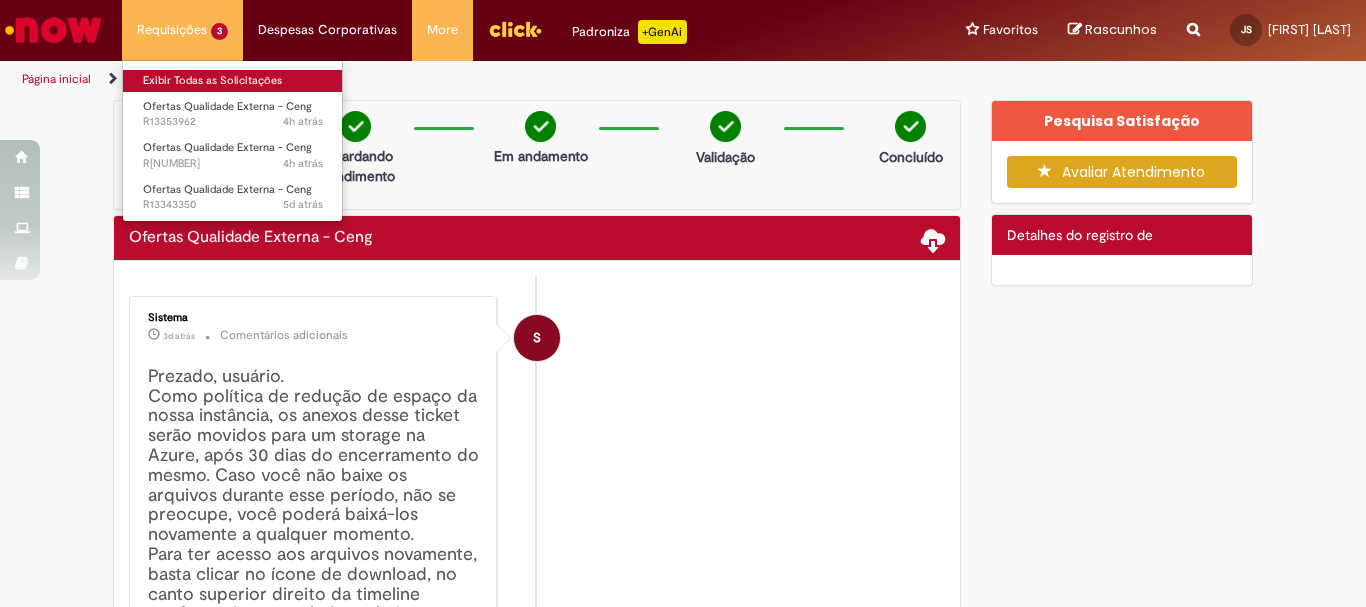 click on "Exibir Todas as Solicitações" at bounding box center [233, 81] 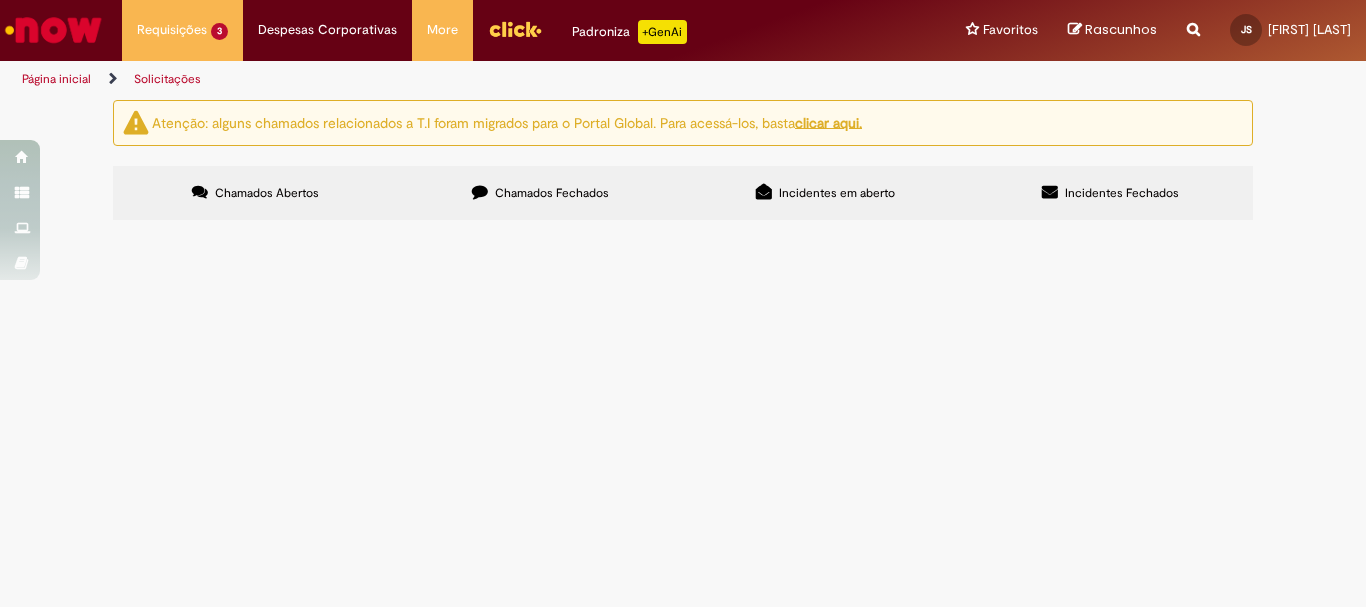 click on "Chamados Fechados" at bounding box center (540, 193) 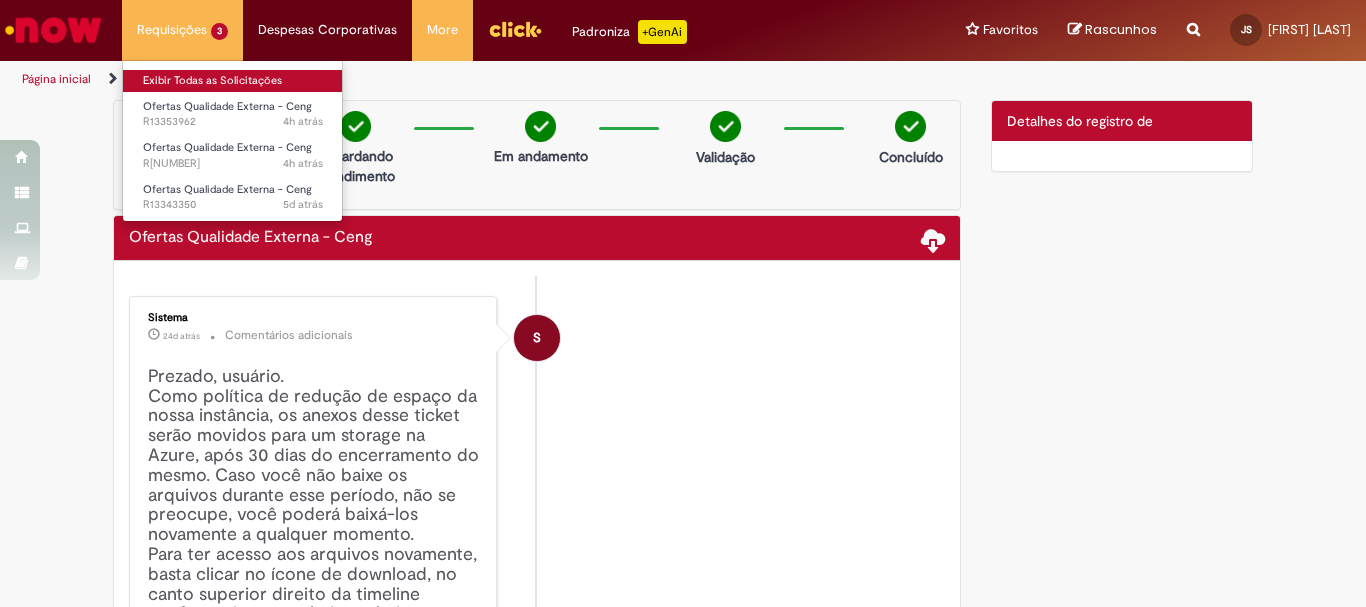 click on "Exibir Todas as Solicitações" at bounding box center (233, 81) 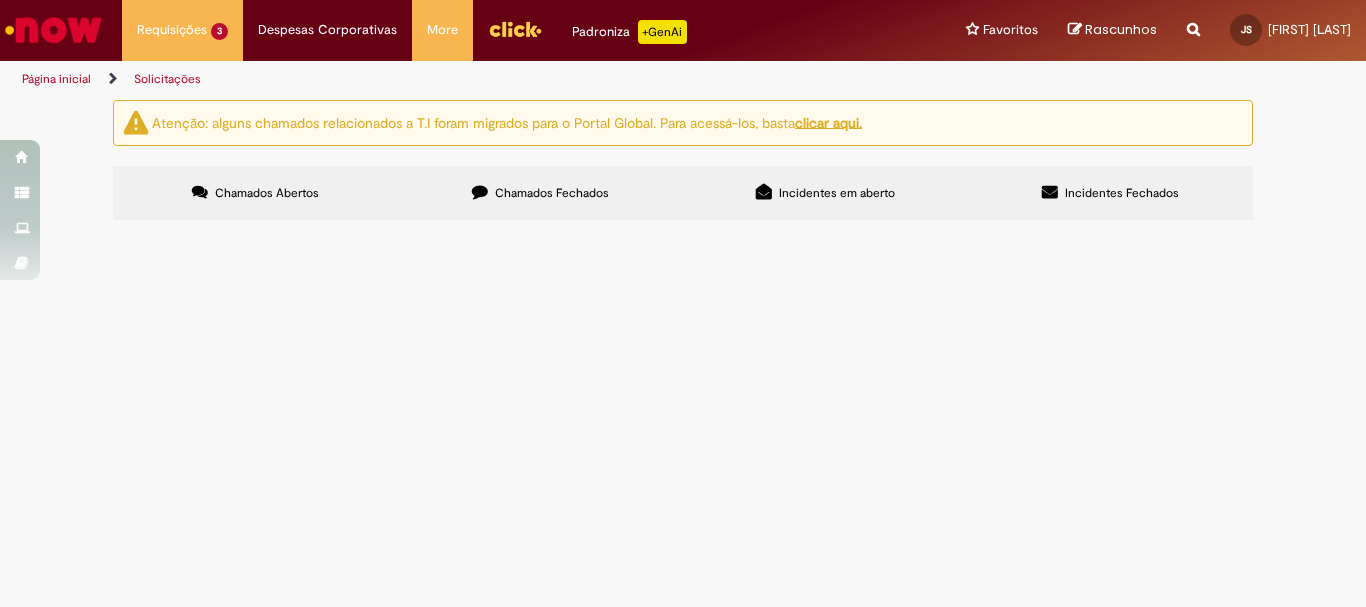 scroll, scrollTop: 61, scrollLeft: 0, axis: vertical 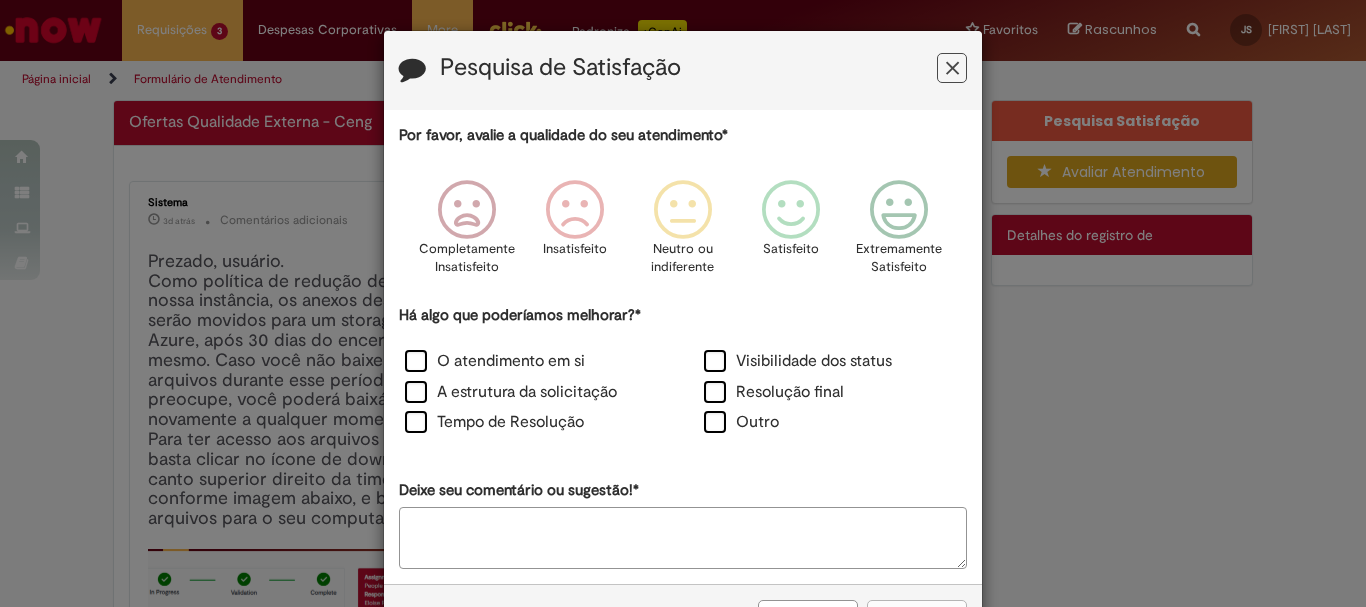 click at bounding box center (952, 68) 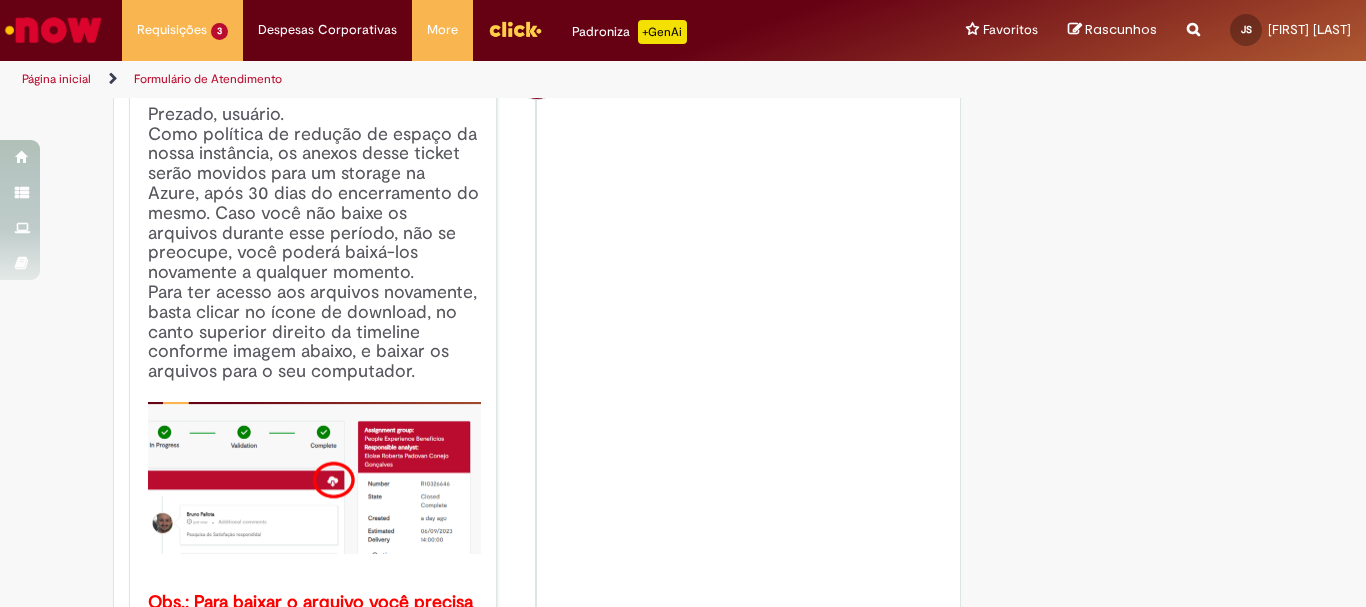 scroll, scrollTop: 0, scrollLeft: 0, axis: both 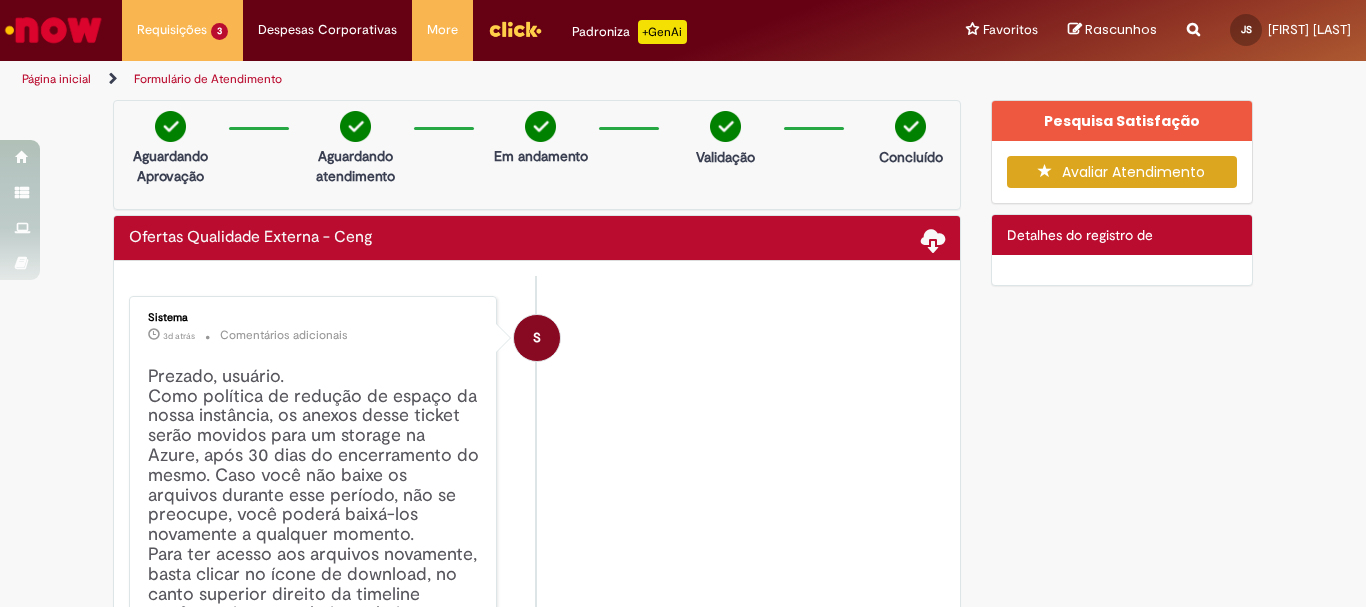 click on "Detalhes do registro de" at bounding box center (1080, 235) 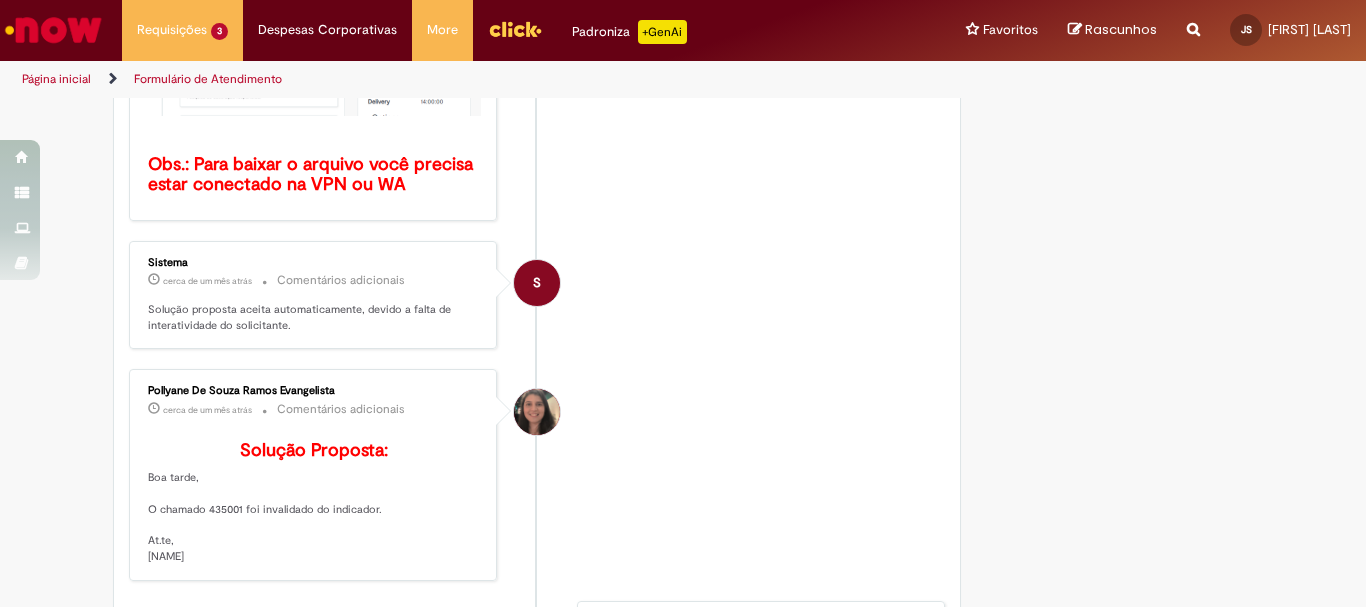 scroll, scrollTop: 900, scrollLeft: 0, axis: vertical 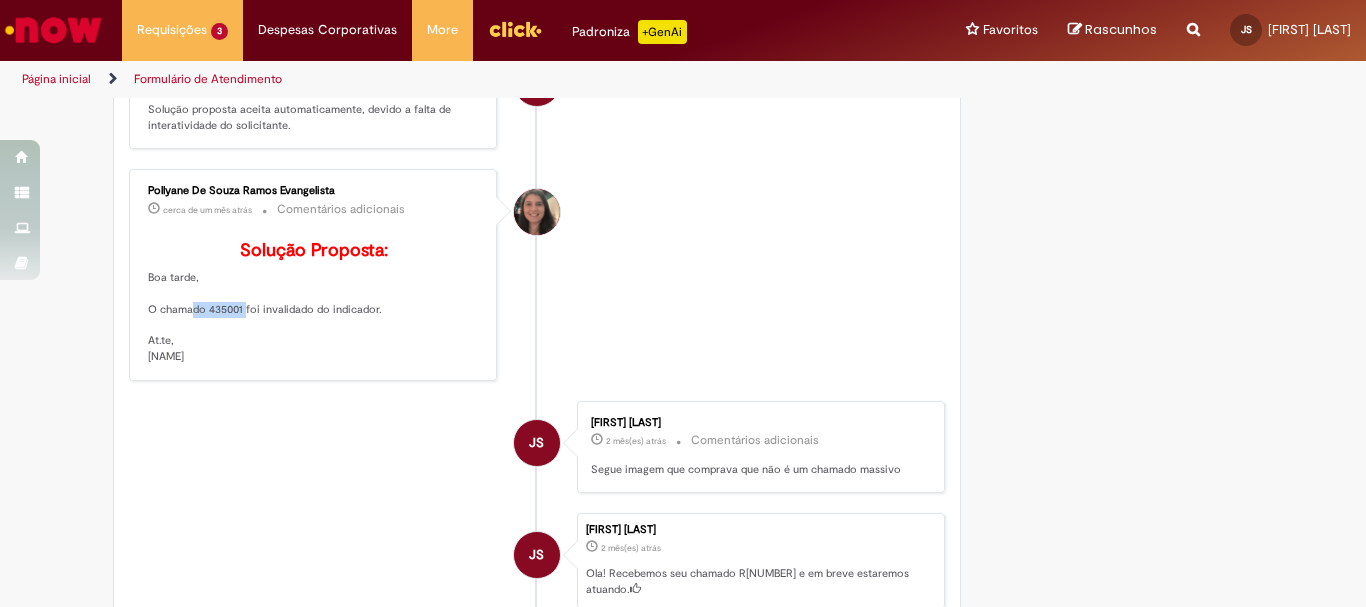 drag, startPoint x: 234, startPoint y: 339, endPoint x: 169, endPoint y: 345, distance: 65.27634 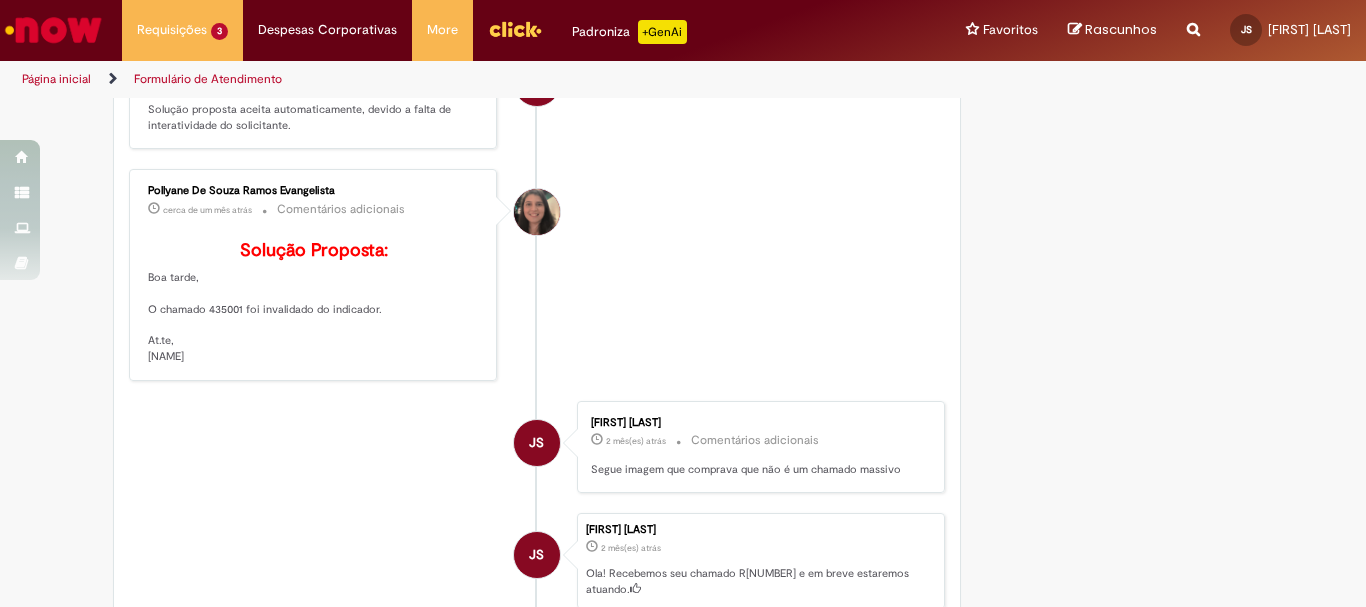 click on "Solução Proposta:
Boa tarde,
O chamado 435001 foi invalidado do indicador.
At.te,
[FIRST] [LAST]" at bounding box center (314, 303) 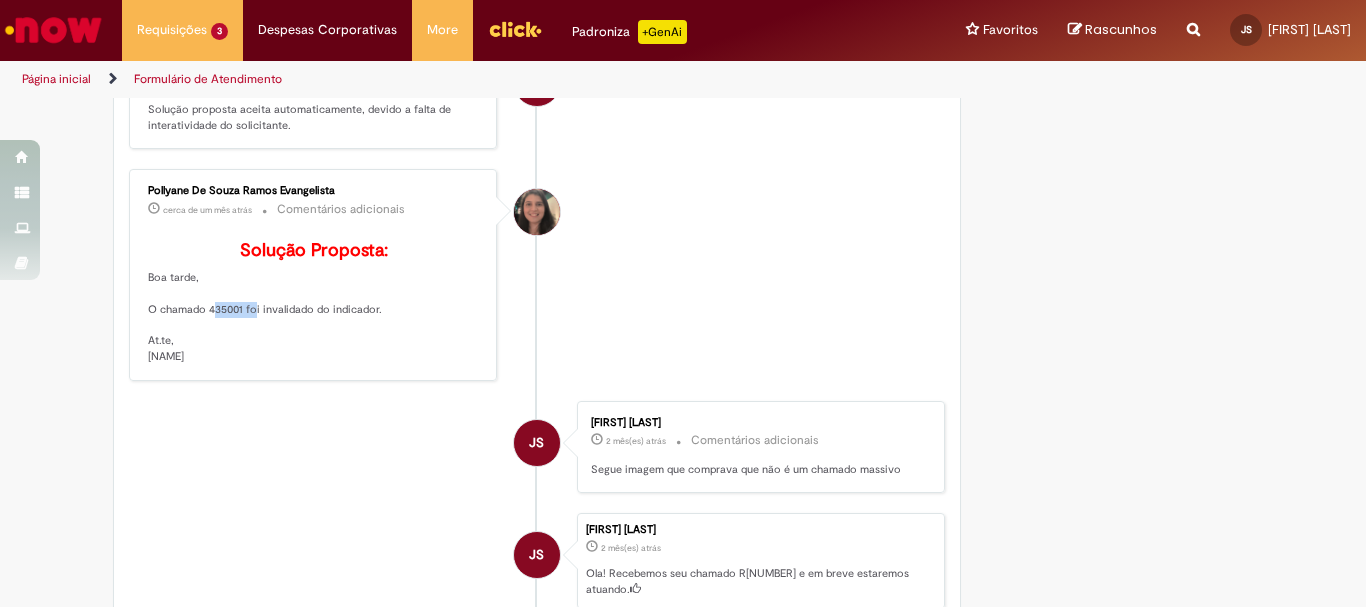 drag, startPoint x: 241, startPoint y: 342, endPoint x: 197, endPoint y: 342, distance: 44 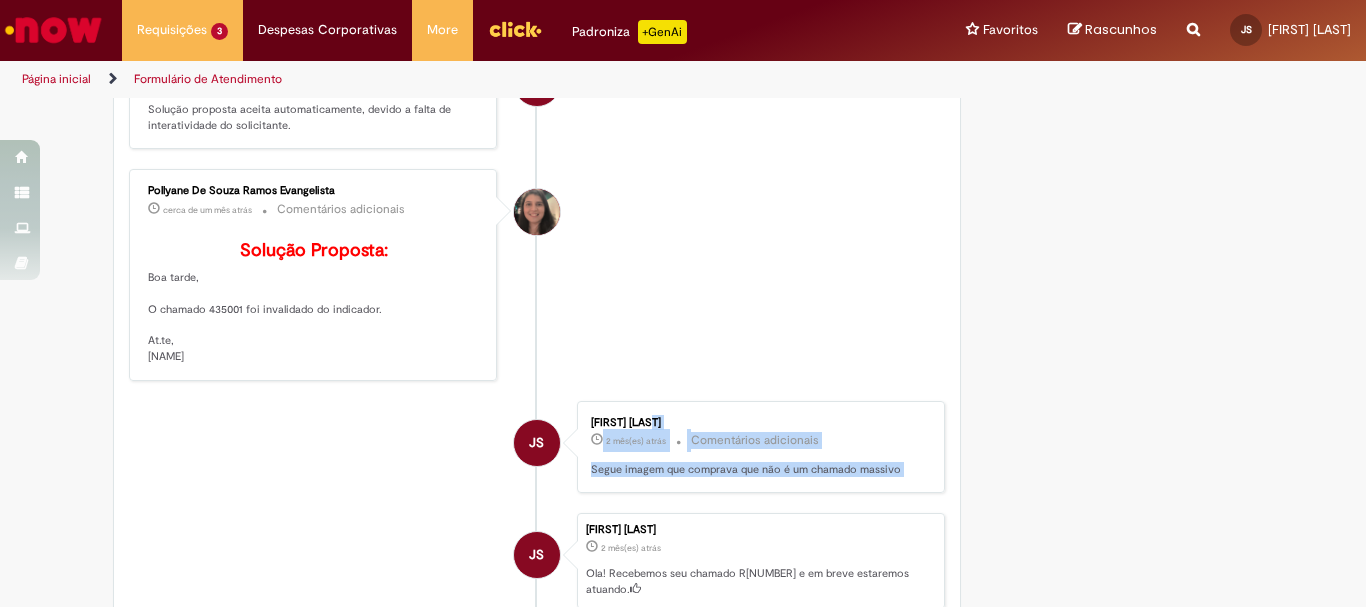 click on "JS
[NAME]
2 mês(es) atrás 2 meses atrás     Comentários adicionais
Segue imagem que comprava que não é um chamado massivo" at bounding box center (537, 447) 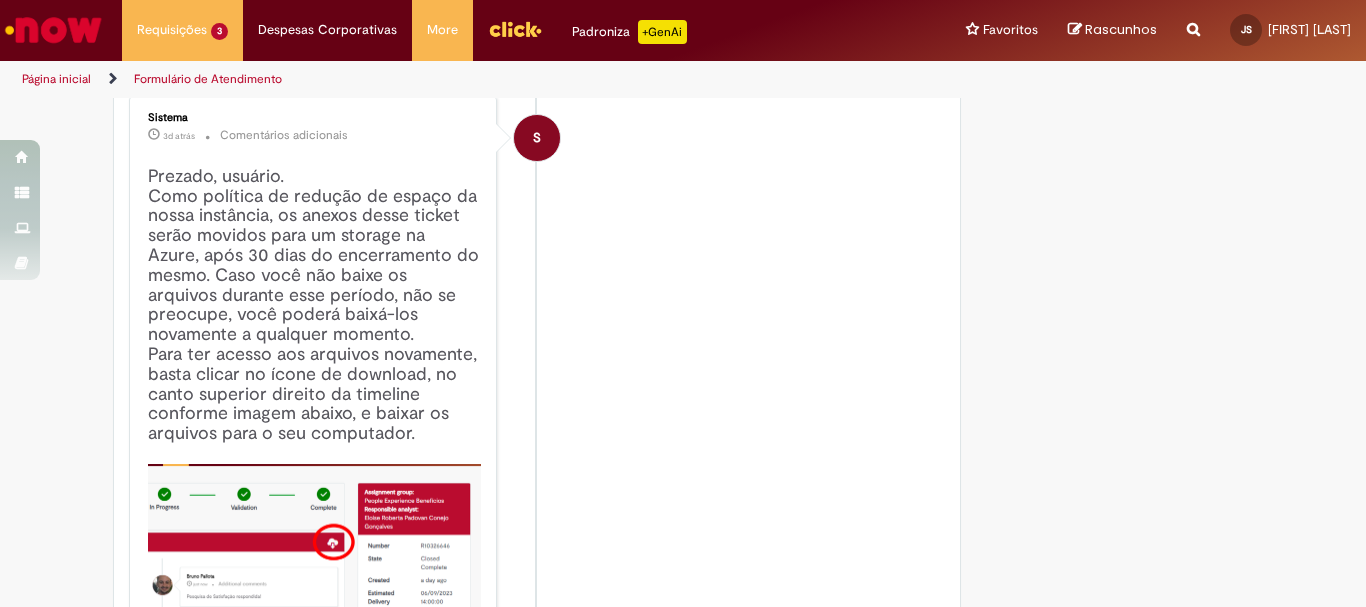 scroll, scrollTop: 0, scrollLeft: 0, axis: both 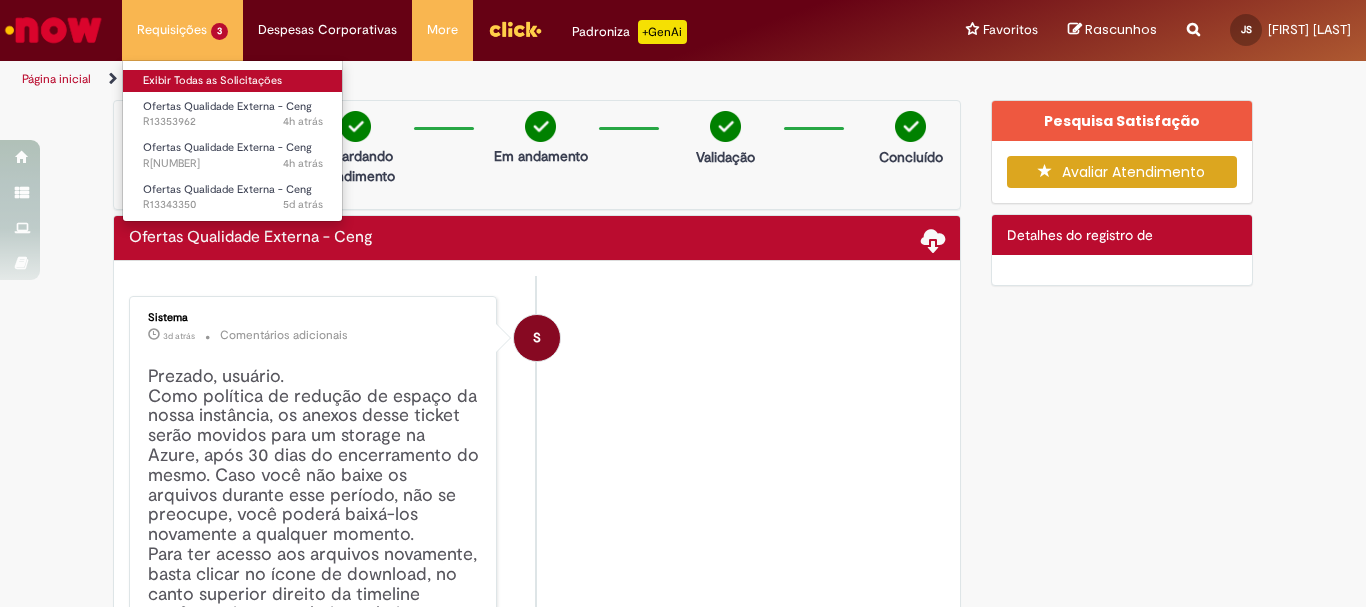 click on "Exibir Todas as Solicitações" at bounding box center [233, 81] 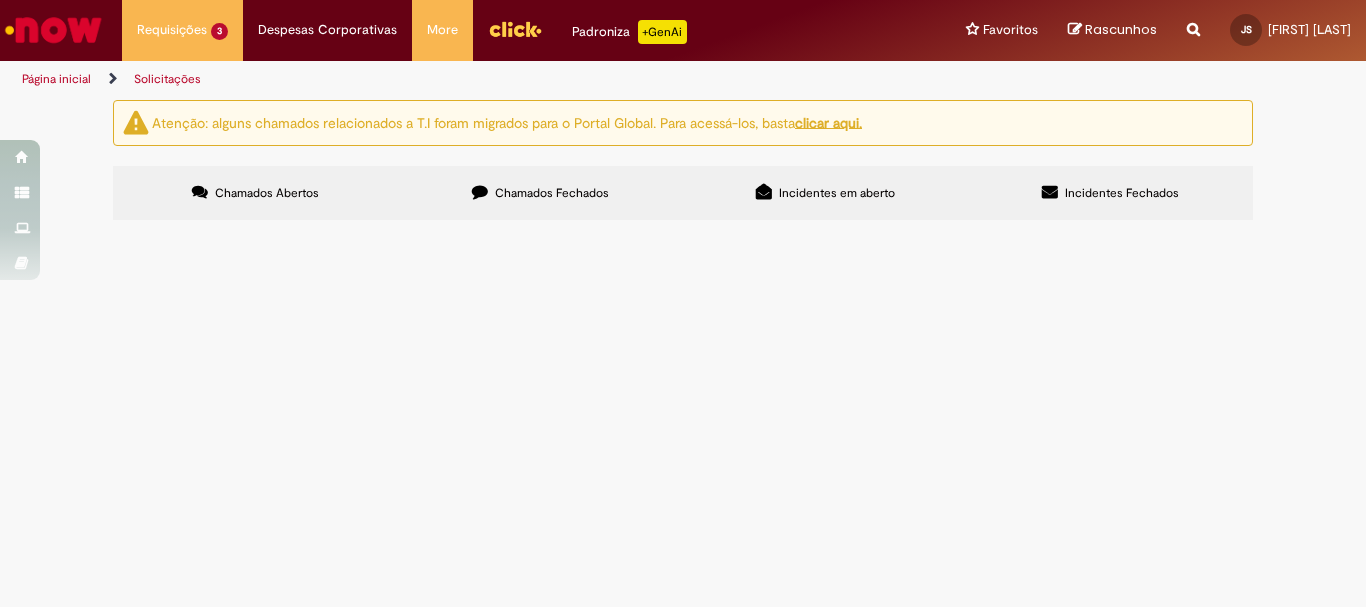 click on "Chamados Fechados" at bounding box center (540, 193) 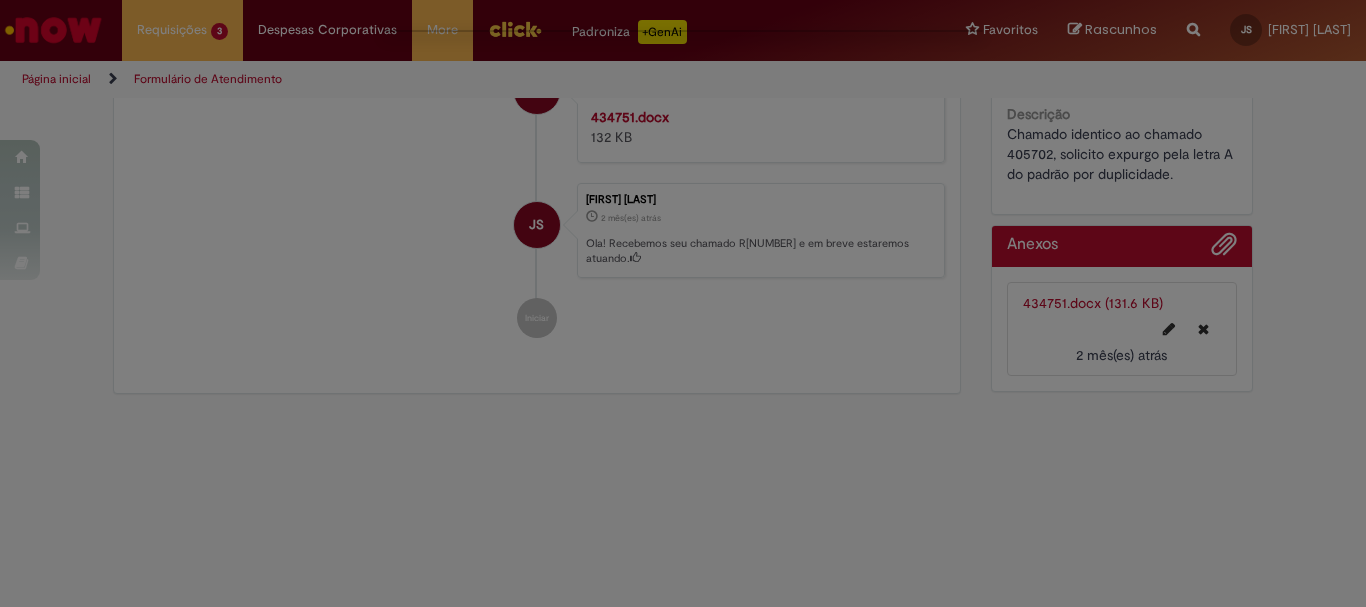 scroll, scrollTop: 0, scrollLeft: 0, axis: both 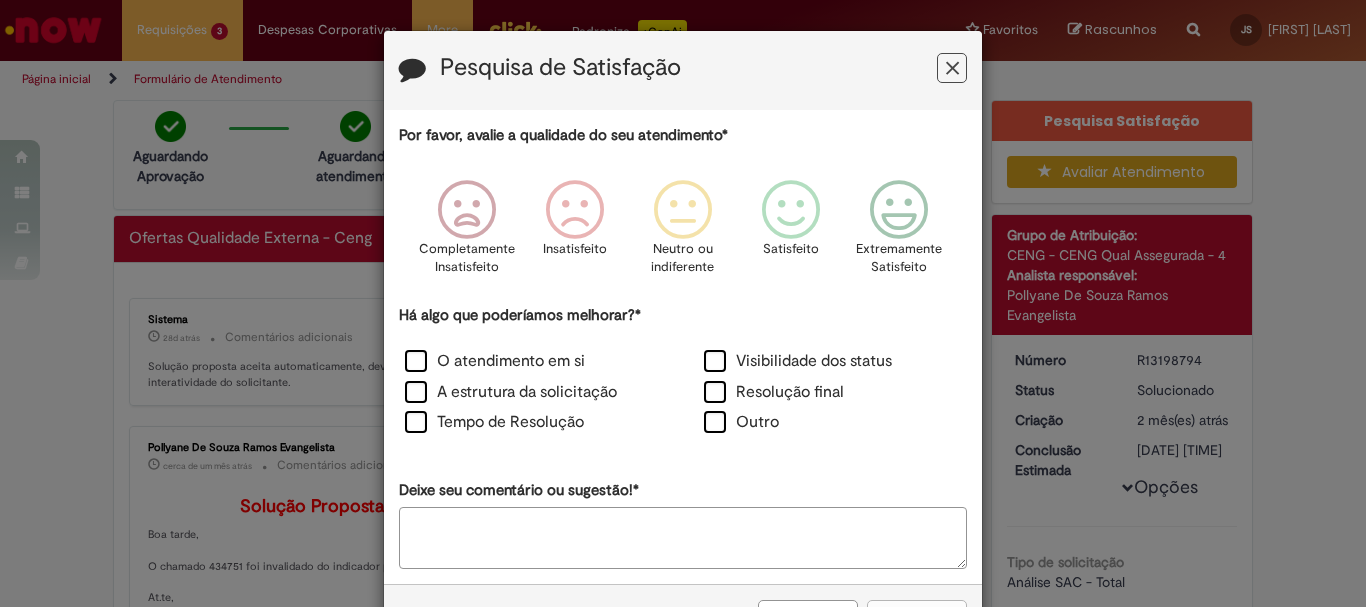 click at bounding box center (952, 68) 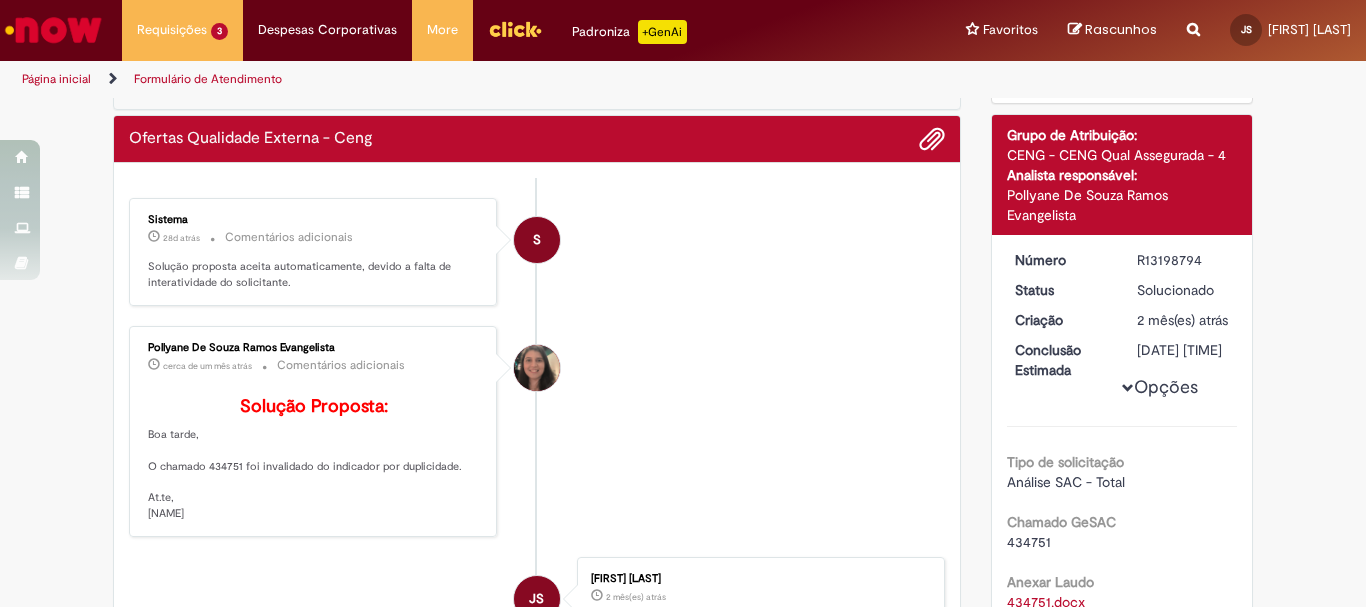 scroll, scrollTop: 200, scrollLeft: 0, axis: vertical 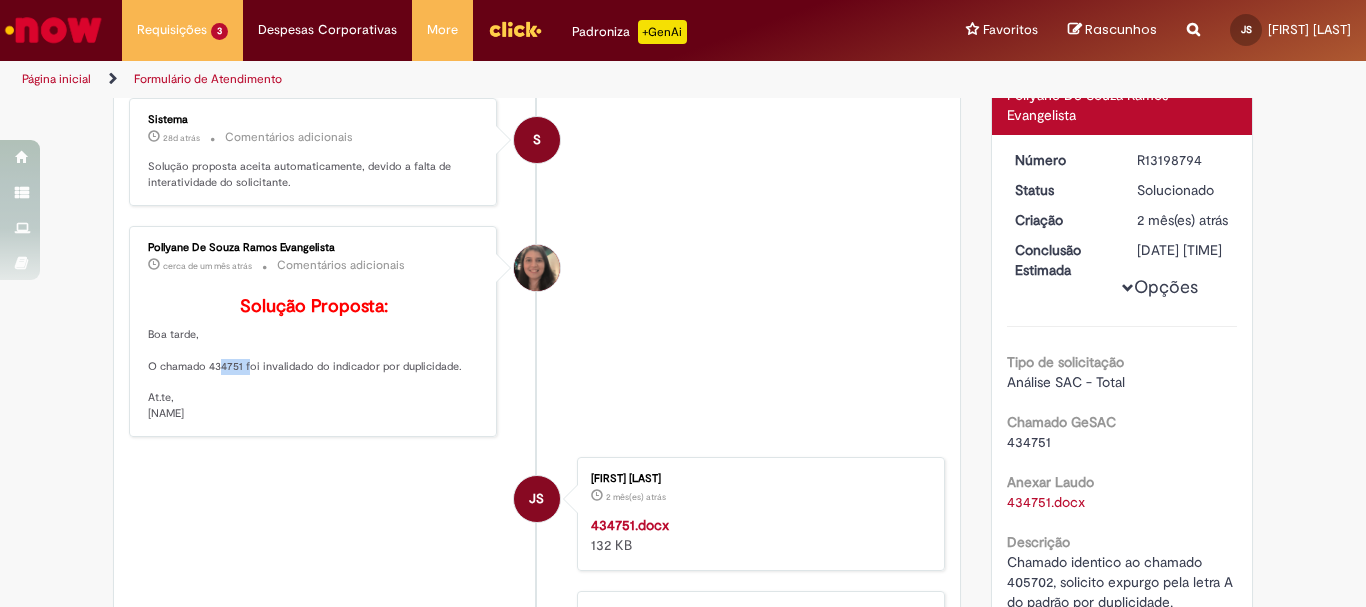 drag, startPoint x: 200, startPoint y: 398, endPoint x: 235, endPoint y: 395, distance: 35.128338 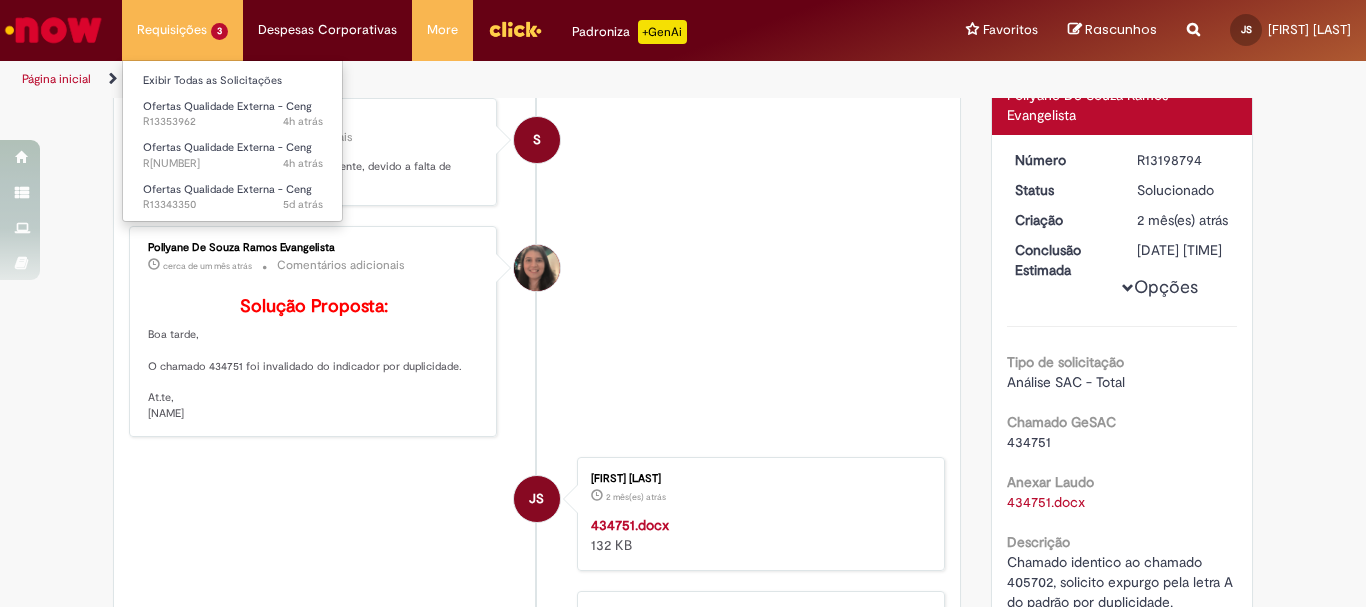 click on "Ofertas Qualidade Externa - Ceng
4h atrás 4 horas atrás  R13353962" at bounding box center (233, 112) 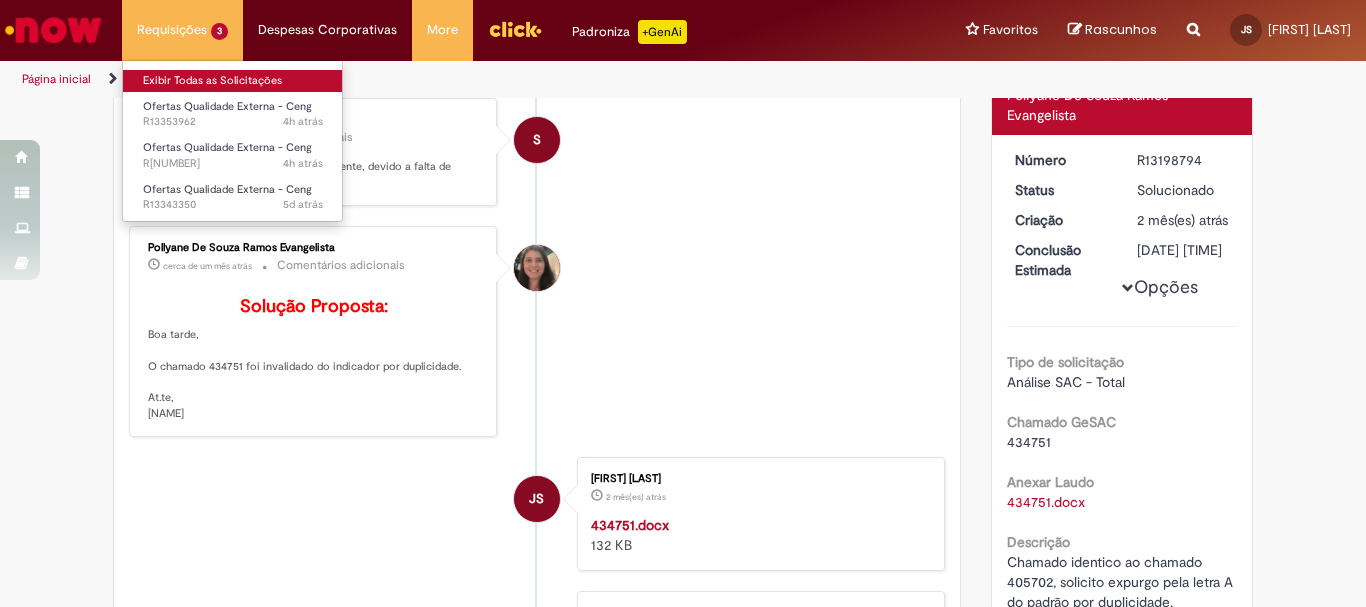 click on "Exibir Todas as Solicitações" at bounding box center (233, 81) 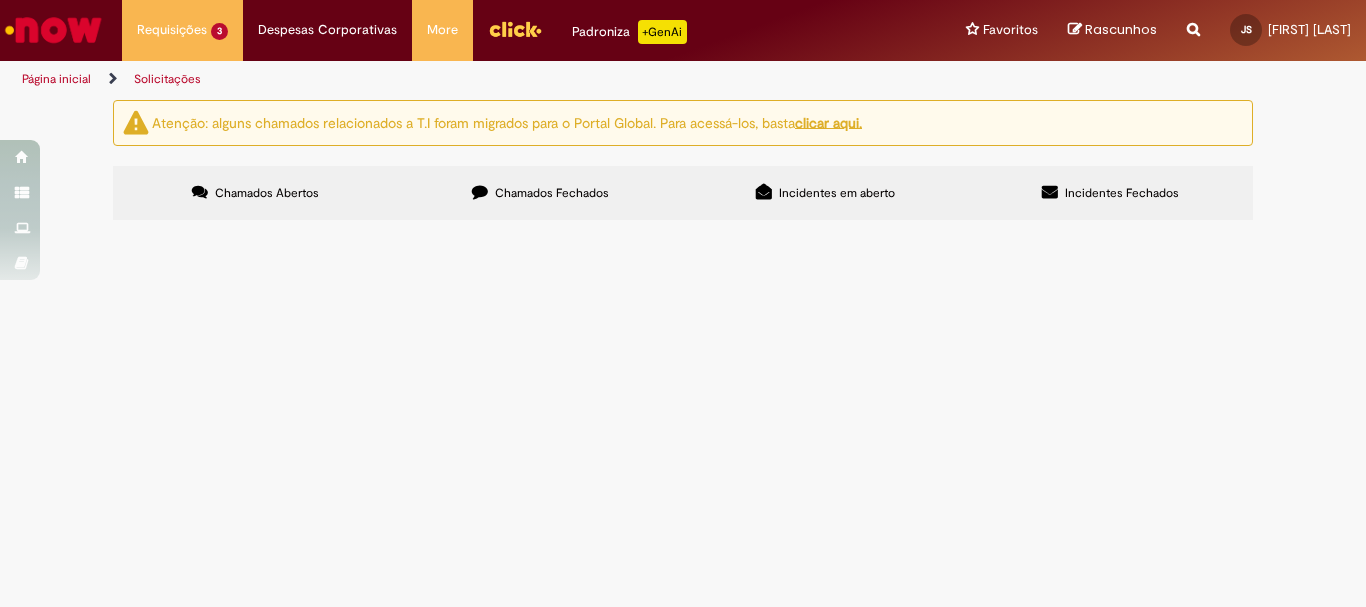 scroll, scrollTop: 61, scrollLeft: 0, axis: vertical 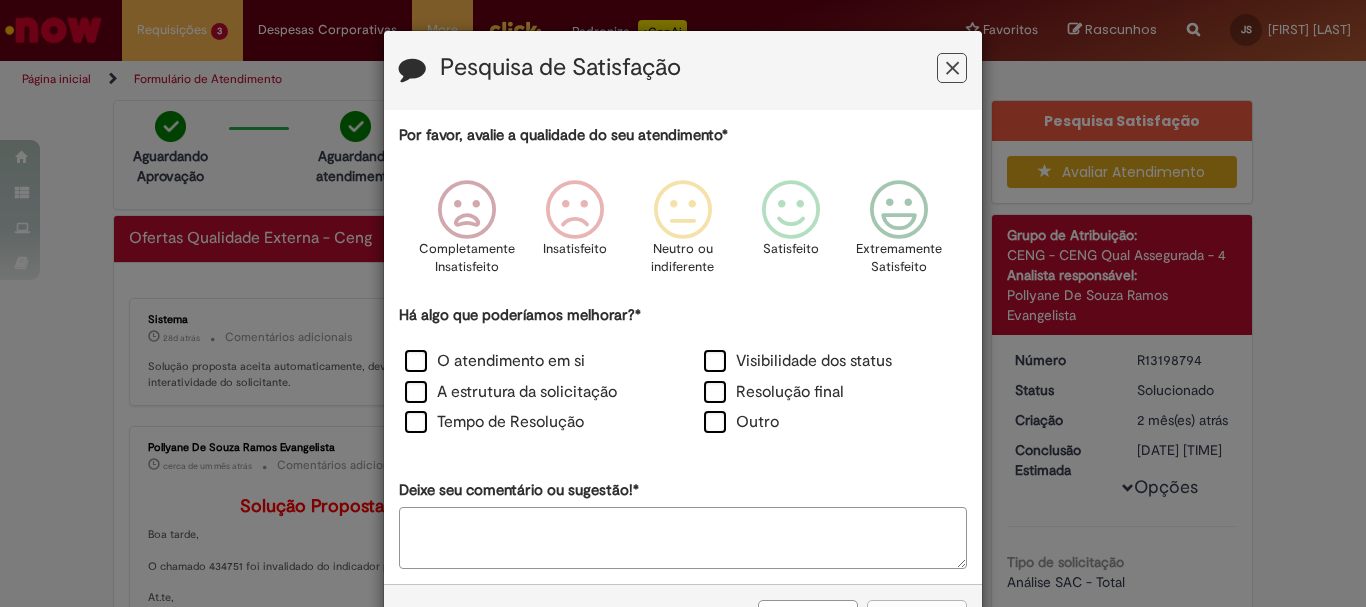 click at bounding box center (952, 68) 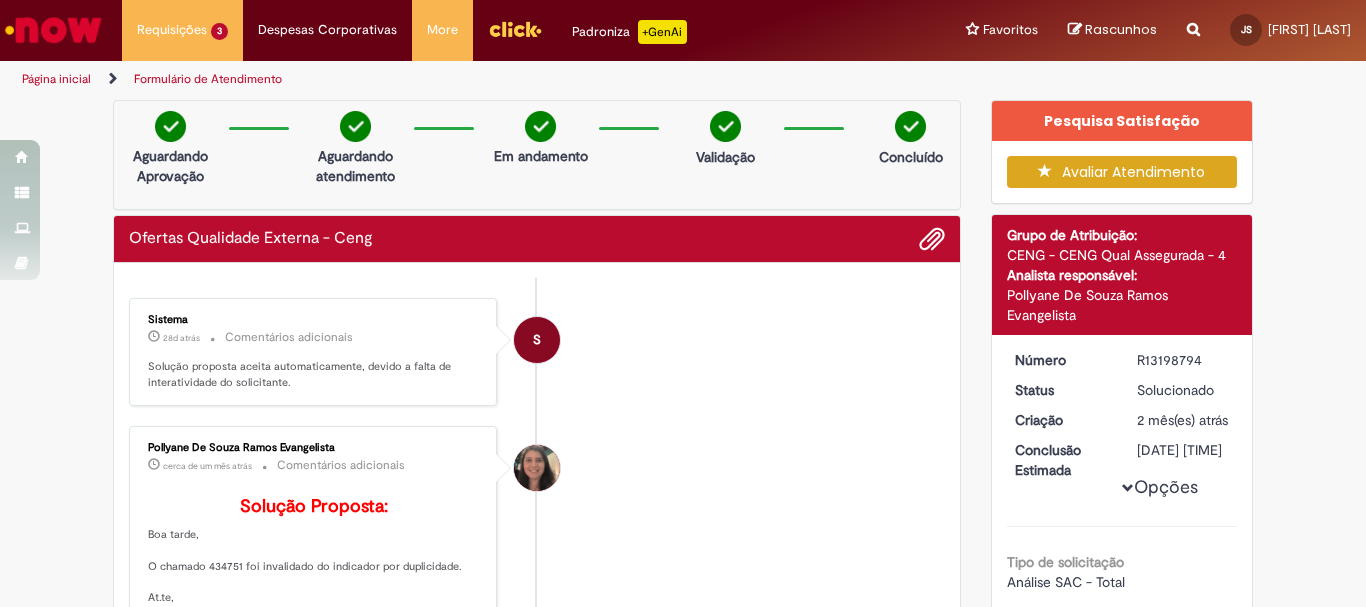 scroll, scrollTop: 200, scrollLeft: 0, axis: vertical 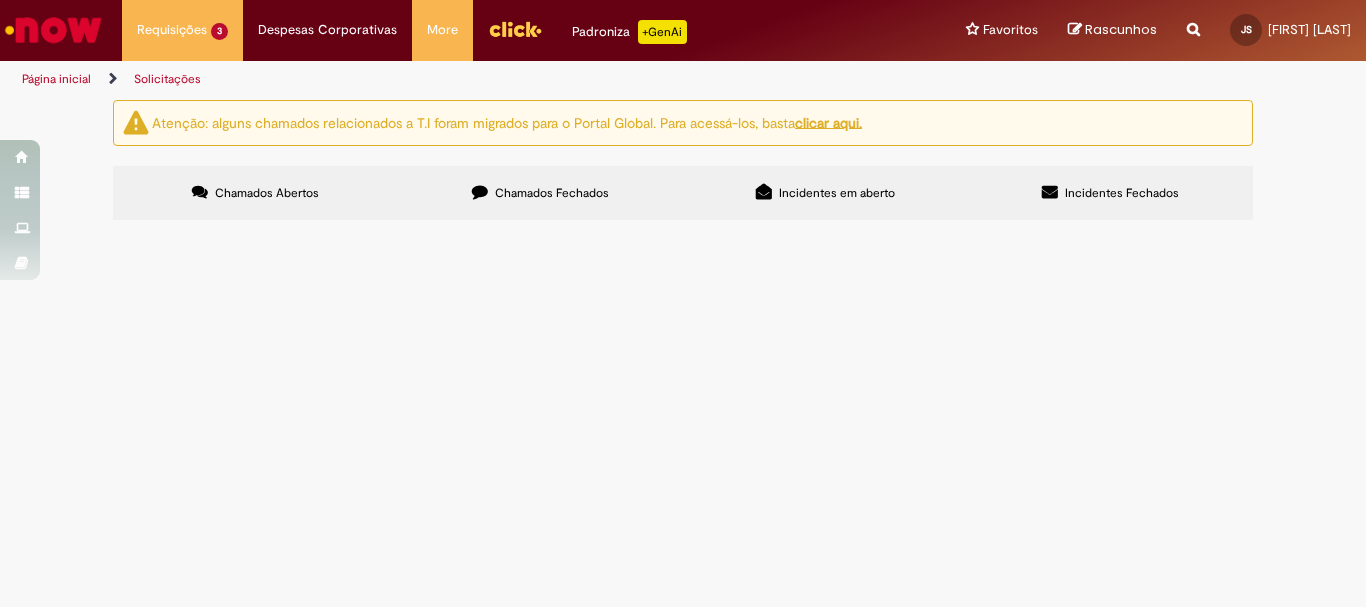 click on "Chamados Fechados" at bounding box center [552, 193] 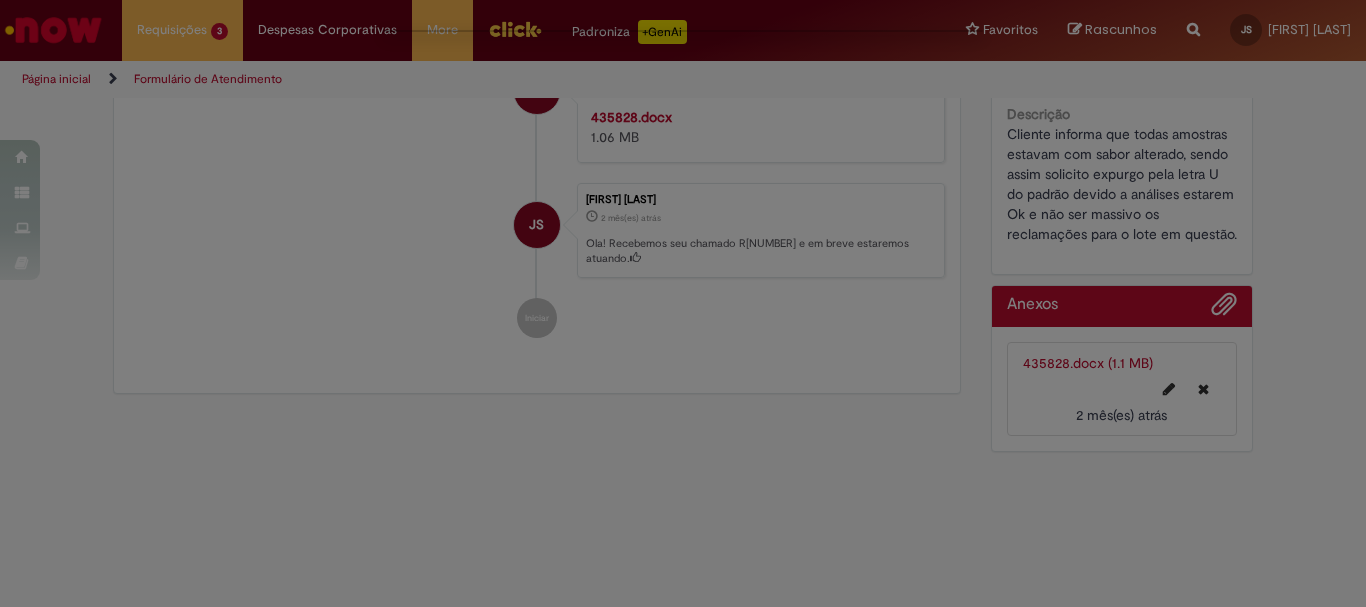 scroll, scrollTop: 0, scrollLeft: 0, axis: both 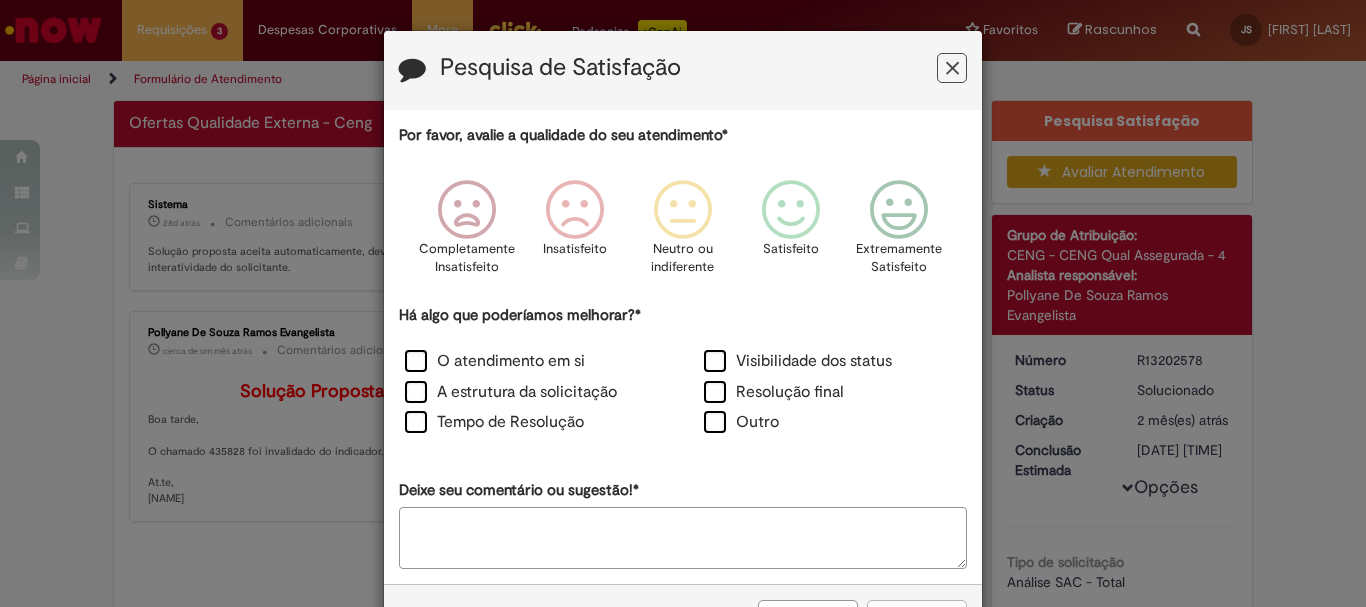 click at bounding box center [952, 68] 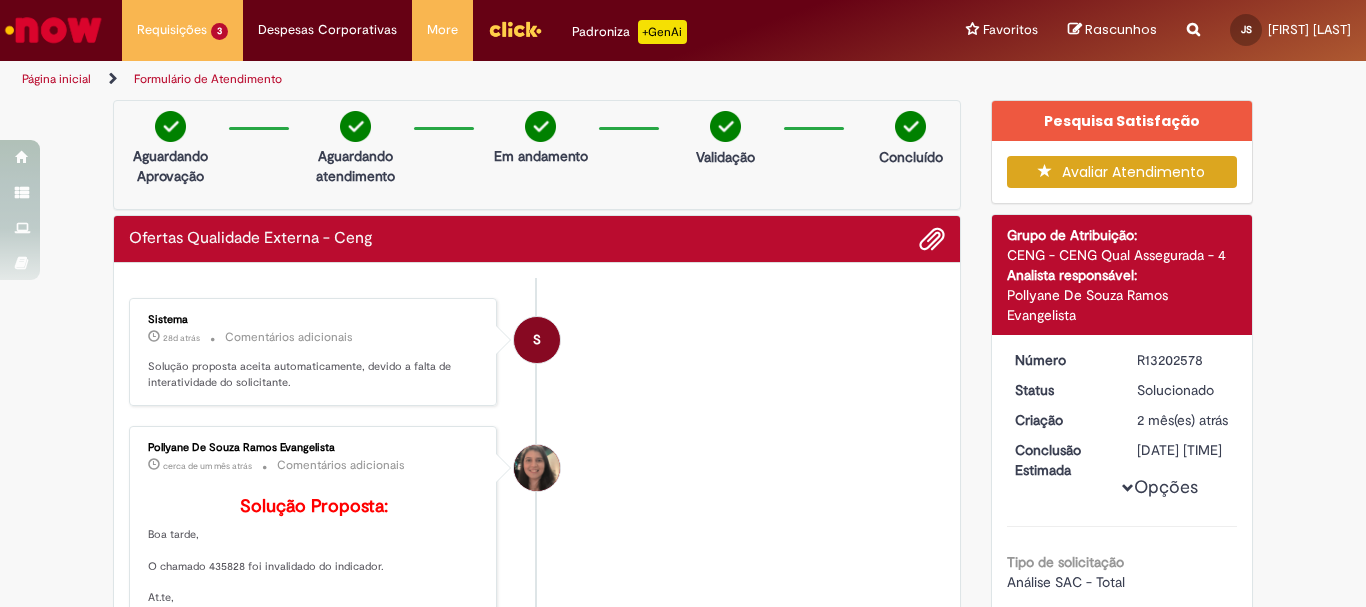 scroll, scrollTop: 100, scrollLeft: 0, axis: vertical 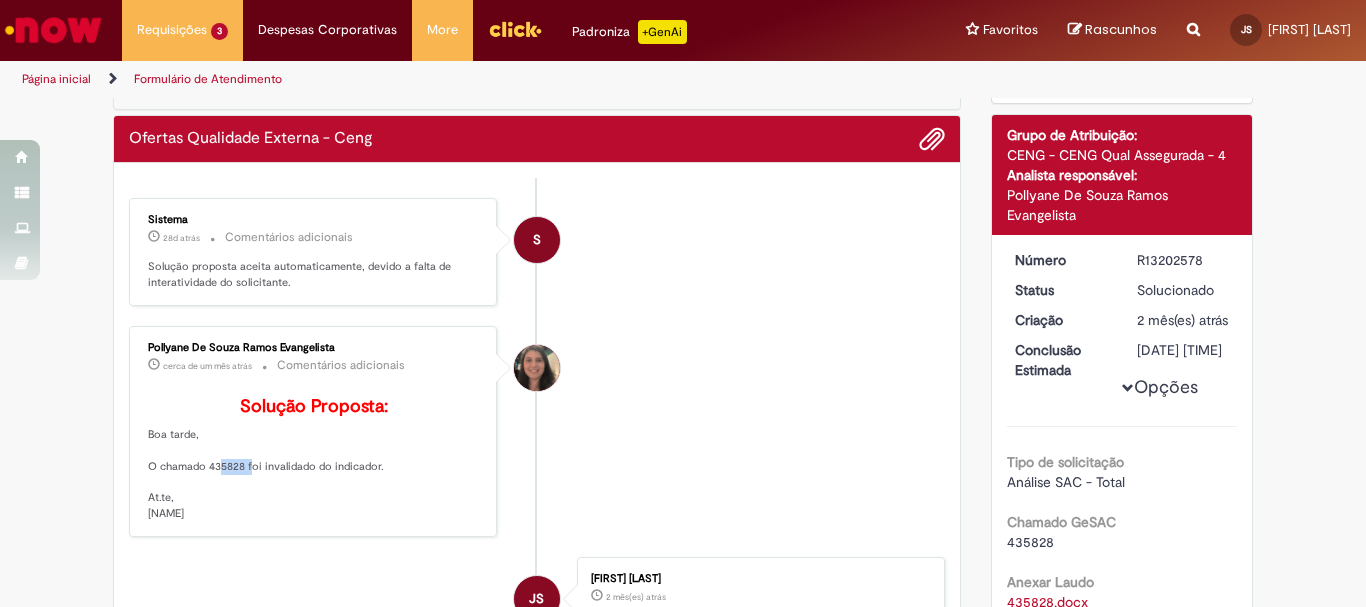 drag, startPoint x: 201, startPoint y: 495, endPoint x: 237, endPoint y: 498, distance: 36.124783 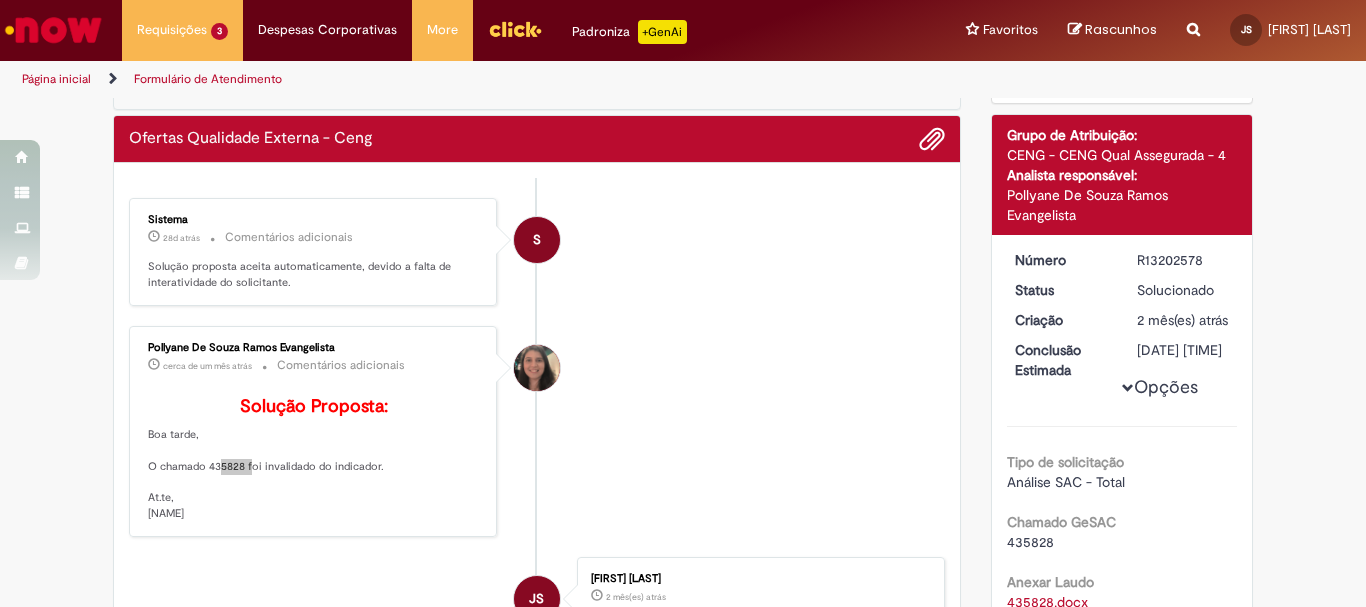 scroll, scrollTop: 116, scrollLeft: 0, axis: vertical 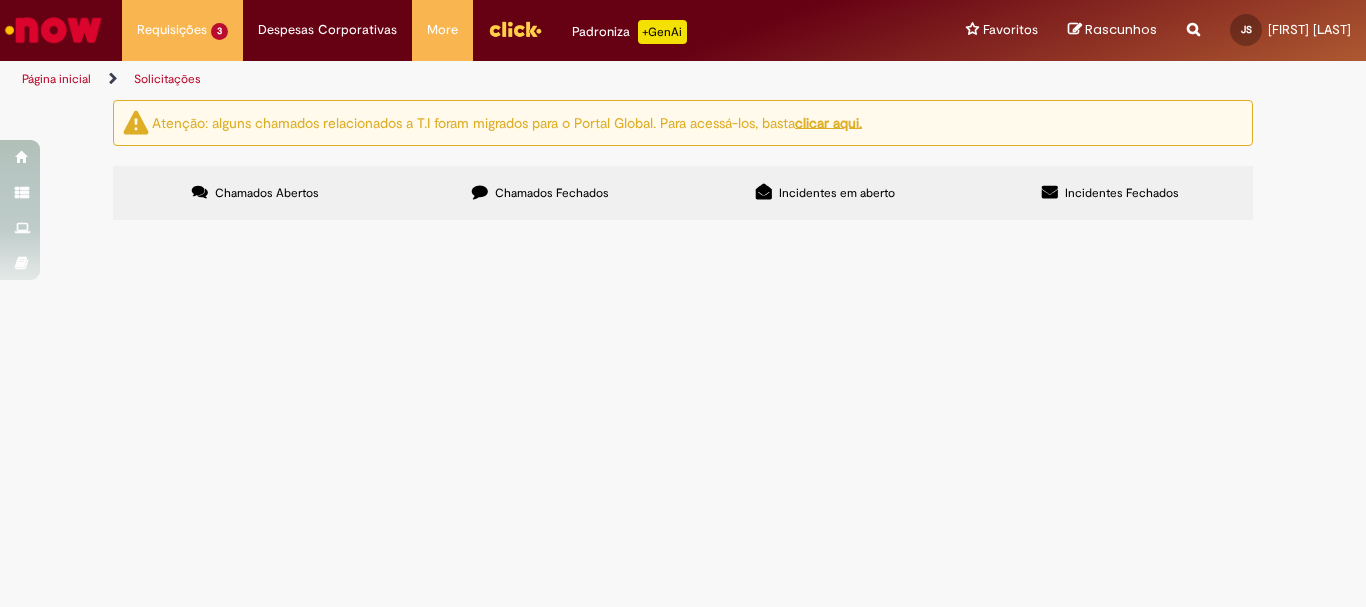 click on "Chamados Fechados" at bounding box center (540, 193) 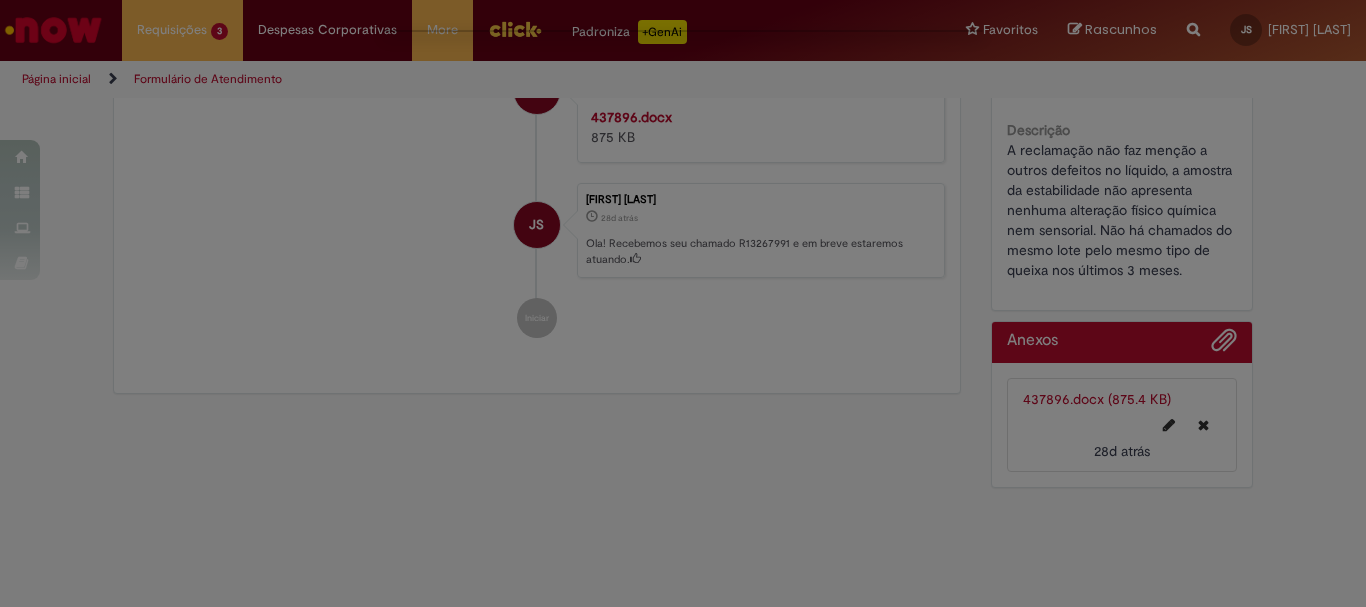 scroll, scrollTop: 0, scrollLeft: 0, axis: both 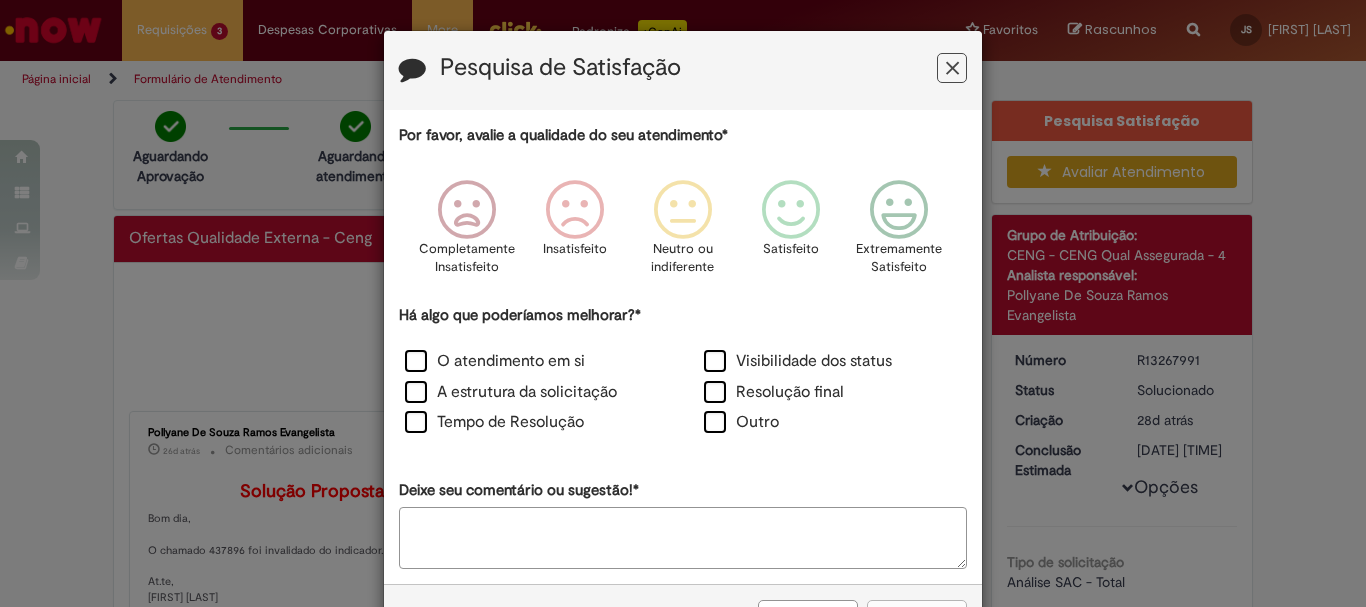 click at bounding box center [952, 68] 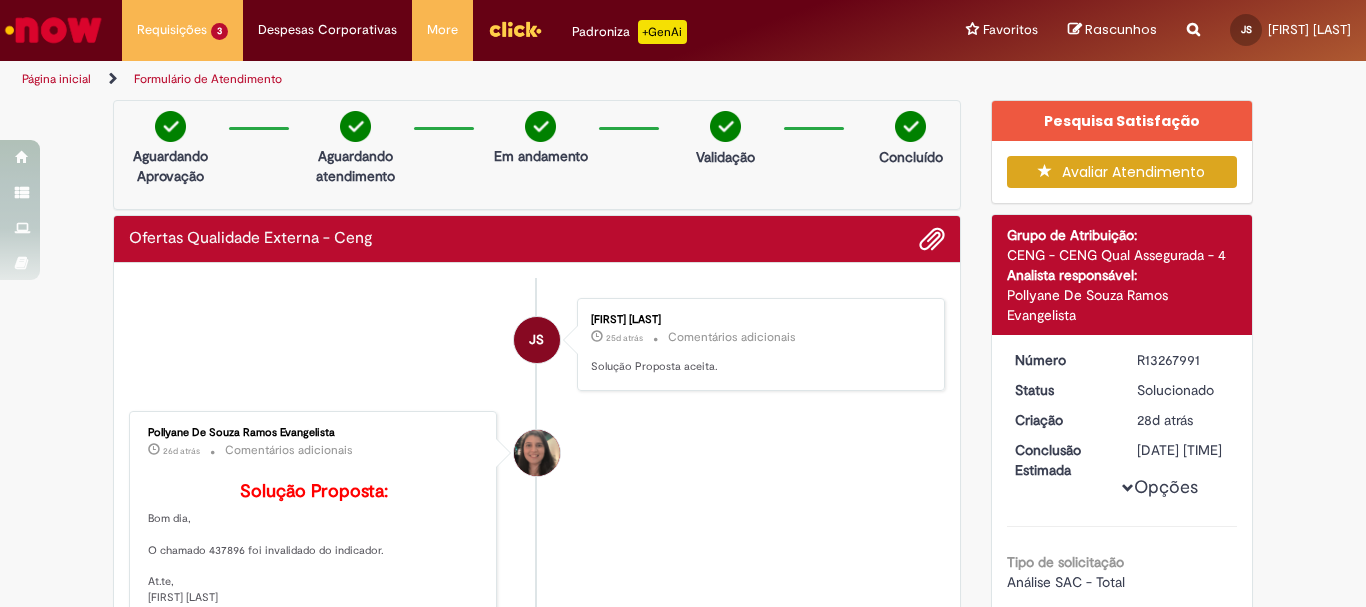 scroll, scrollTop: 300, scrollLeft: 0, axis: vertical 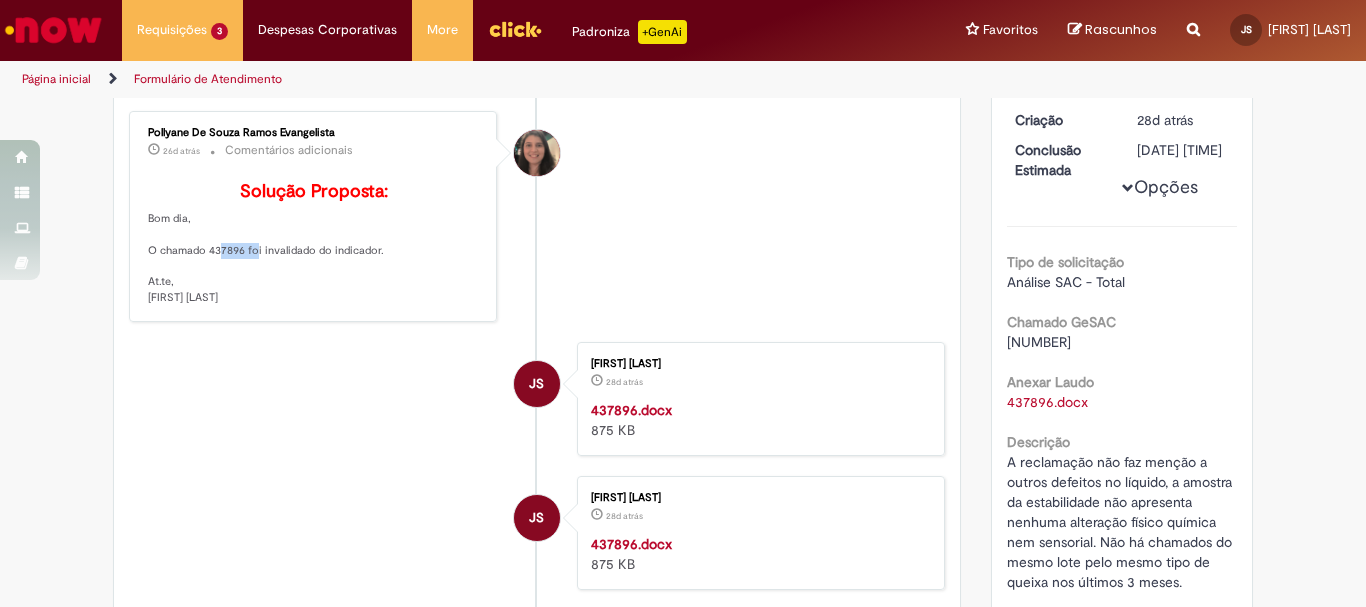 drag, startPoint x: 241, startPoint y: 282, endPoint x: 204, endPoint y: 280, distance: 37.054016 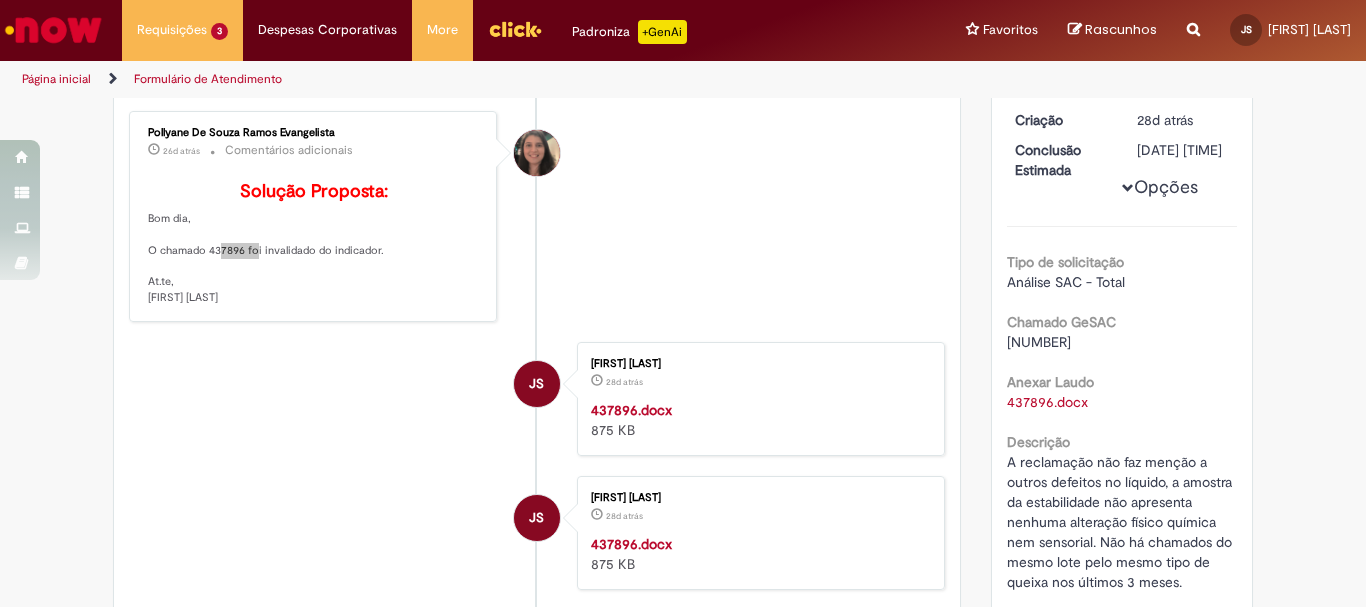 scroll, scrollTop: 0, scrollLeft: 0, axis: both 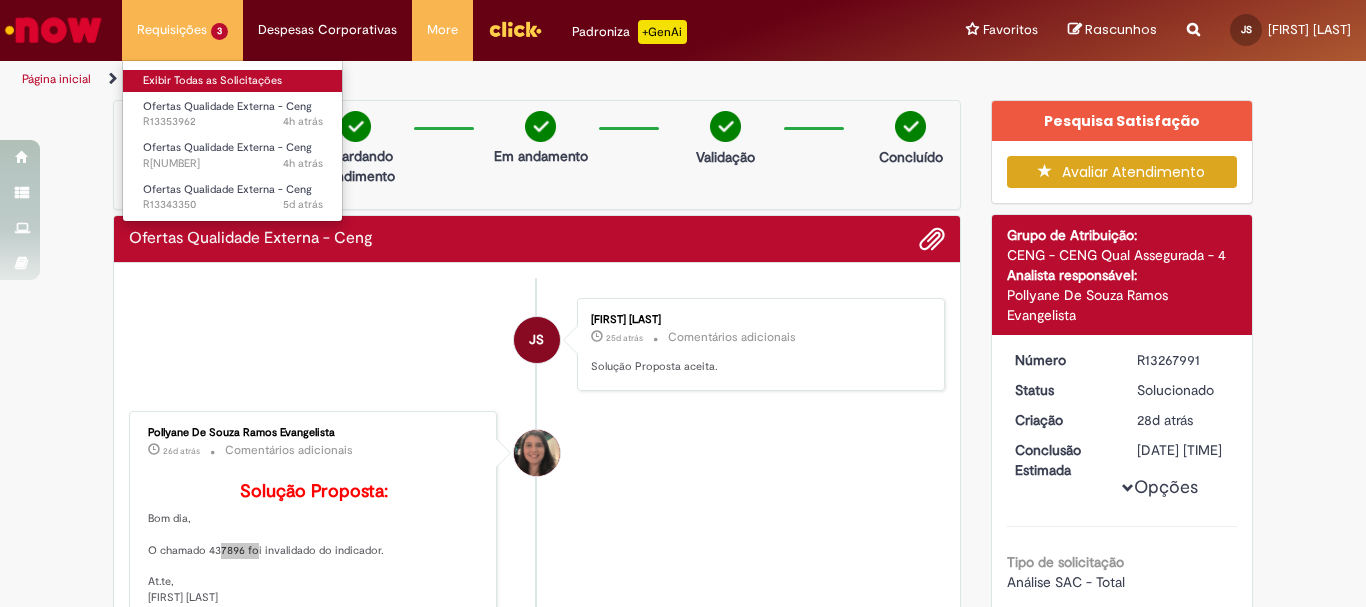 click on "Exibir Todas as Solicitações" at bounding box center [233, 81] 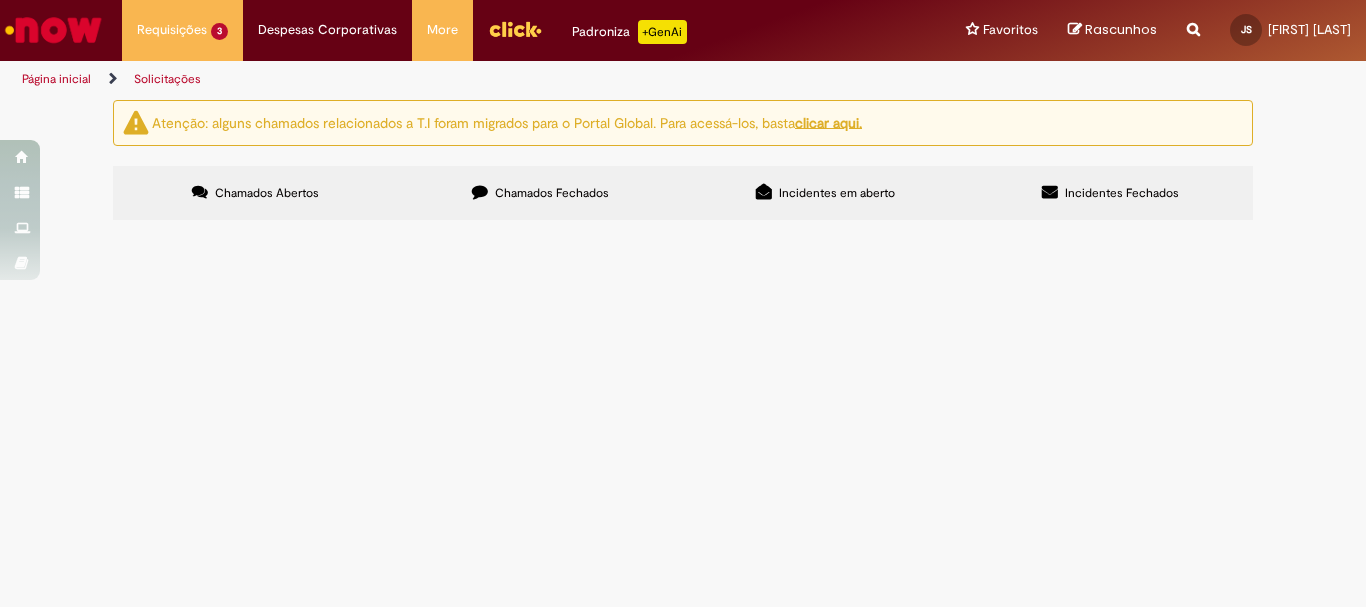 click on "Chamados Fechados" at bounding box center [552, 193] 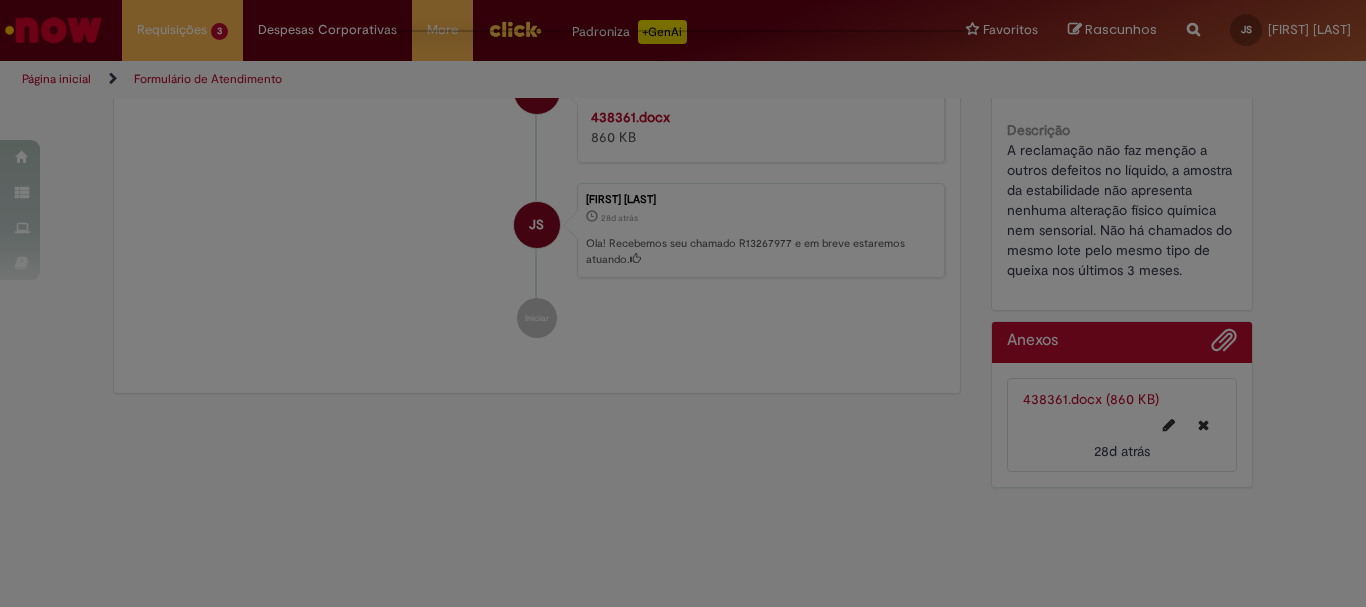 scroll, scrollTop: 0, scrollLeft: 0, axis: both 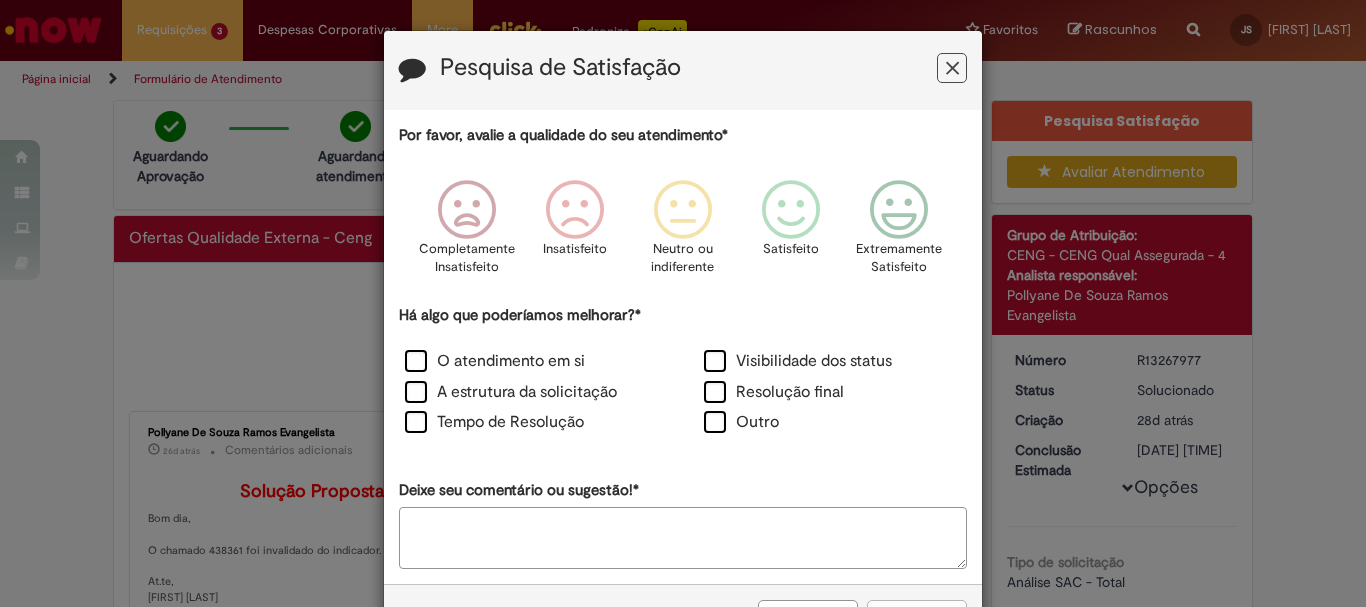 click at bounding box center [952, 68] 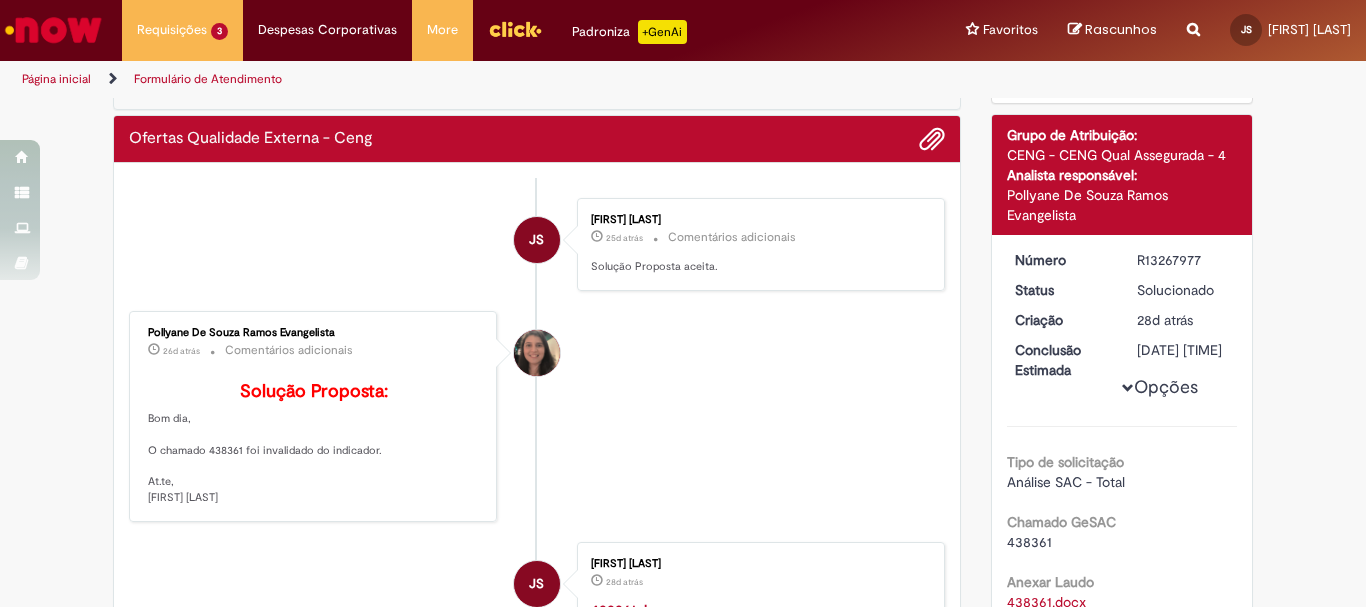 scroll, scrollTop: 200, scrollLeft: 0, axis: vertical 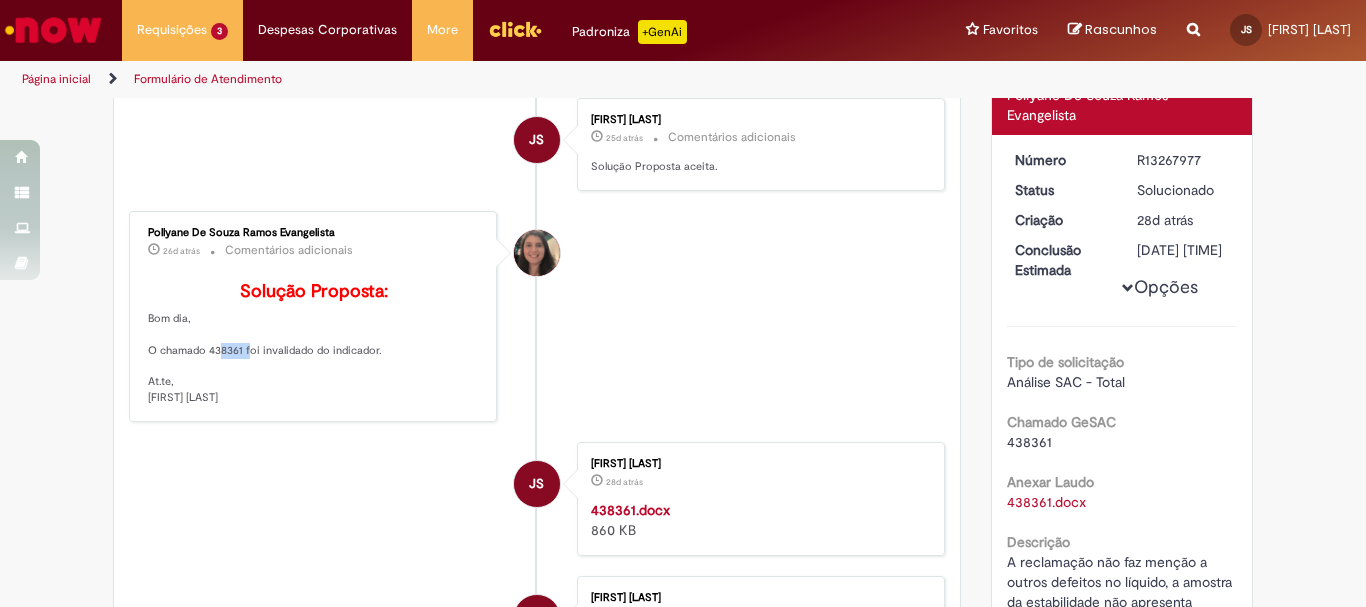 drag, startPoint x: 234, startPoint y: 375, endPoint x: 201, endPoint y: 381, distance: 33.54102 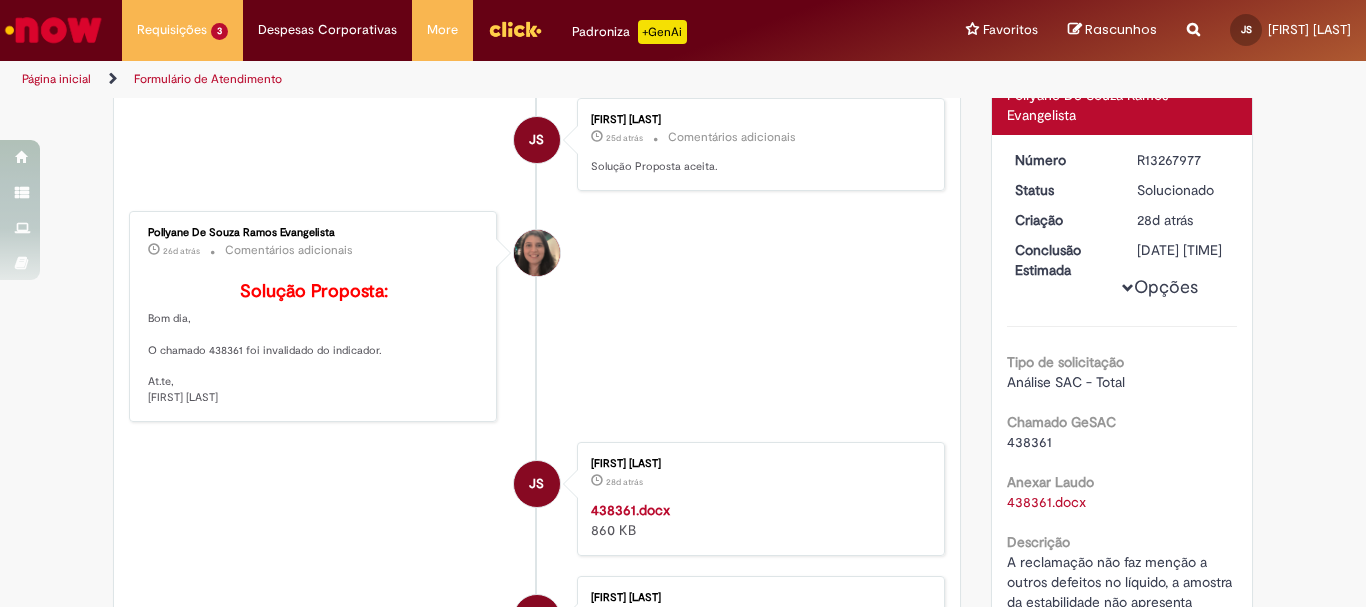 drag, startPoint x: 276, startPoint y: 142, endPoint x: 239, endPoint y: 124, distance: 41.14608 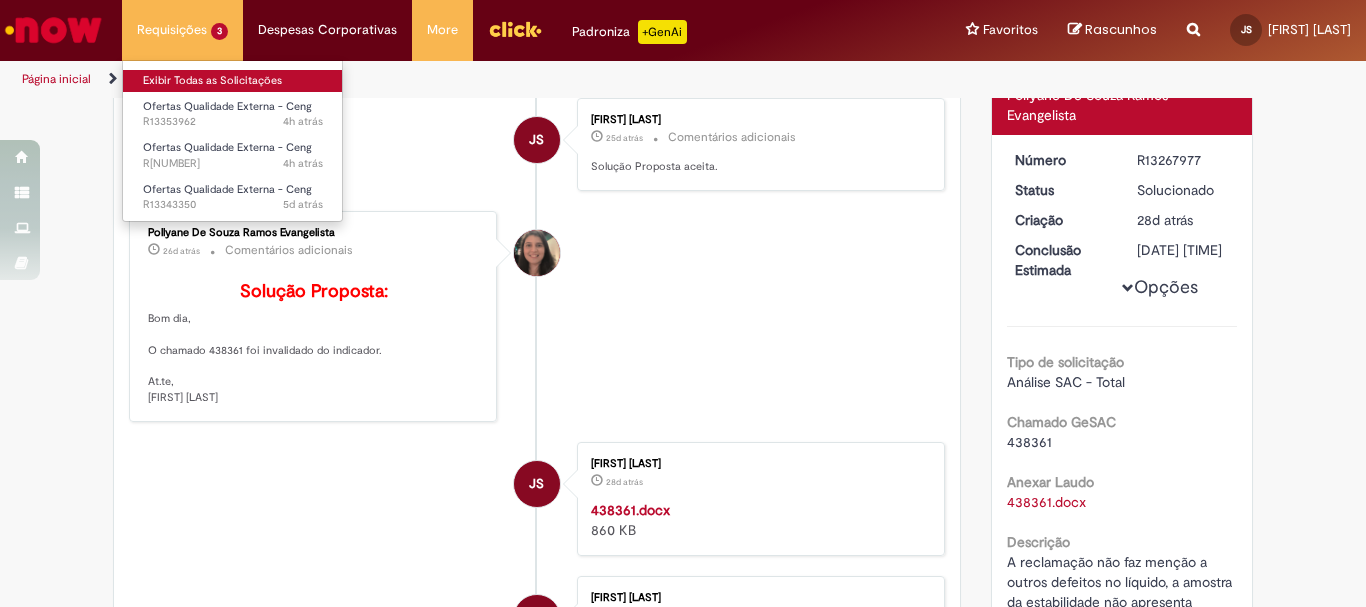 click on "Exibir Todas as Solicitações" at bounding box center (233, 81) 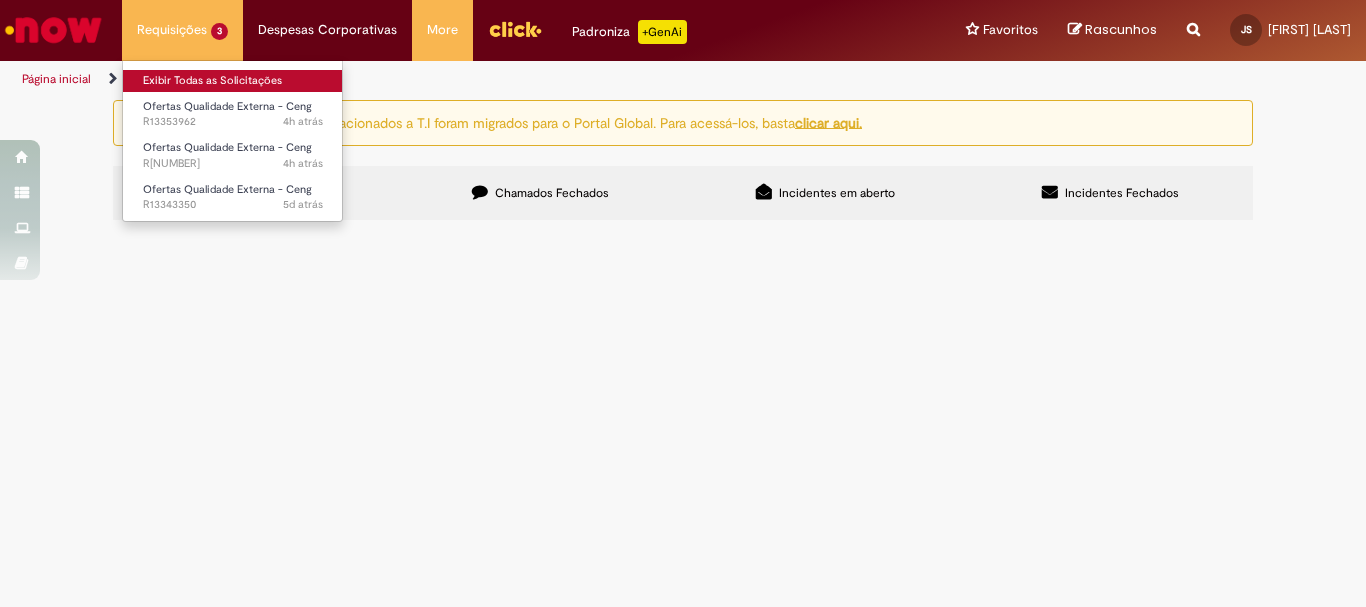 scroll, scrollTop: 0, scrollLeft: 0, axis: both 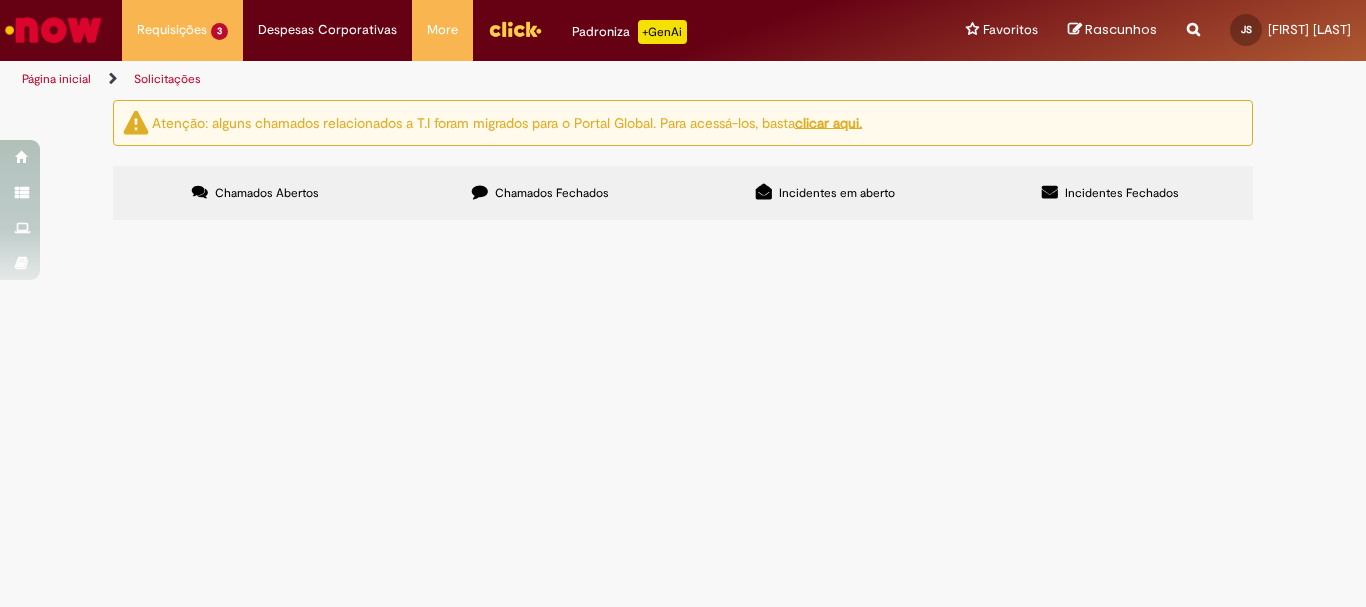 click on "Chamados Fechados" at bounding box center (552, 193) 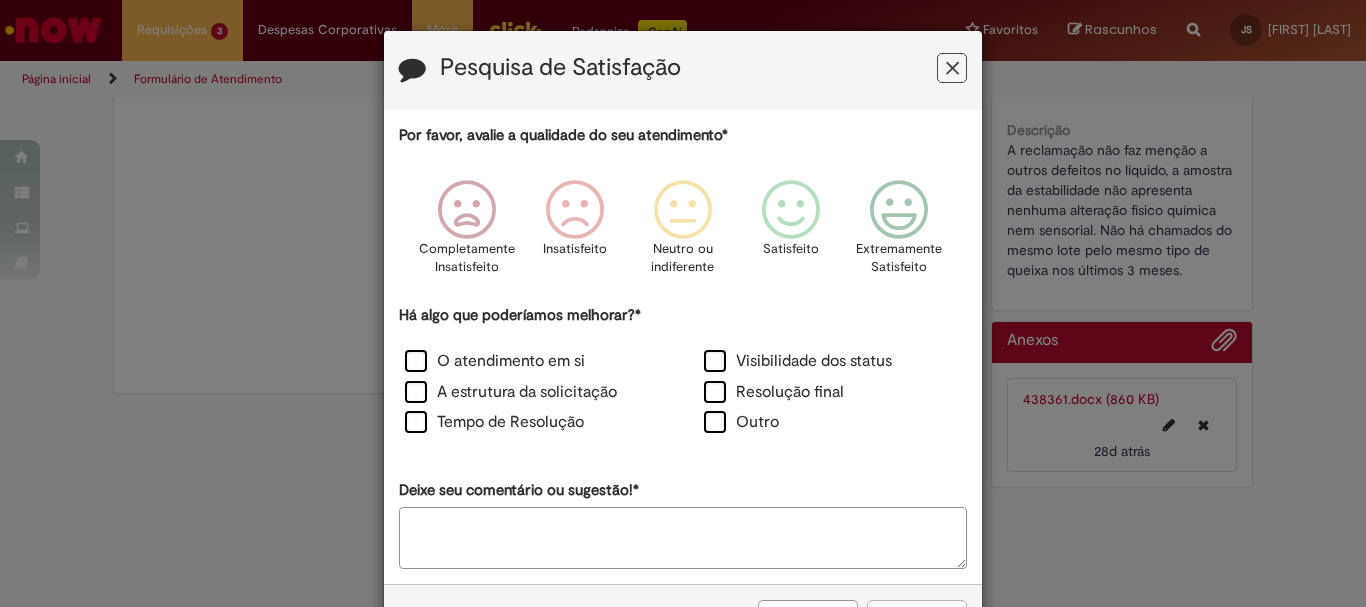 scroll, scrollTop: 0, scrollLeft: 0, axis: both 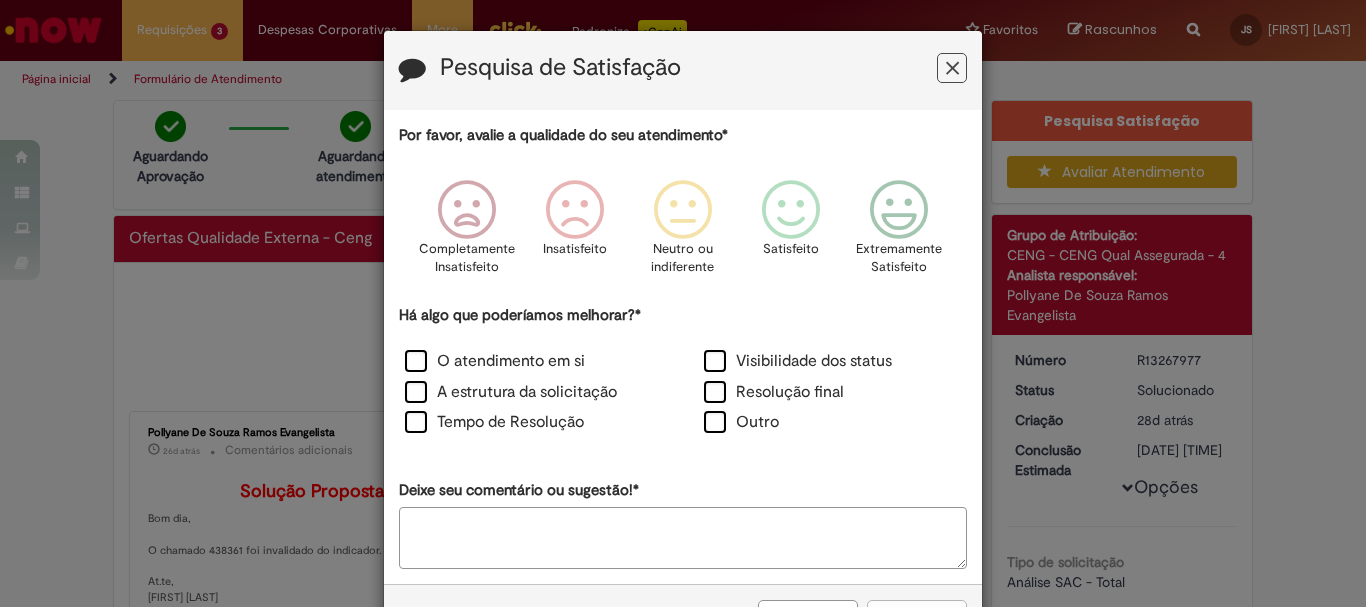 click at bounding box center (952, 68) 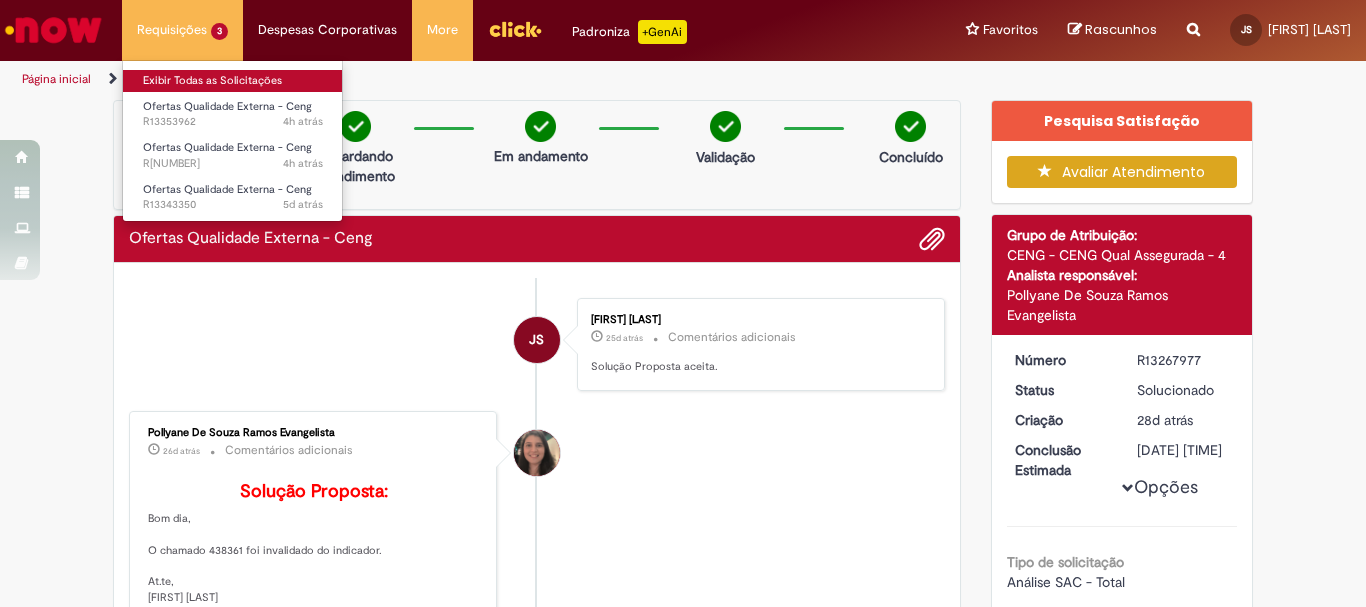 click on "Exibir Todas as Solicitações" at bounding box center (233, 81) 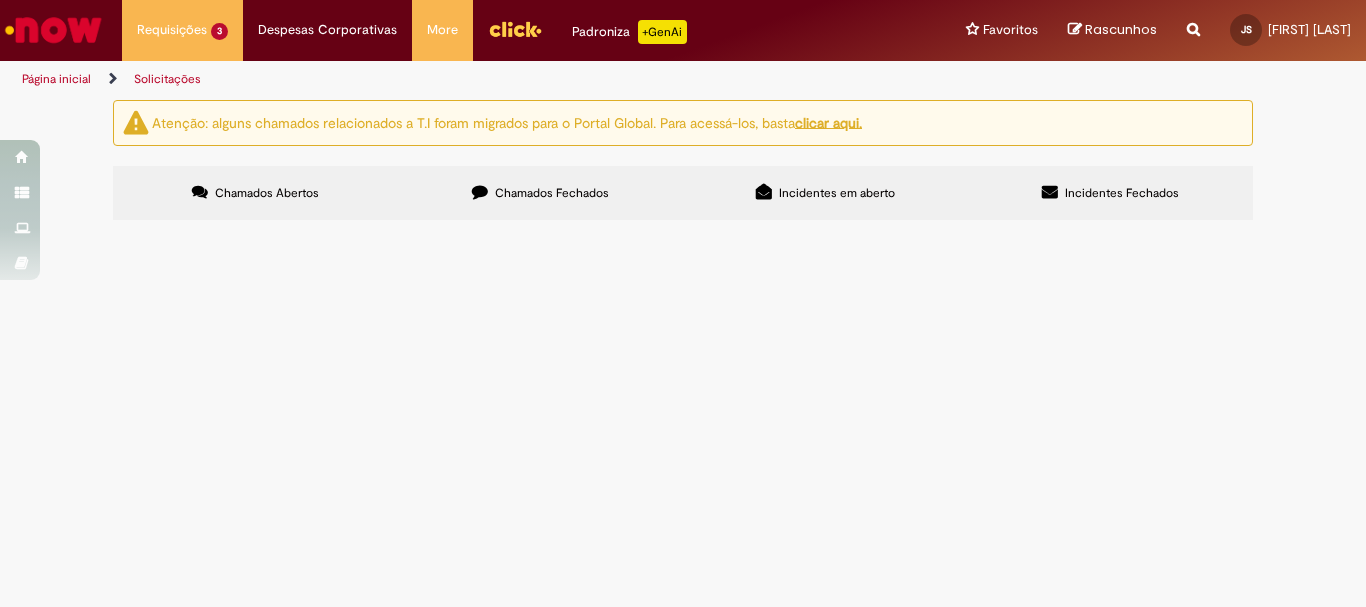 scroll, scrollTop: 61, scrollLeft: 0, axis: vertical 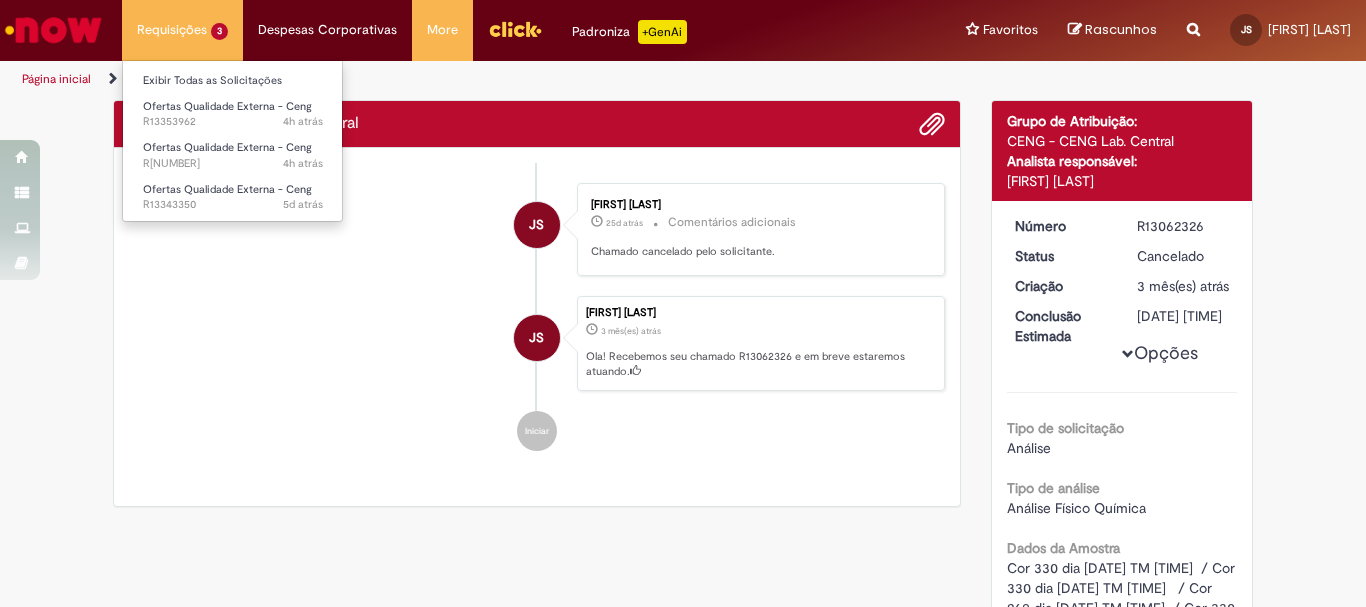 click on "Exibir Todas as Solicitações
Ofertas Qualidade Externa - Ceng
4h atrás 4 horas atrás  R13353962
Ofertas Qualidade Externa - Ceng
4h atrás 4 horas atrás  R13353947
Ofertas Qualidade Externa - Ceng
5d atrás 5 dias atrás  R13343350" at bounding box center (232, 141) 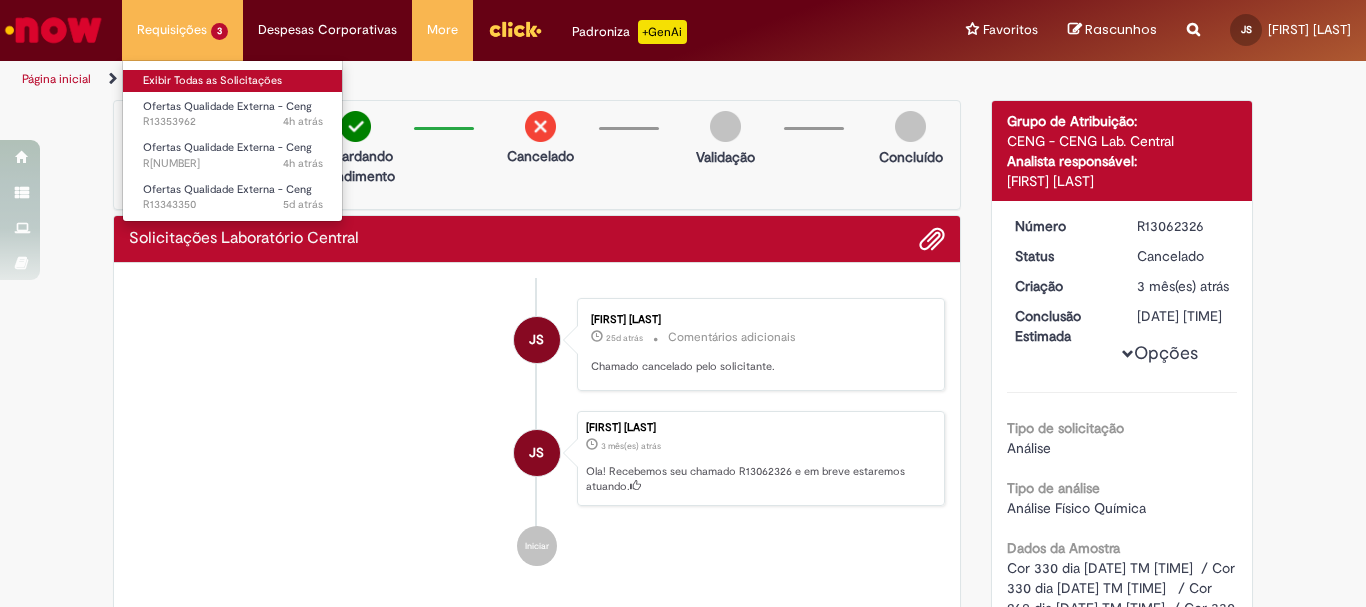 click on "Exibir Todas as Solicitações" at bounding box center [233, 81] 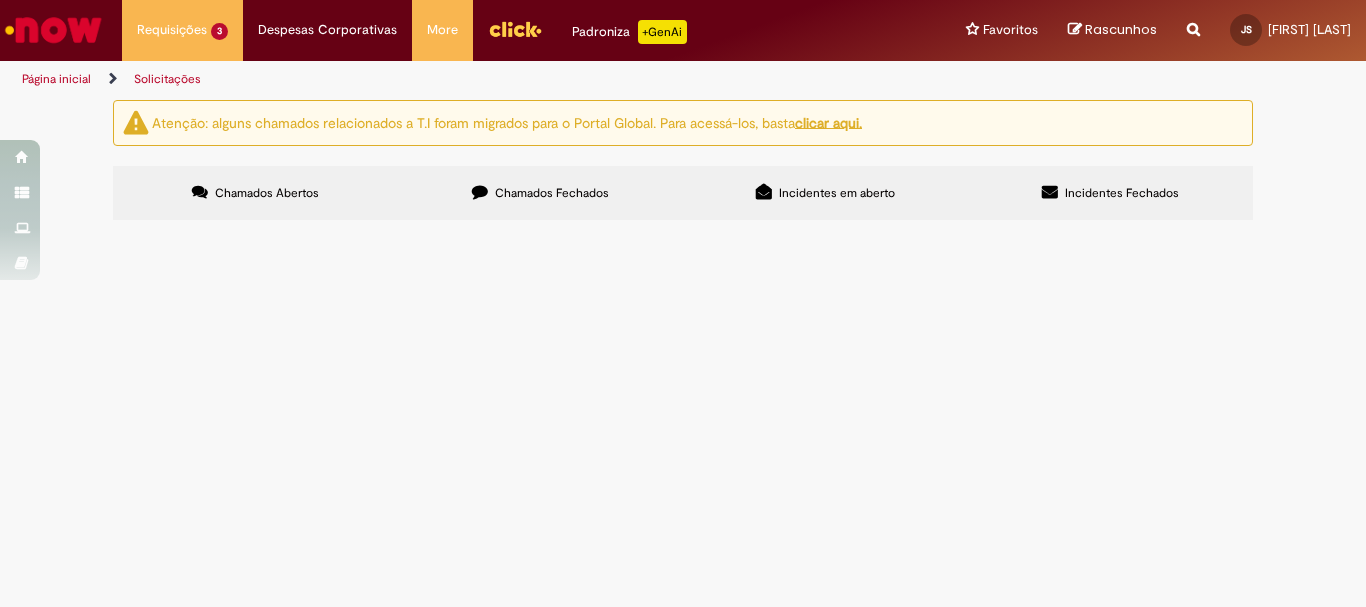 scroll, scrollTop: 61, scrollLeft: 0, axis: vertical 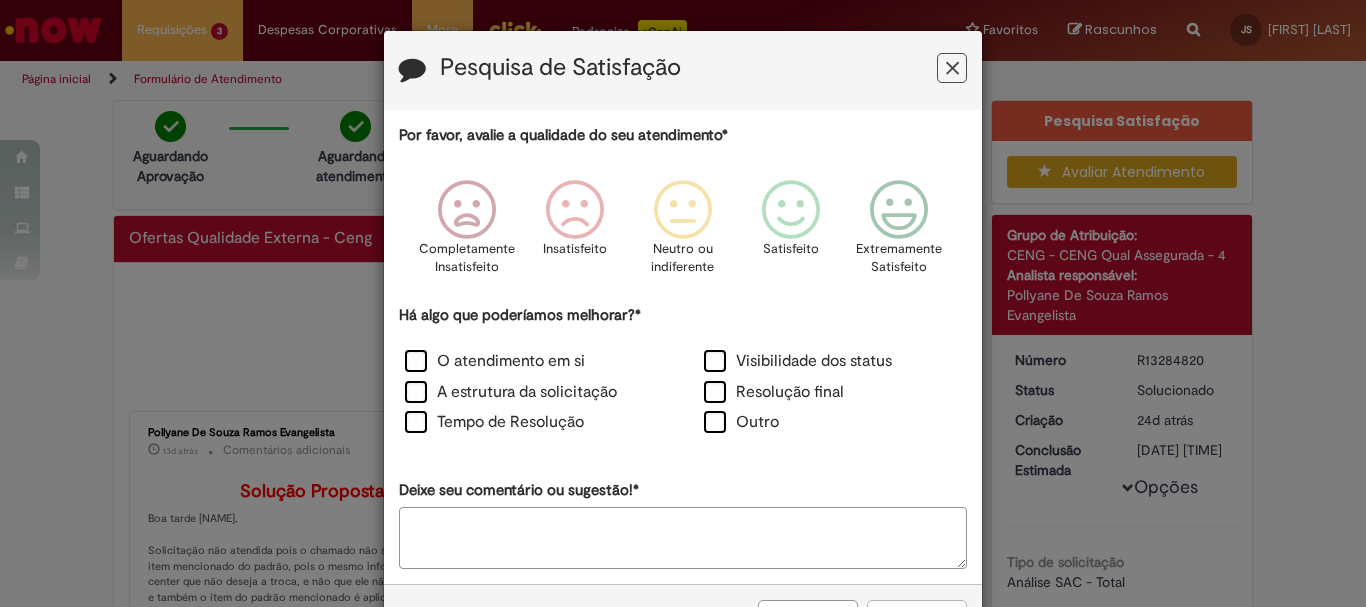 click at bounding box center [952, 68] 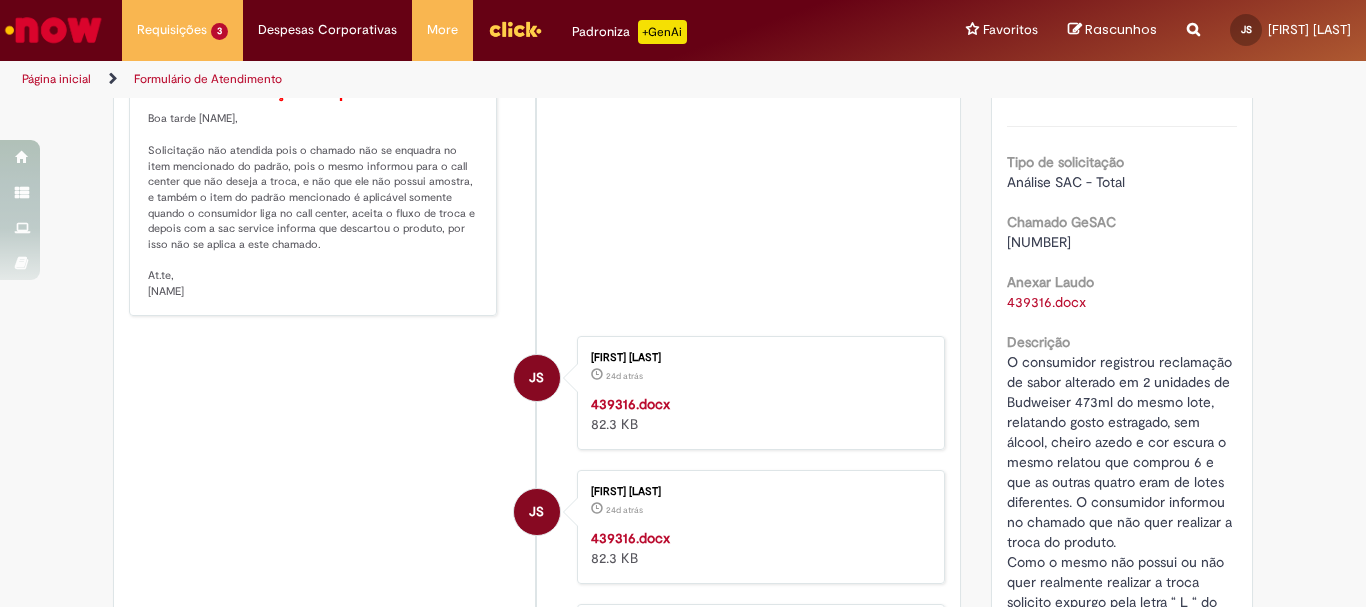 scroll, scrollTop: 0, scrollLeft: 0, axis: both 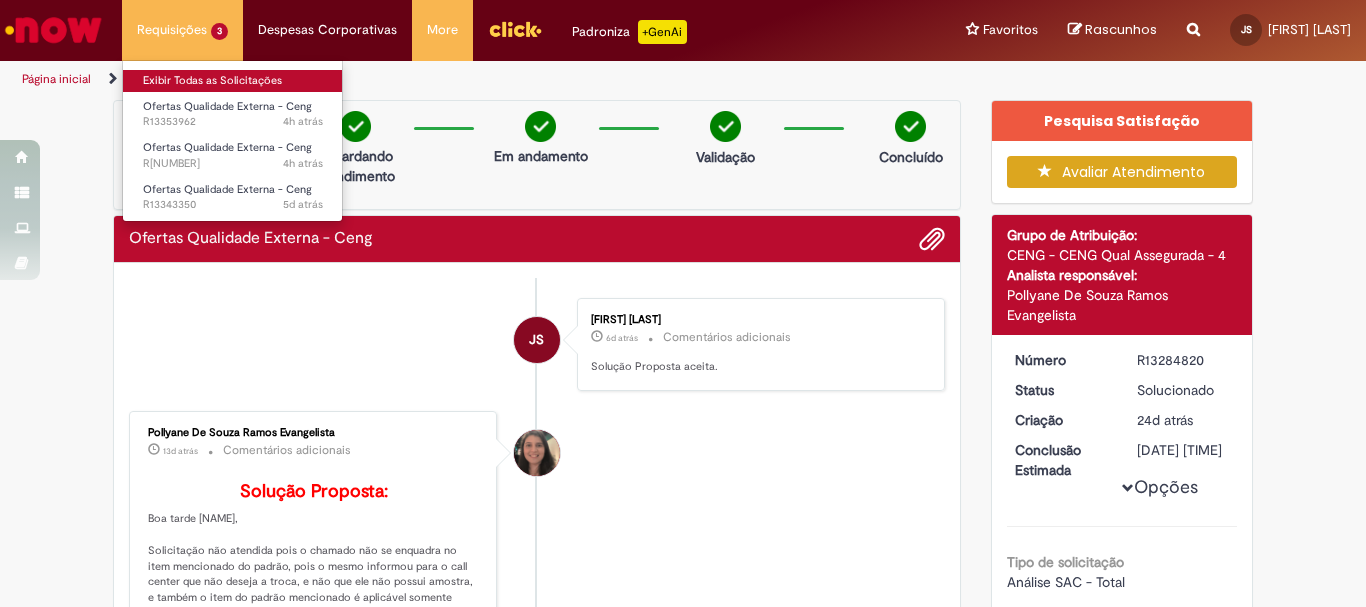 click on "Exibir Todas as Solicitações" at bounding box center [233, 81] 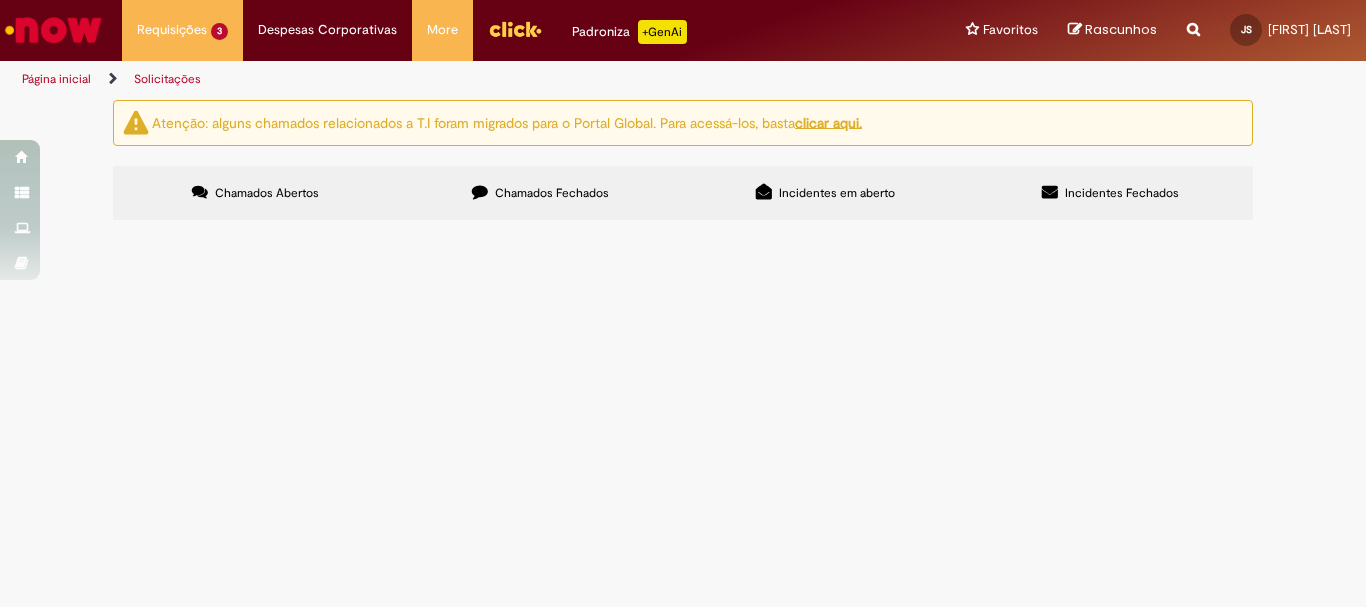 click on "Chamados Fechados" at bounding box center (540, 193) 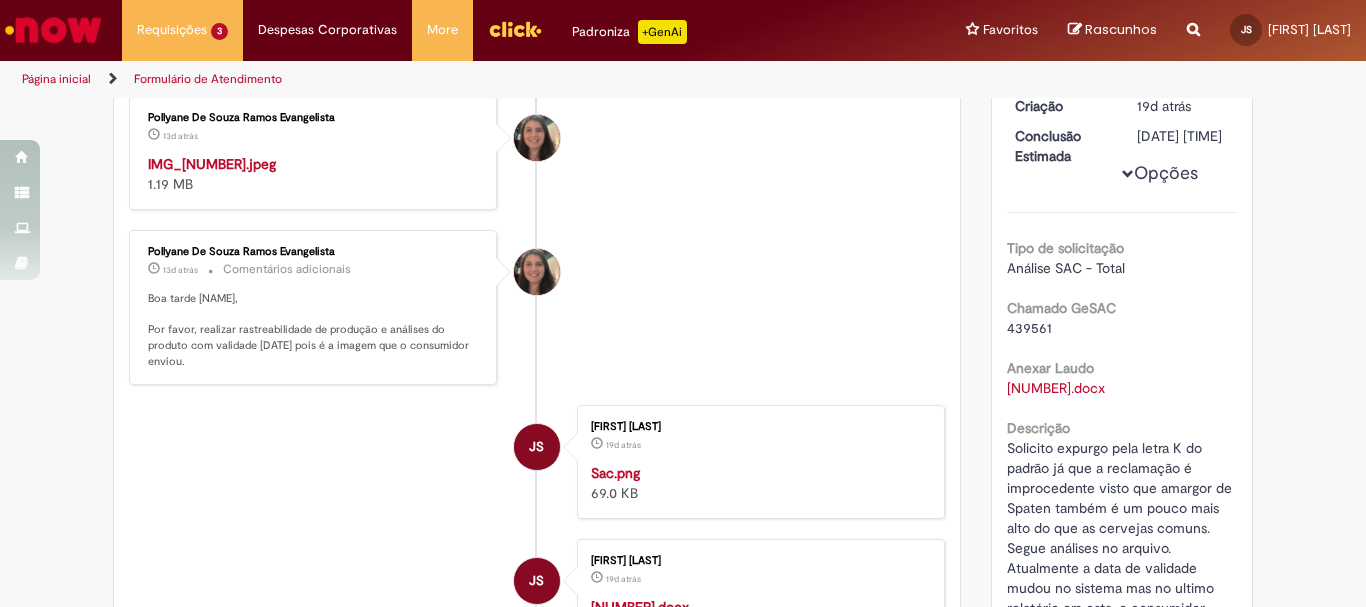 scroll, scrollTop: 0, scrollLeft: 0, axis: both 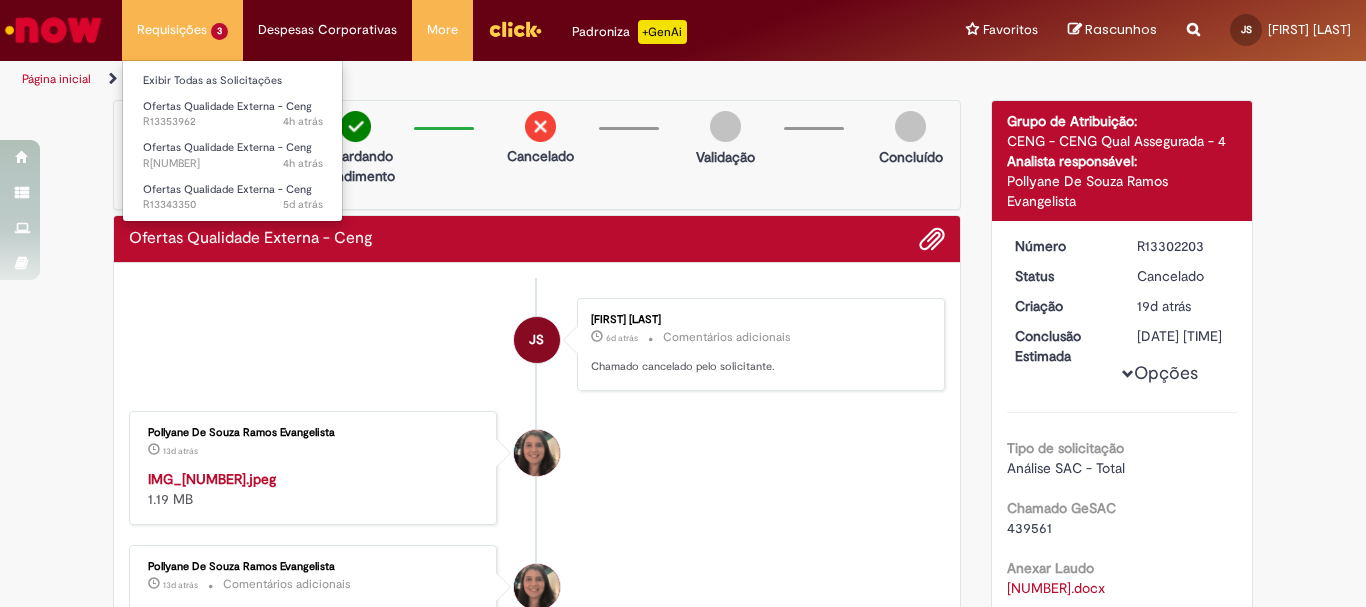 click on "Requisições   3
Exibir Todas as Solicitações
Ofertas Qualidade Externa - Ceng
4h atrás 4 horas atrás  R13353962
Ofertas Qualidade Externa - Ceng
4h atrás 4 horas atrás  R13353947
Ofertas Qualidade Externa - Ceng
5d atrás 5 dias atrás  R13343350" at bounding box center [182, 30] 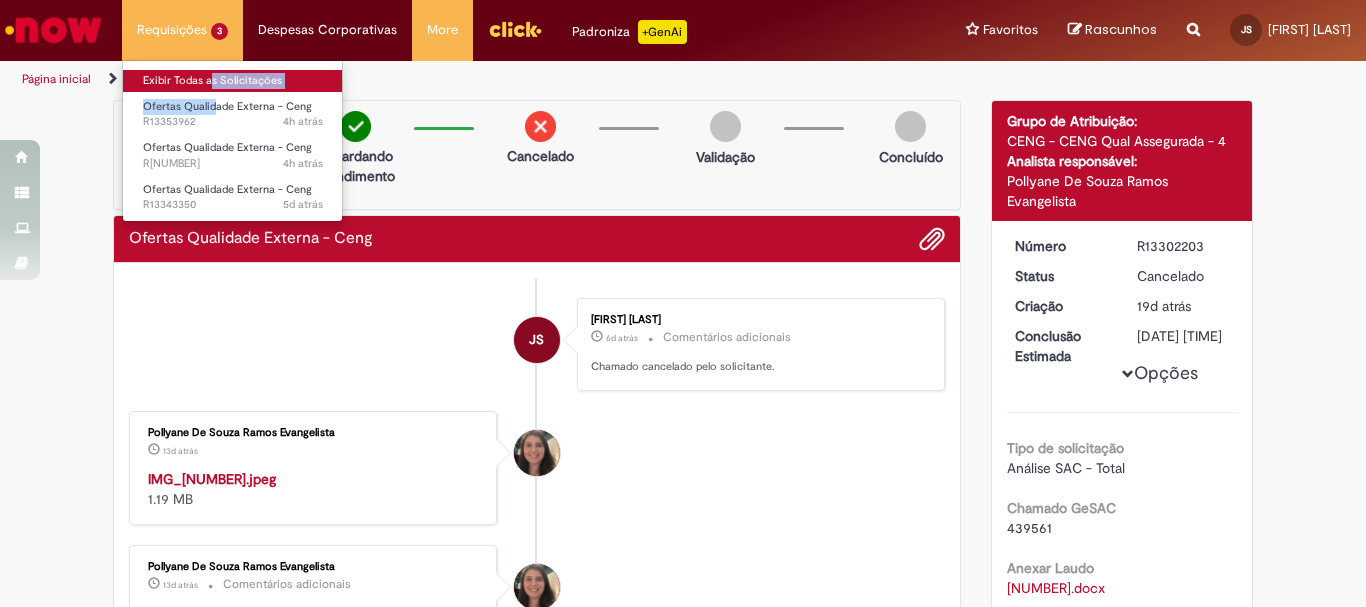 drag, startPoint x: 214, startPoint y: 94, endPoint x: 206, endPoint y: 83, distance: 13.601471 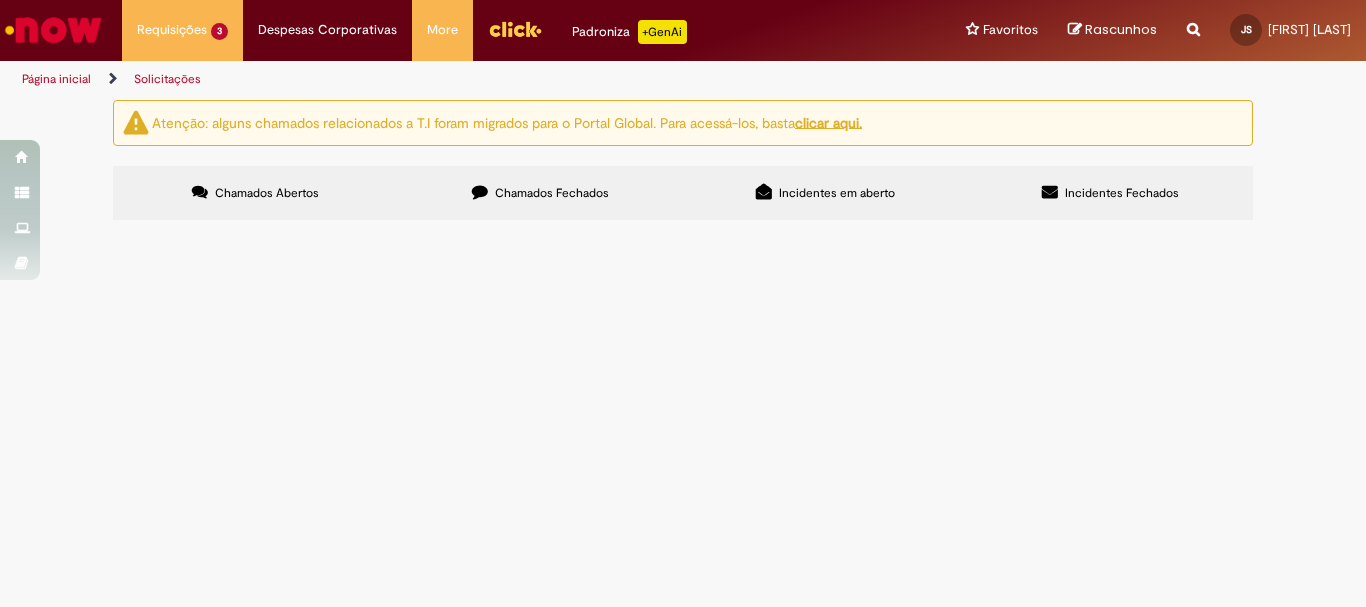 scroll, scrollTop: 61, scrollLeft: 0, axis: vertical 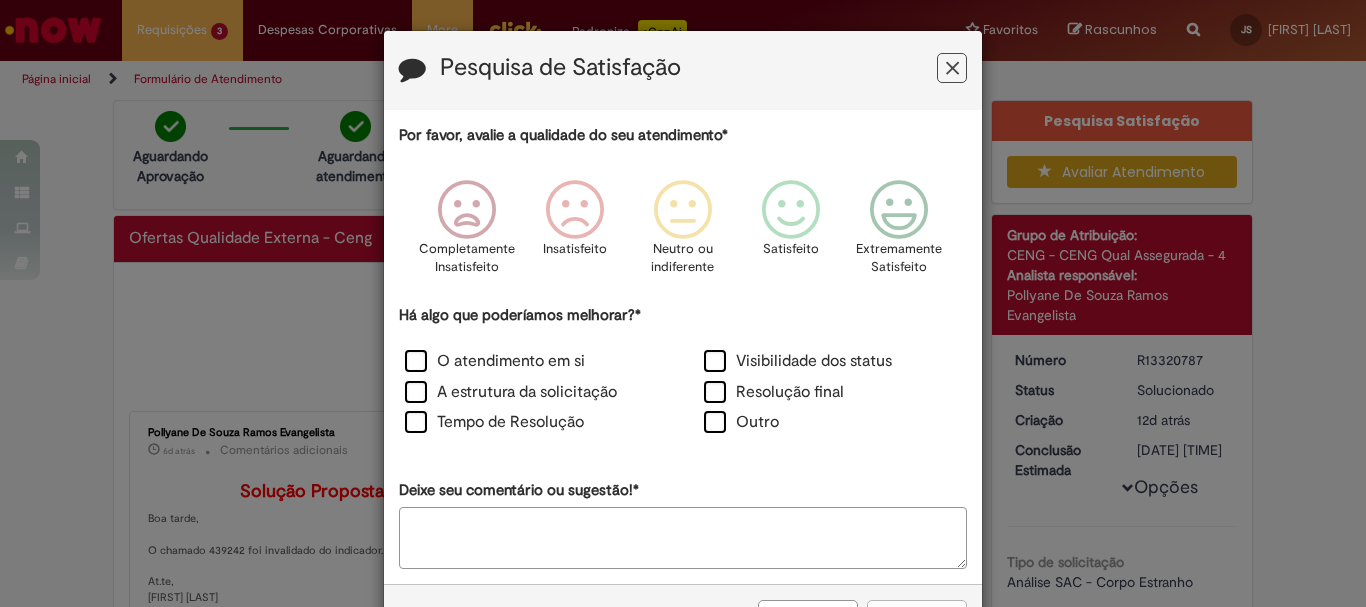 click at bounding box center (952, 68) 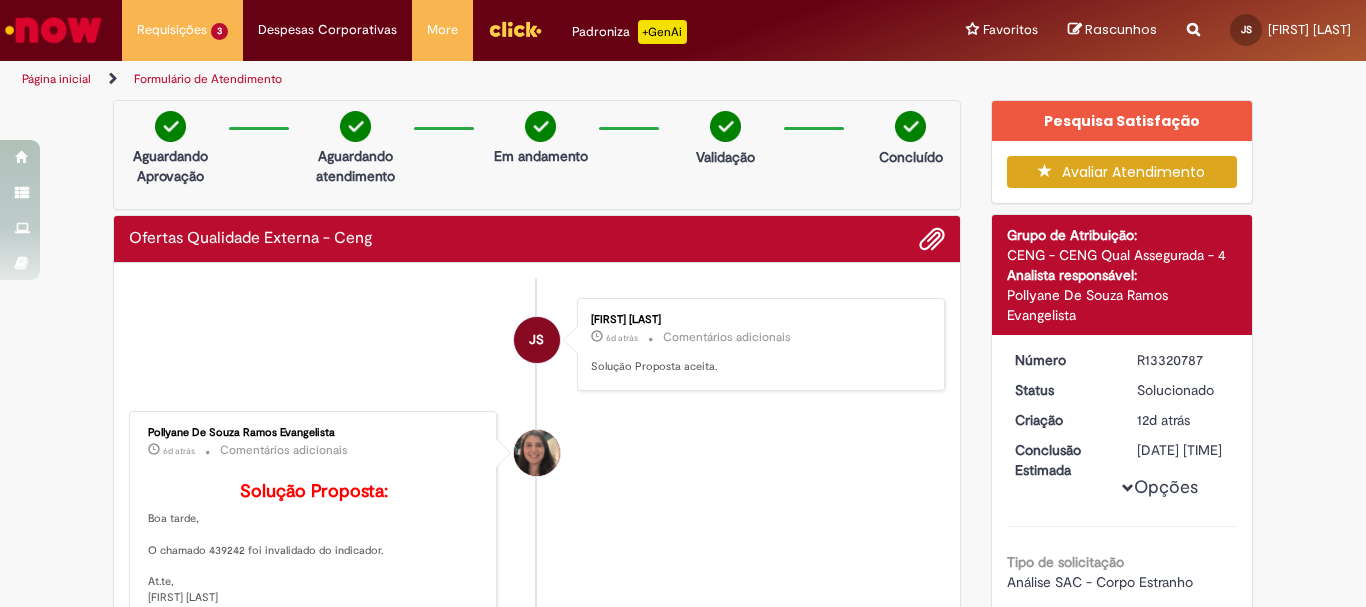 scroll, scrollTop: 100, scrollLeft: 0, axis: vertical 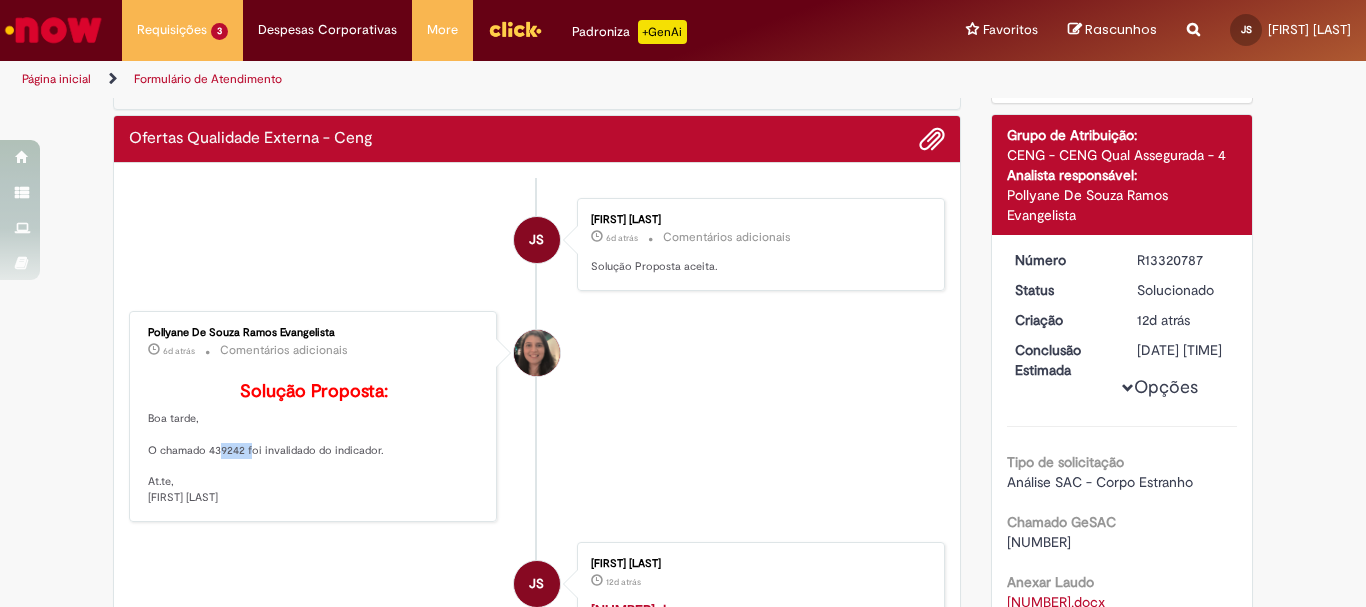 drag, startPoint x: 238, startPoint y: 484, endPoint x: 202, endPoint y: 481, distance: 36.124783 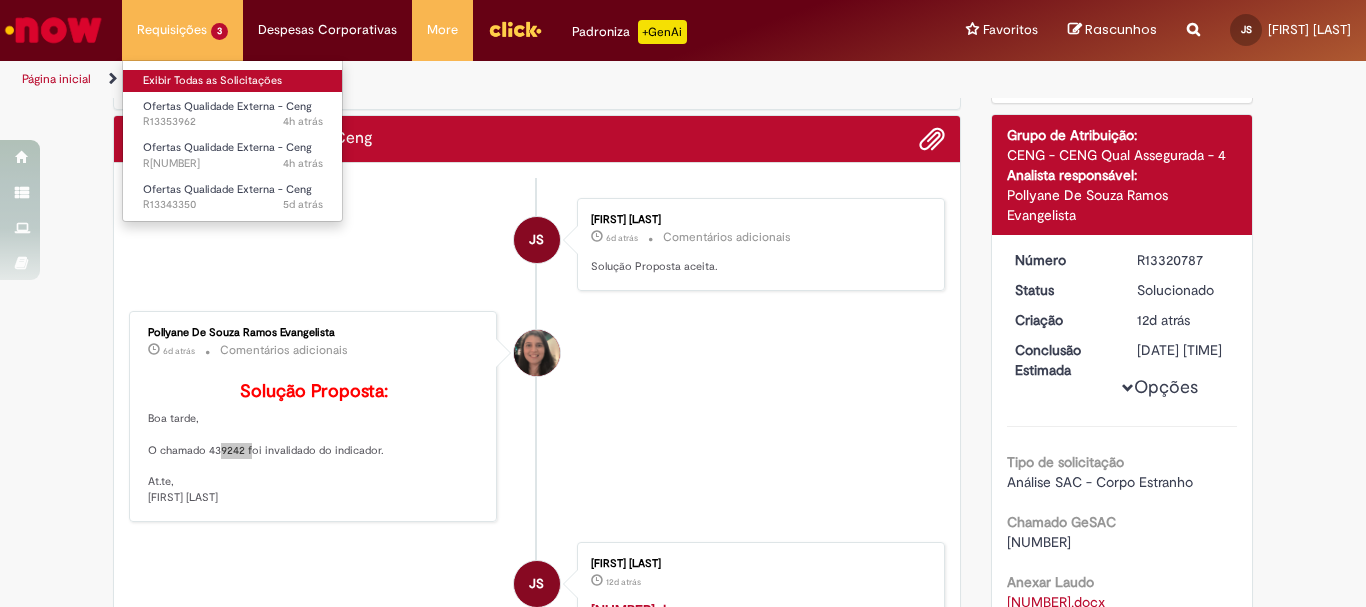 click on "Exibir Todas as Solicitações" at bounding box center [233, 81] 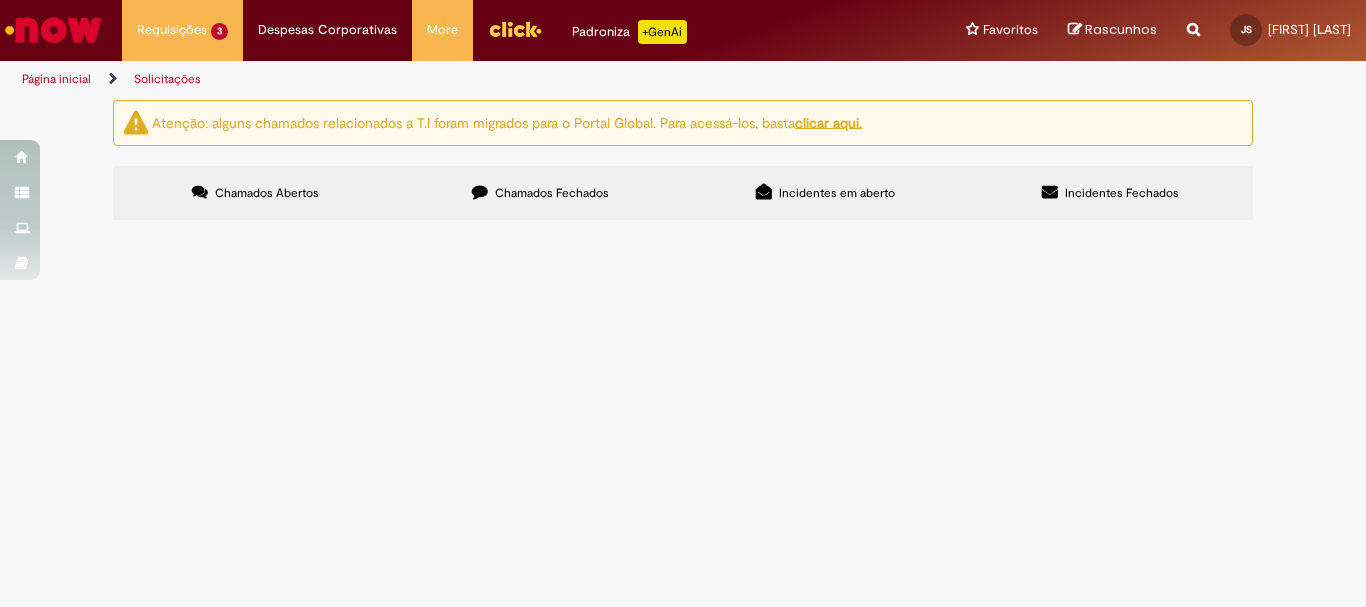scroll, scrollTop: 61, scrollLeft: 0, axis: vertical 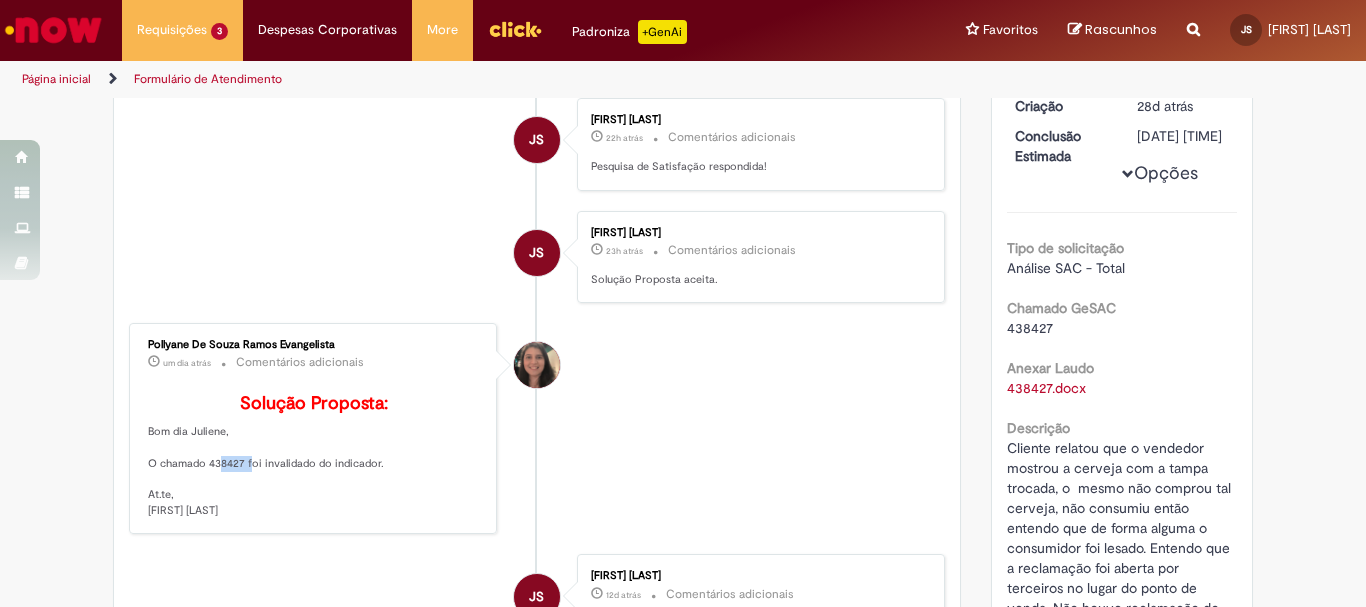 drag, startPoint x: 204, startPoint y: 500, endPoint x: 238, endPoint y: 494, distance: 34.525352 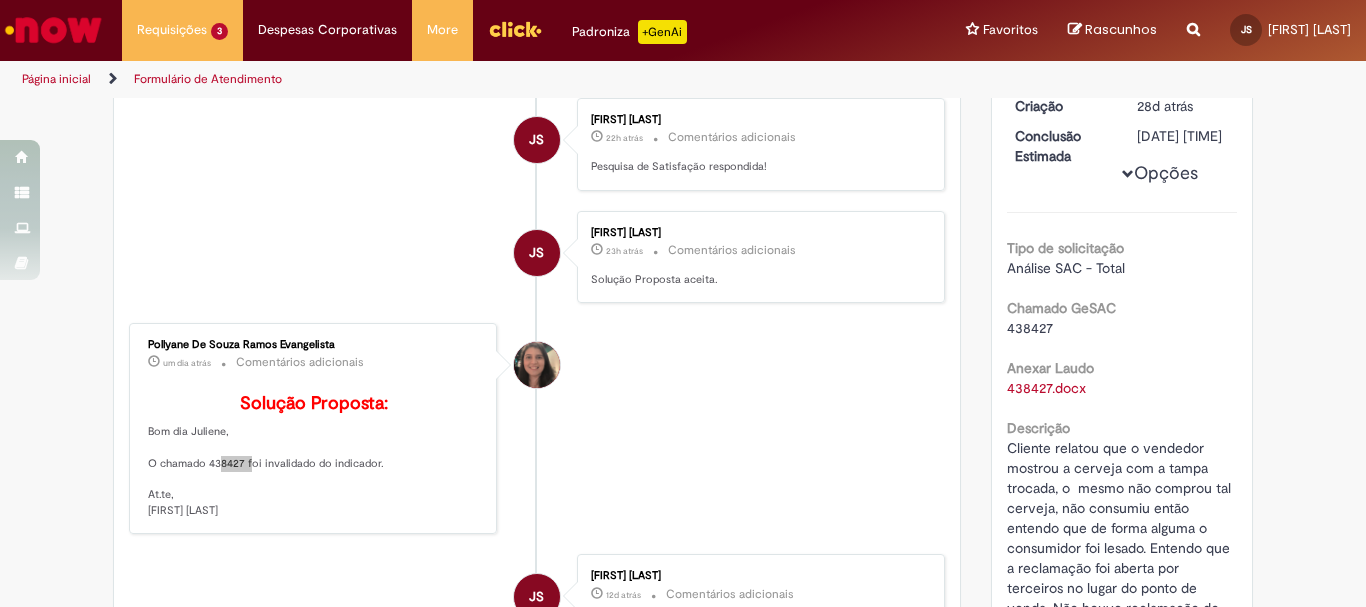 click on "JS
[FIRST] [LAST]
23h atrás 23 horas atrás     Comentários adicionais
Solução Proposta aceita." at bounding box center [537, 257] 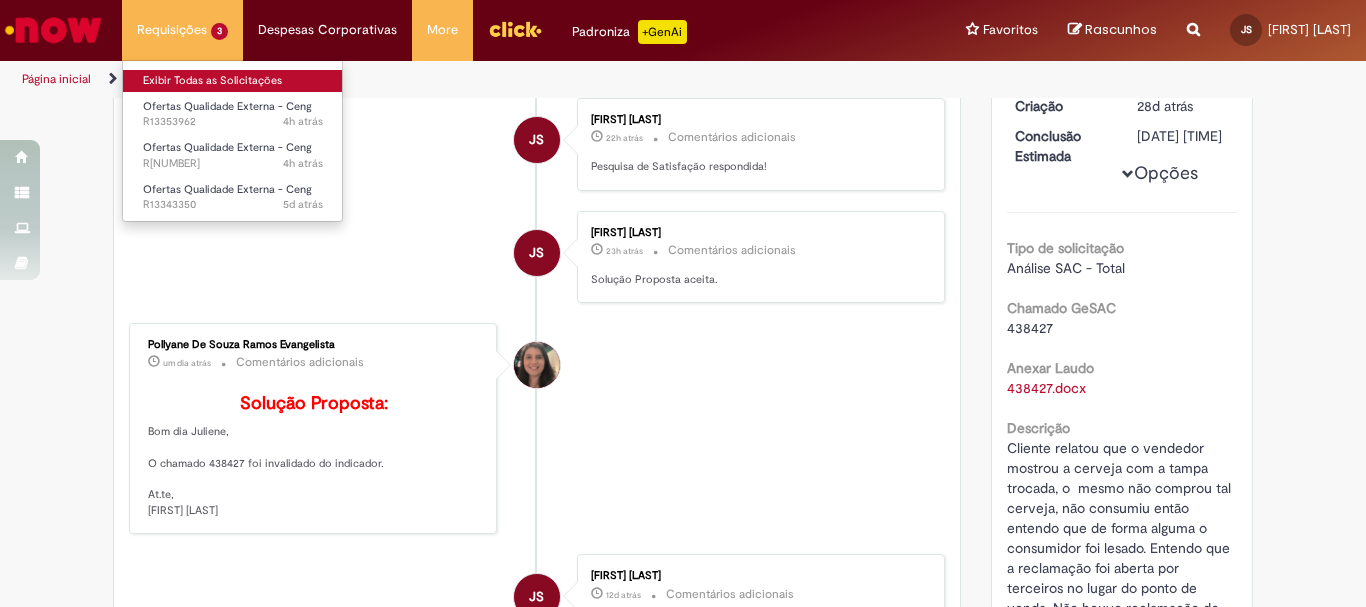 click on "Exibir Todas as Solicitações" at bounding box center (233, 81) 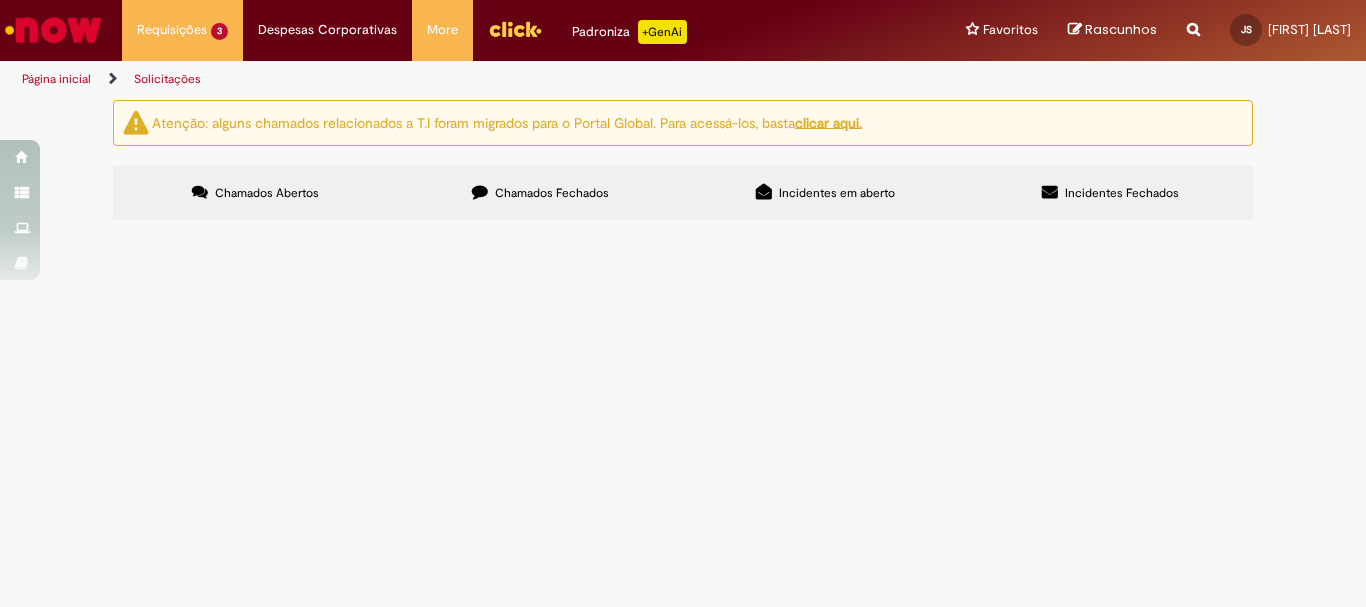scroll, scrollTop: 61, scrollLeft: 0, axis: vertical 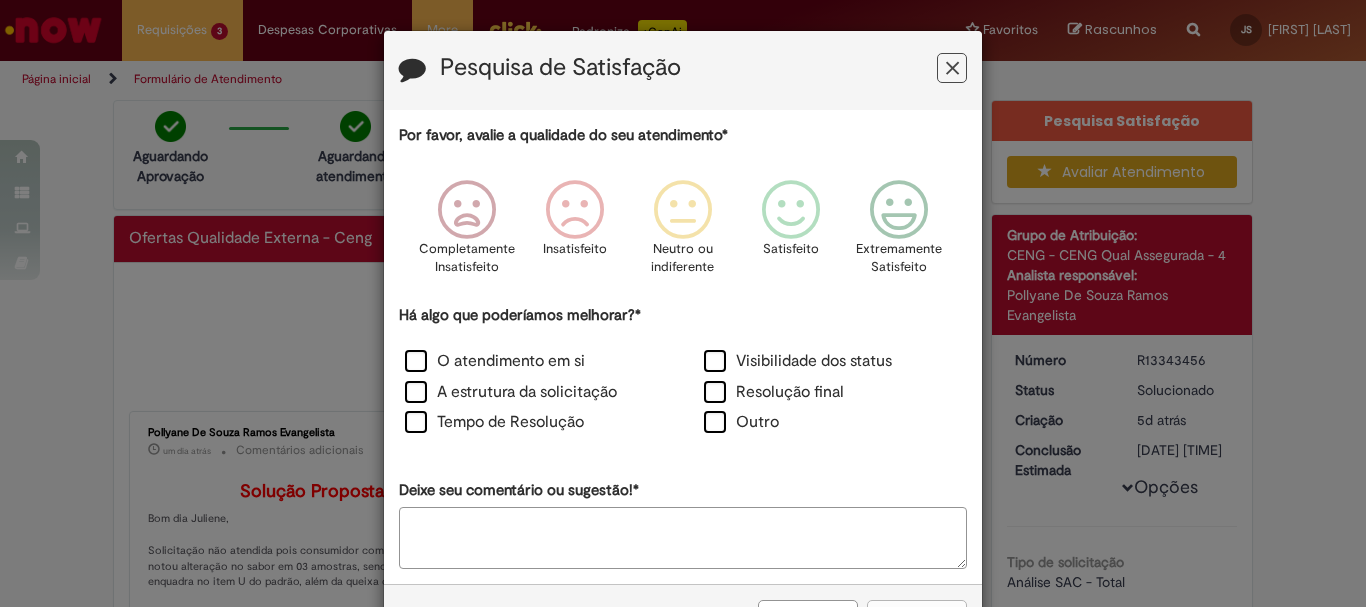 click at bounding box center (952, 68) 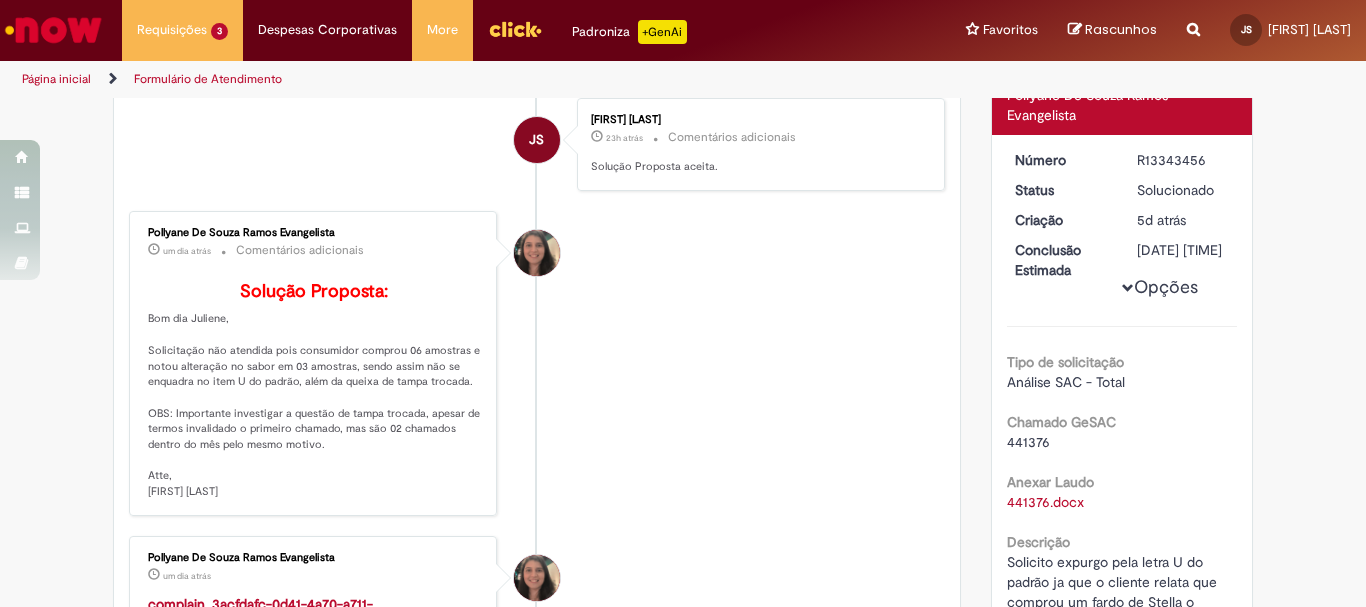 scroll, scrollTop: 0, scrollLeft: 0, axis: both 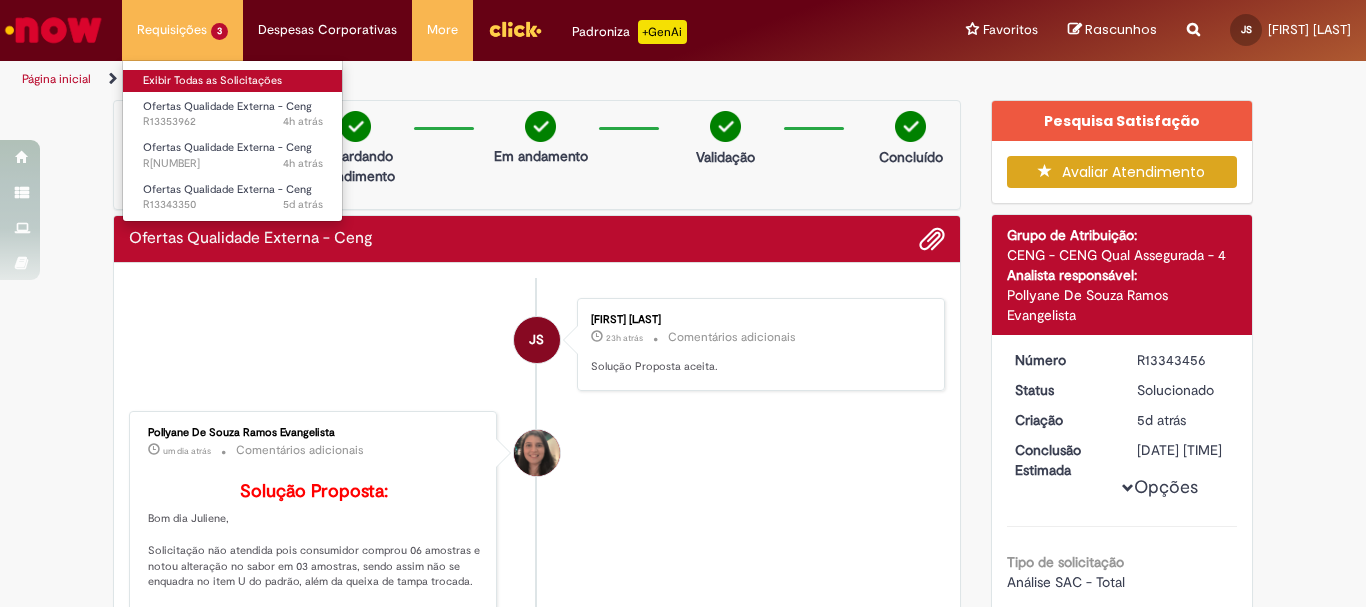click on "Exibir Todas as Solicitações" at bounding box center [233, 81] 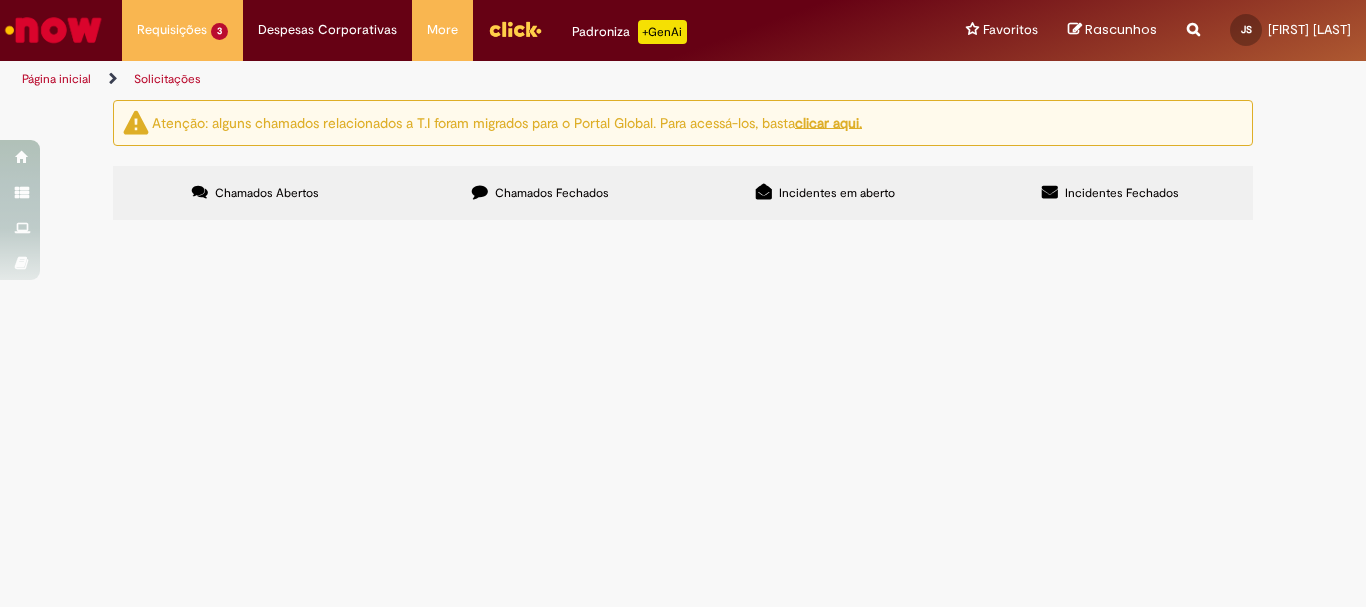 scroll, scrollTop: 61, scrollLeft: 0, axis: vertical 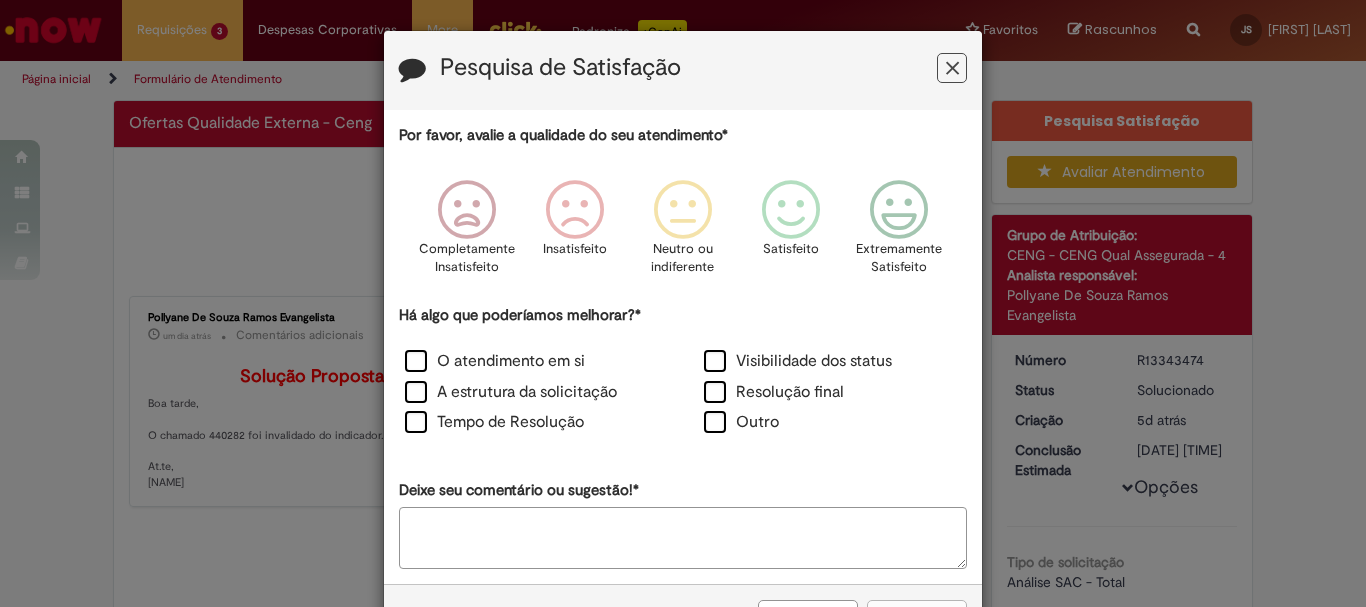 click at bounding box center (952, 68) 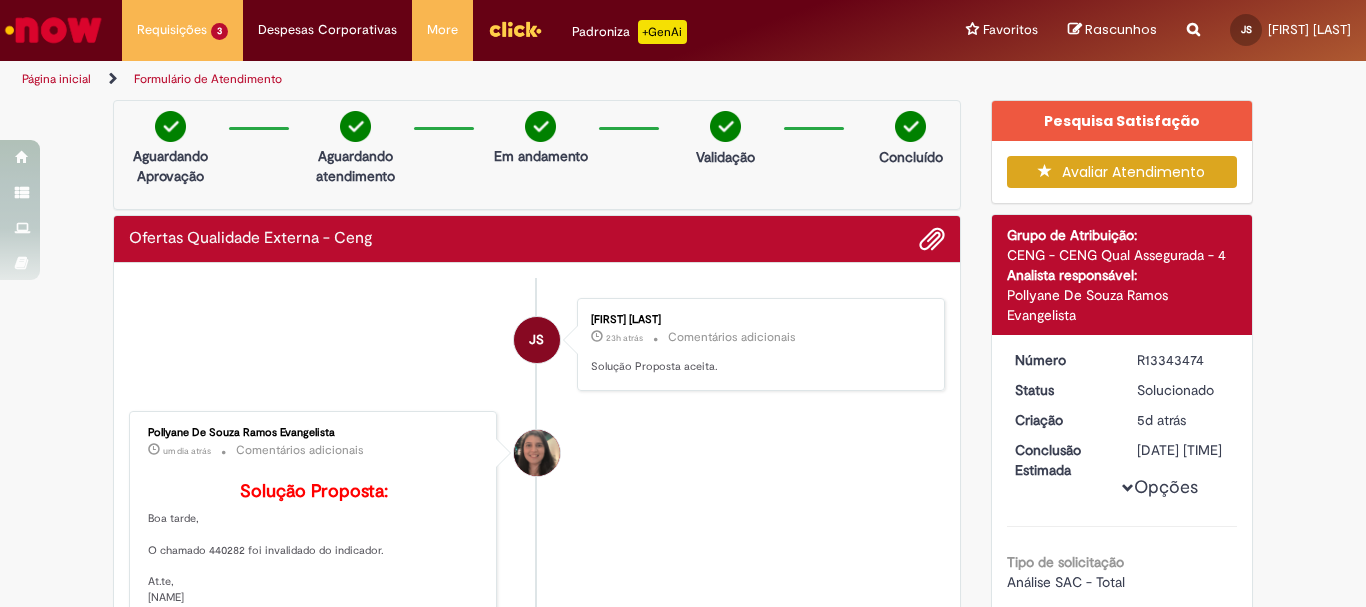 scroll, scrollTop: 100, scrollLeft: 0, axis: vertical 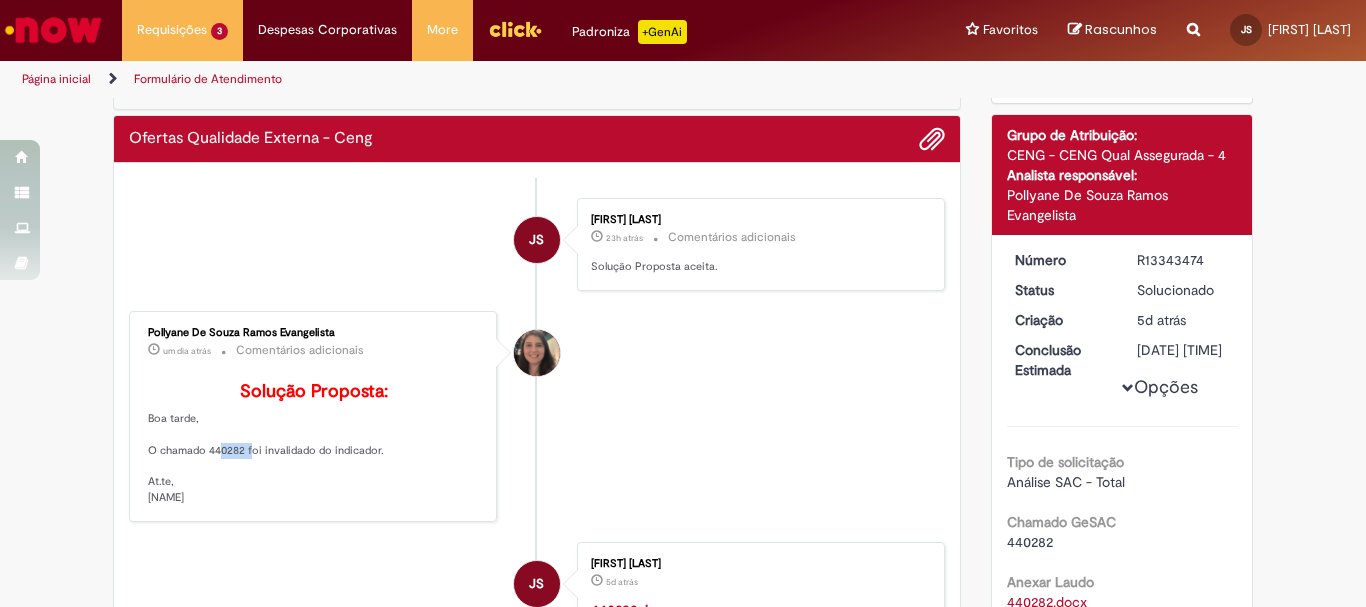 drag, startPoint x: 236, startPoint y: 486, endPoint x: 204, endPoint y: 480, distance: 32.55764 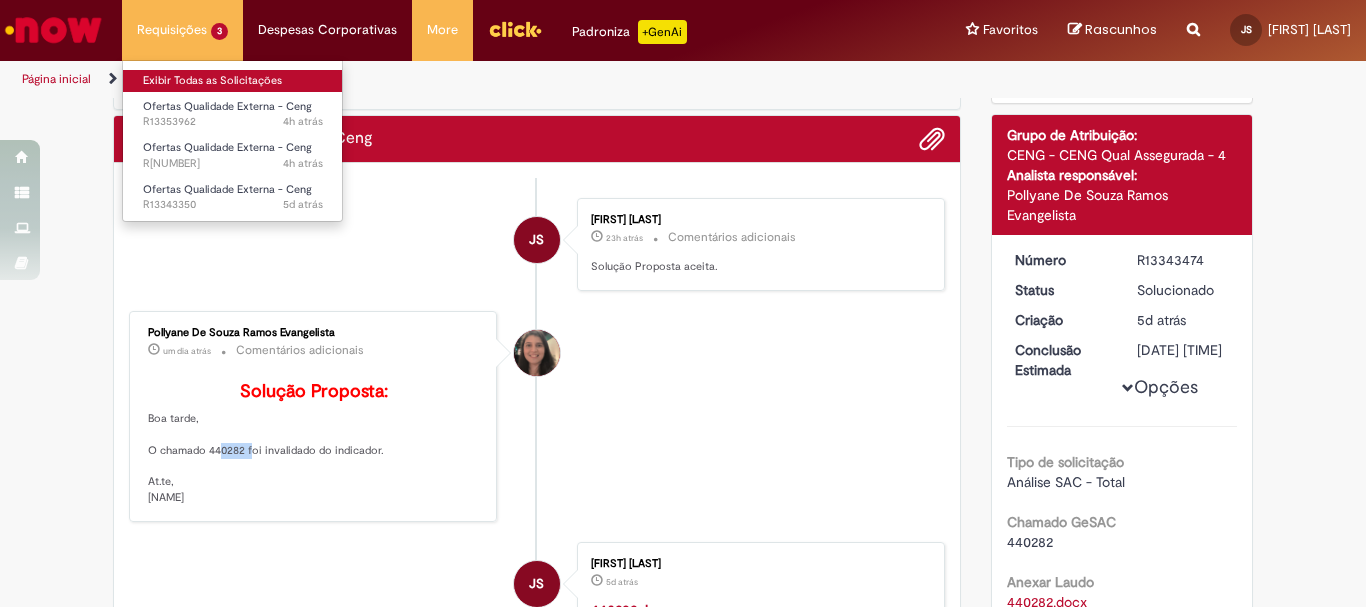 click on "Exibir Todas as Solicitações" at bounding box center [233, 81] 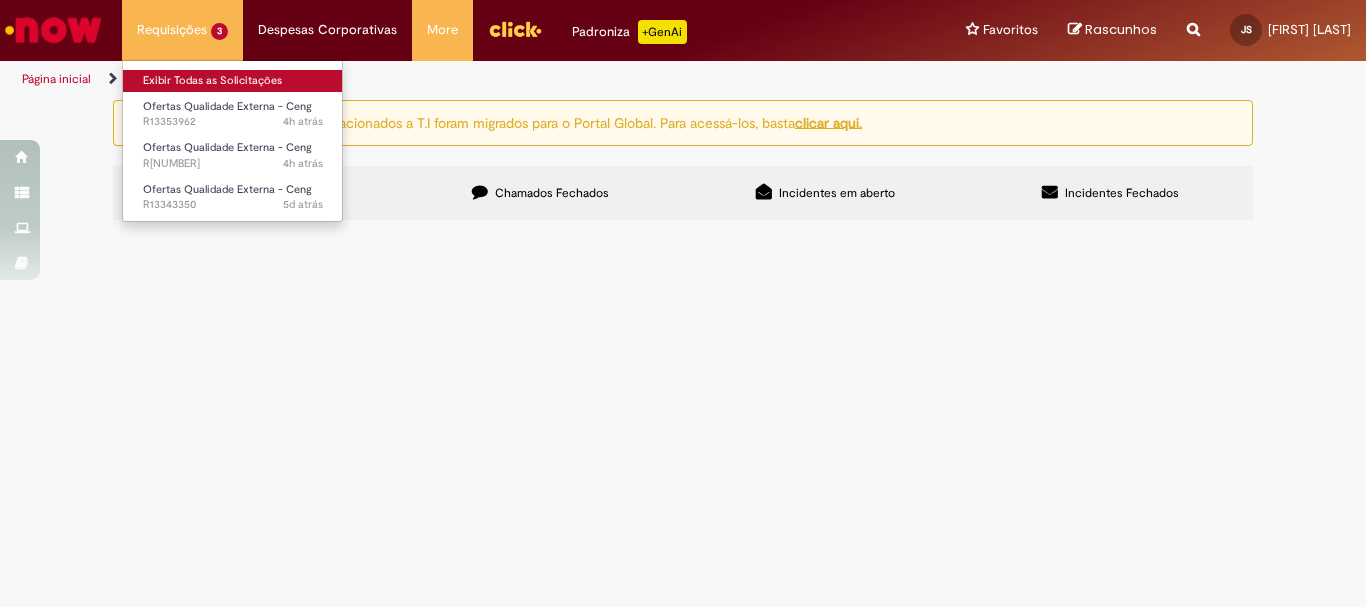 scroll, scrollTop: 0, scrollLeft: 0, axis: both 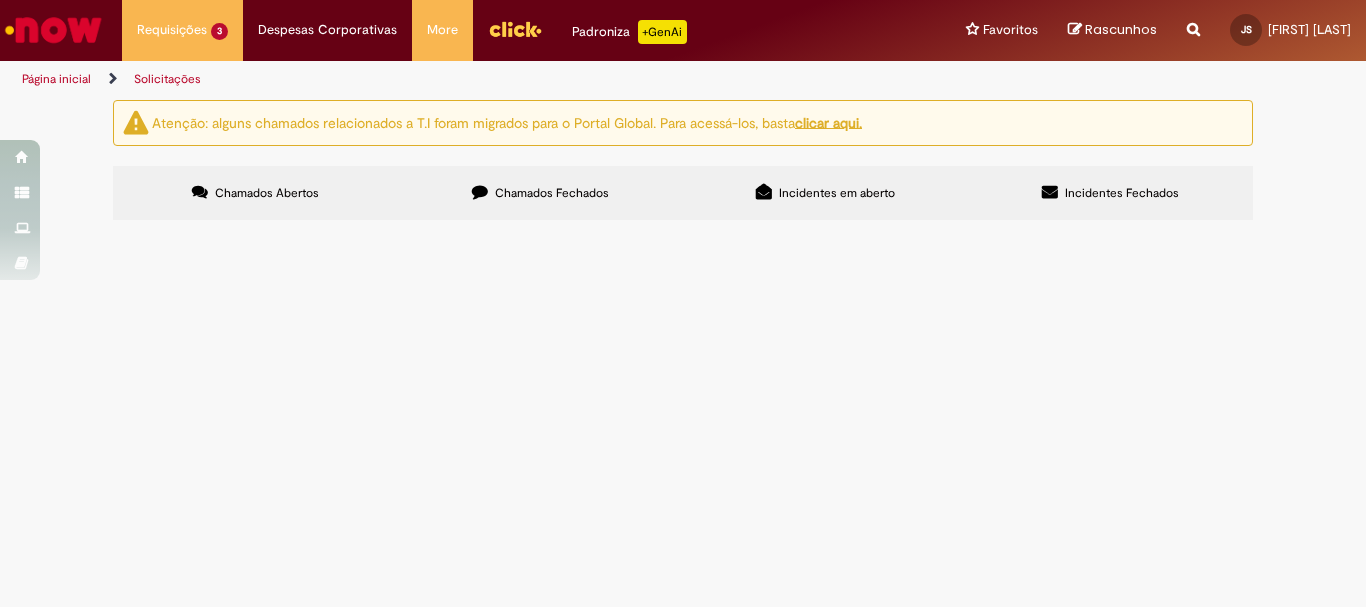 click on "Chamados Fechados" at bounding box center (552, 193) 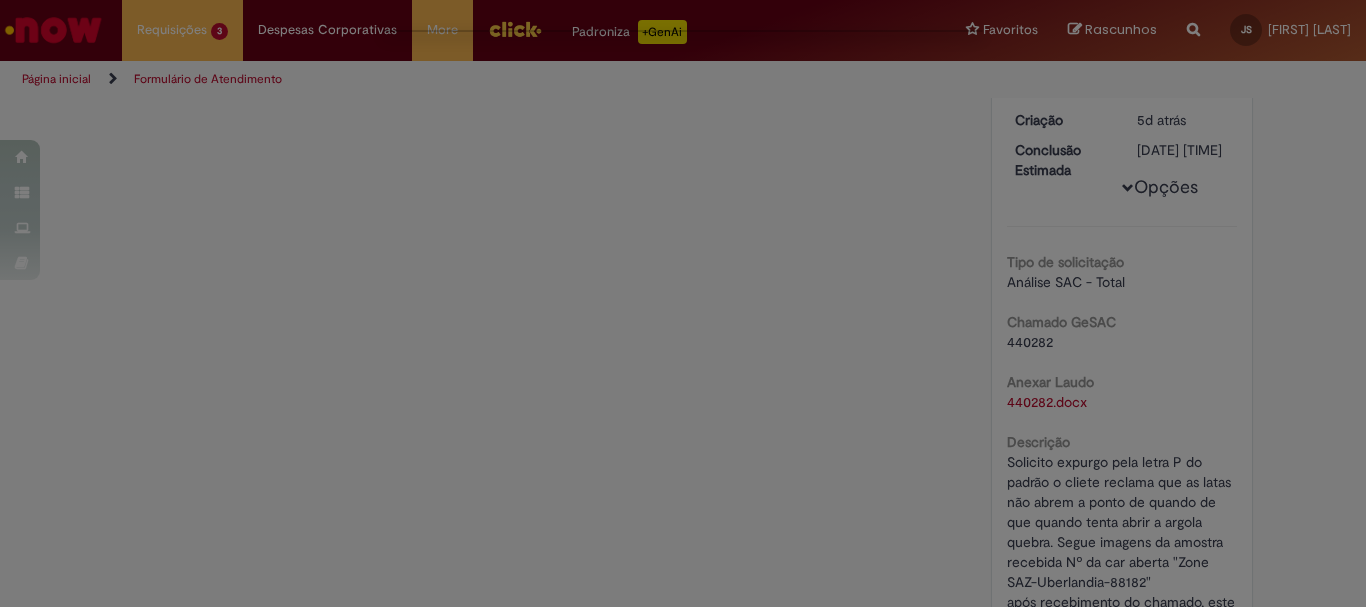 scroll, scrollTop: 0, scrollLeft: 0, axis: both 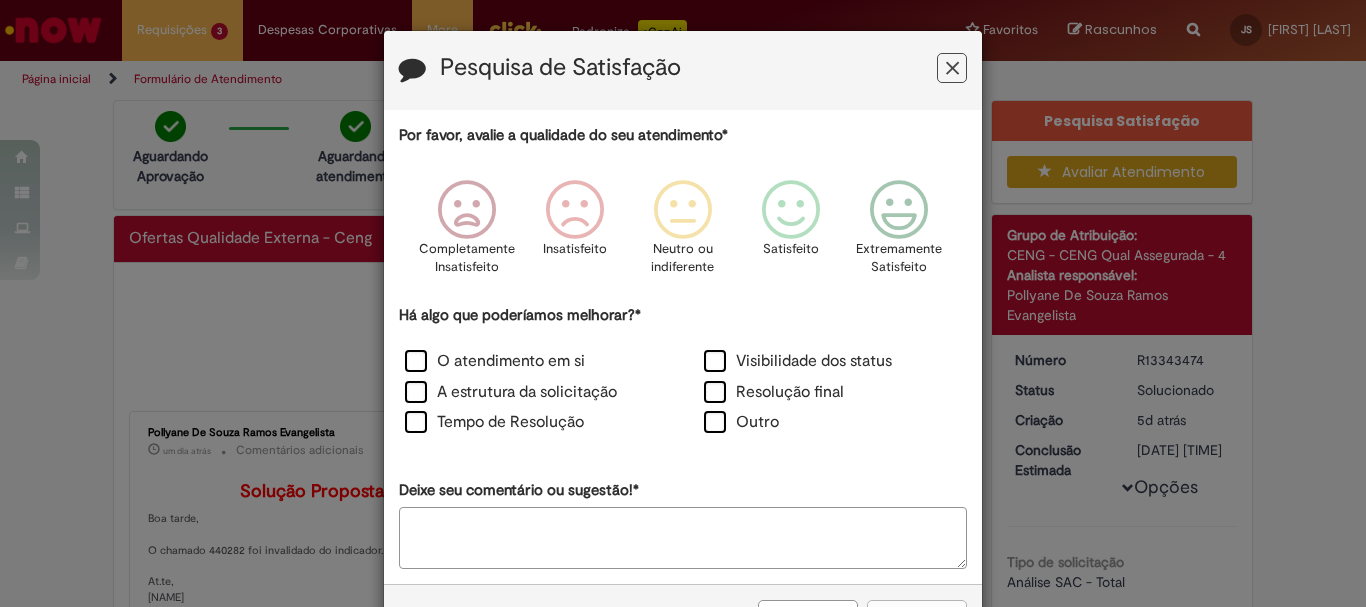click at bounding box center [952, 68] 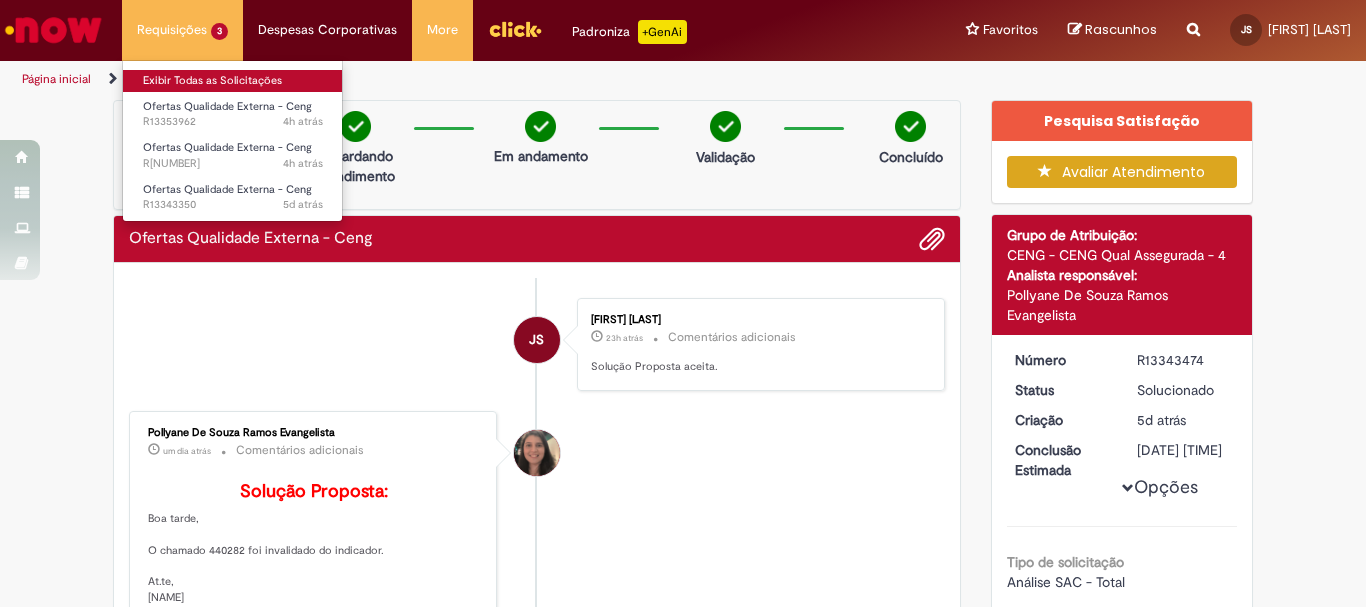 click on "Exibir Todas as Solicitações" at bounding box center [233, 81] 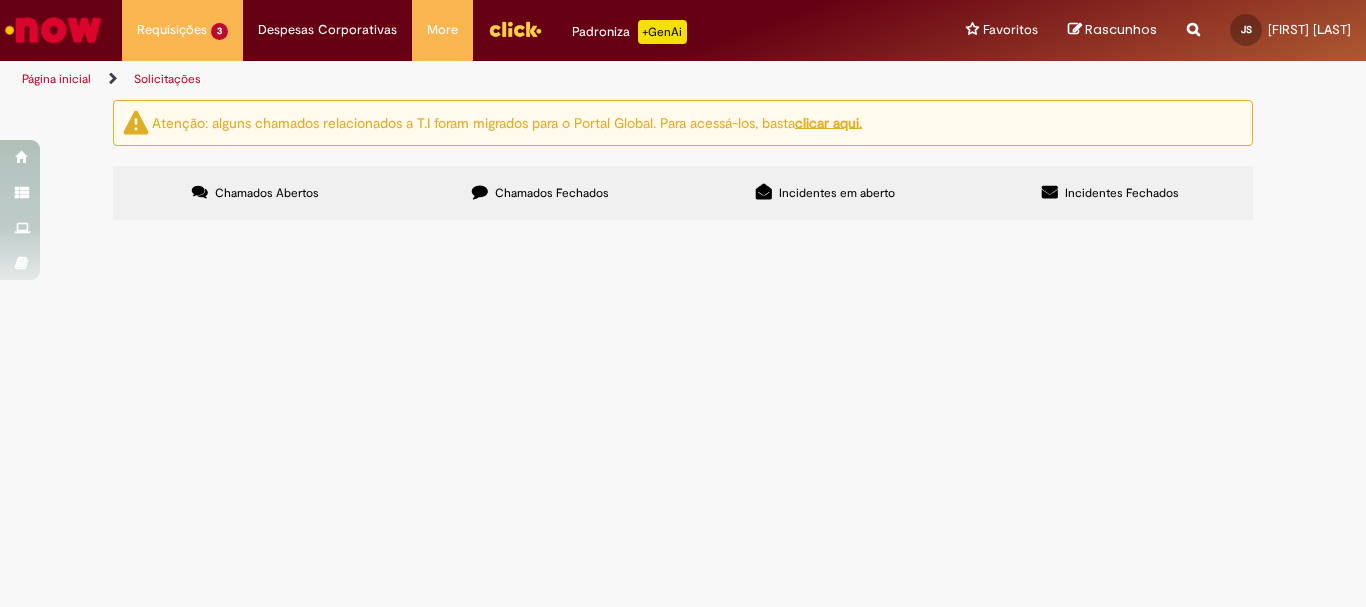 scroll, scrollTop: 0, scrollLeft: 0, axis: both 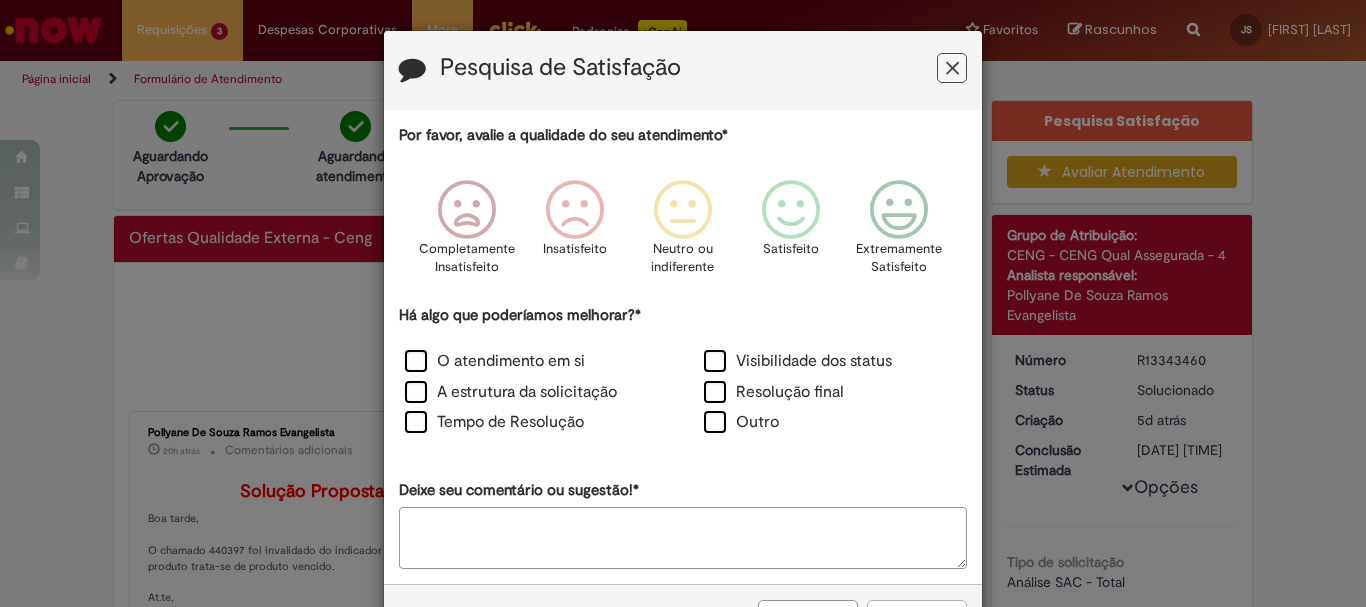 click at bounding box center (952, 68) 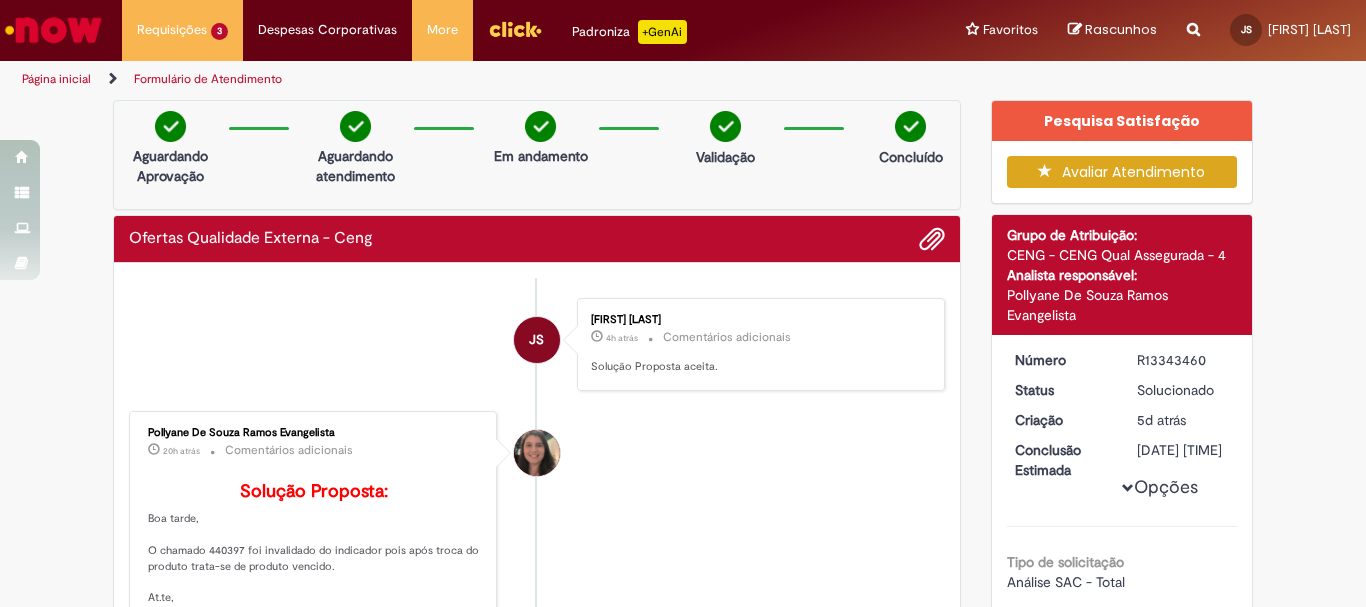 scroll, scrollTop: 300, scrollLeft: 0, axis: vertical 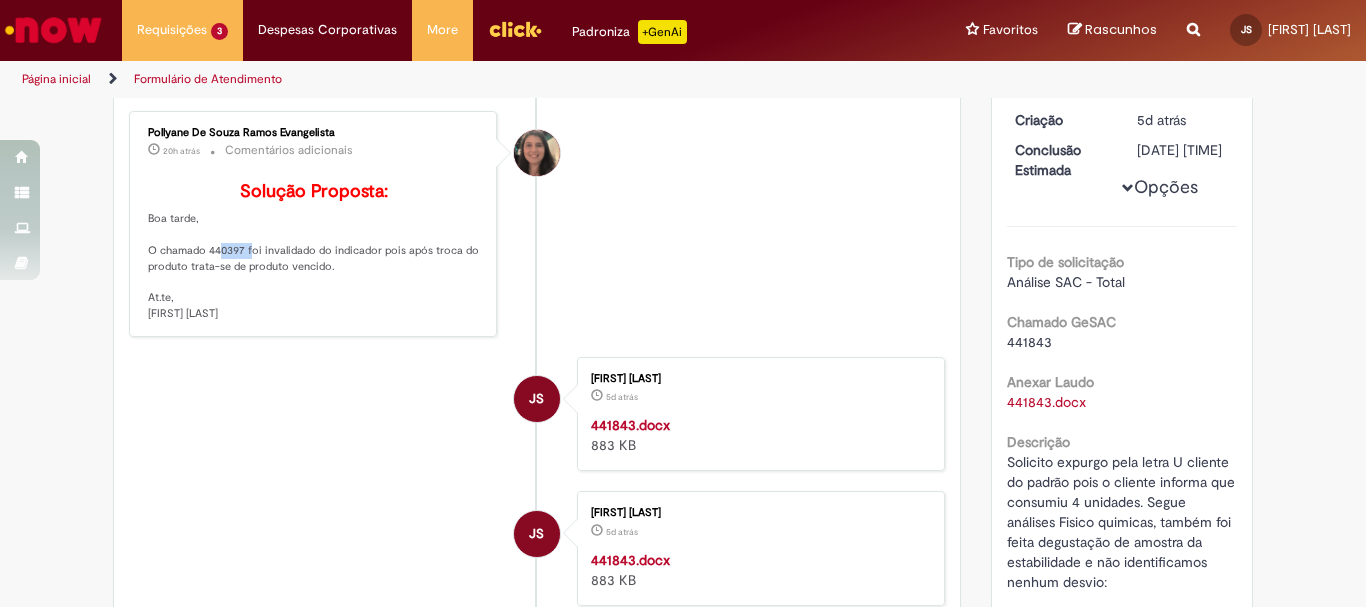 drag, startPoint x: 239, startPoint y: 286, endPoint x: 201, endPoint y: 284, distance: 38.052597 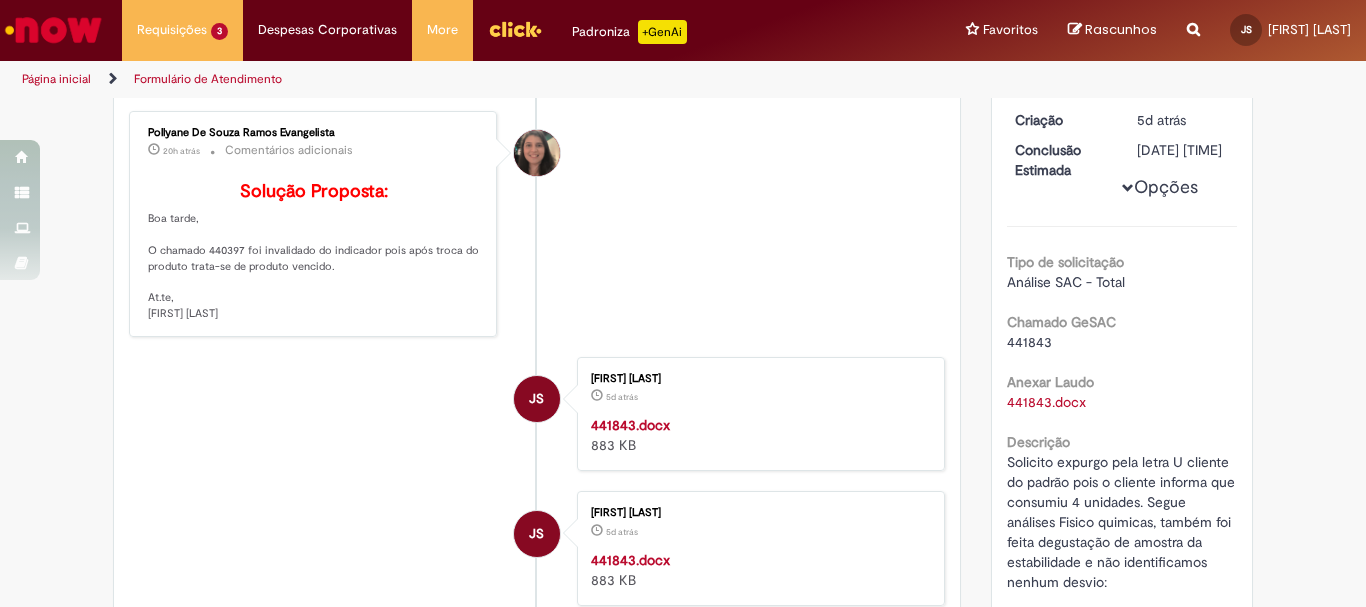 scroll, scrollTop: 0, scrollLeft: 0, axis: both 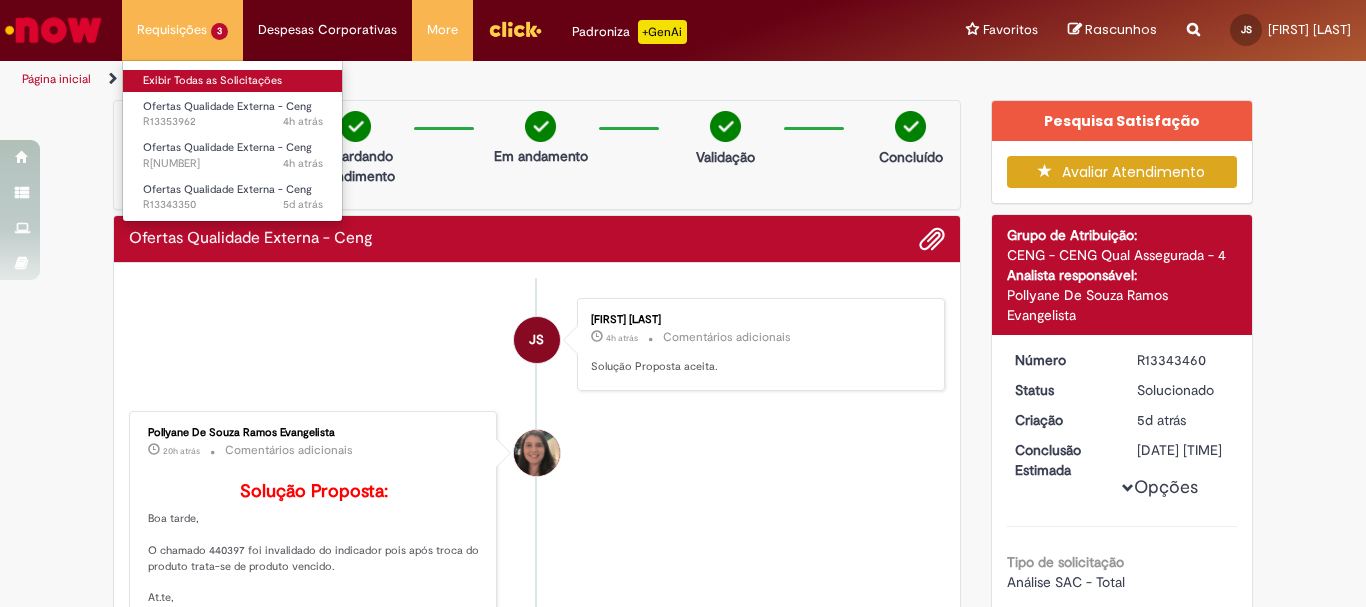 click on "Exibir Todas as Solicitações" at bounding box center (233, 81) 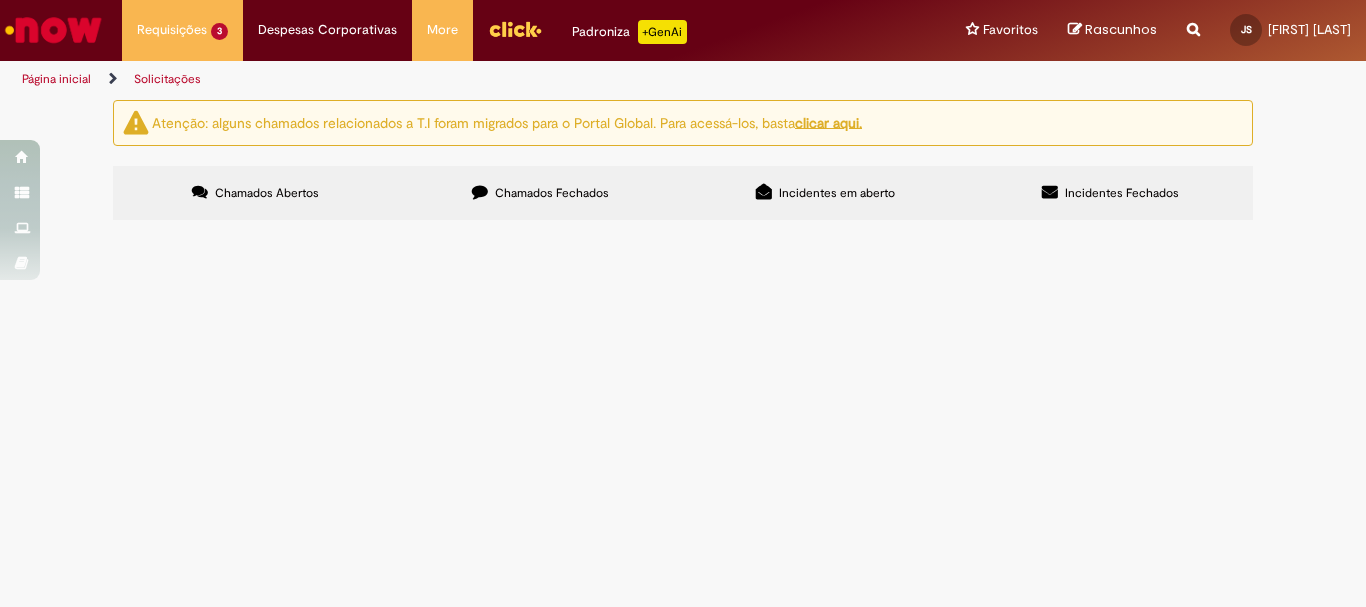 scroll, scrollTop: 61, scrollLeft: 0, axis: vertical 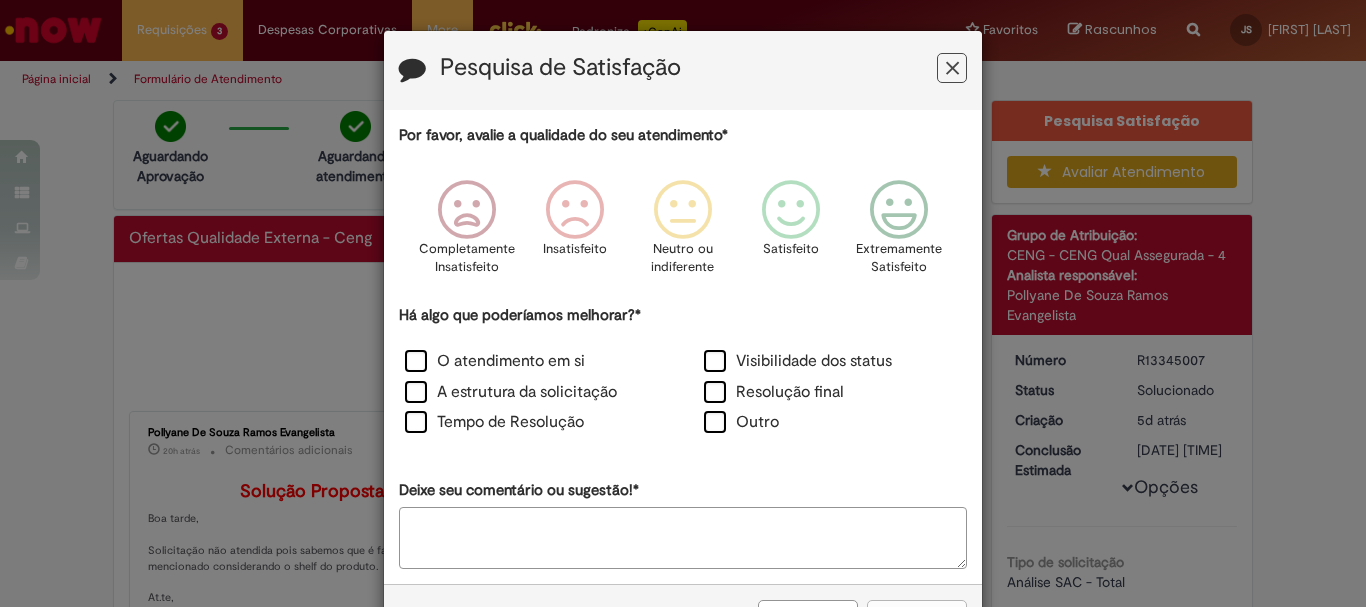 click at bounding box center [952, 68] 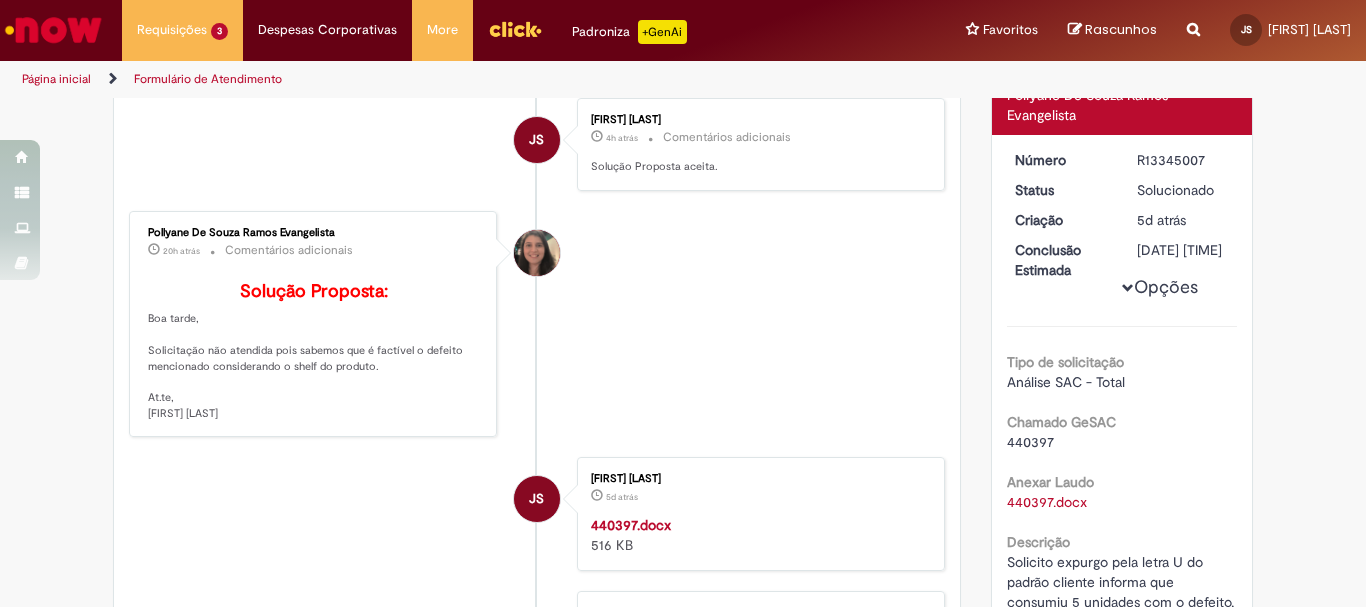 scroll, scrollTop: 300, scrollLeft: 0, axis: vertical 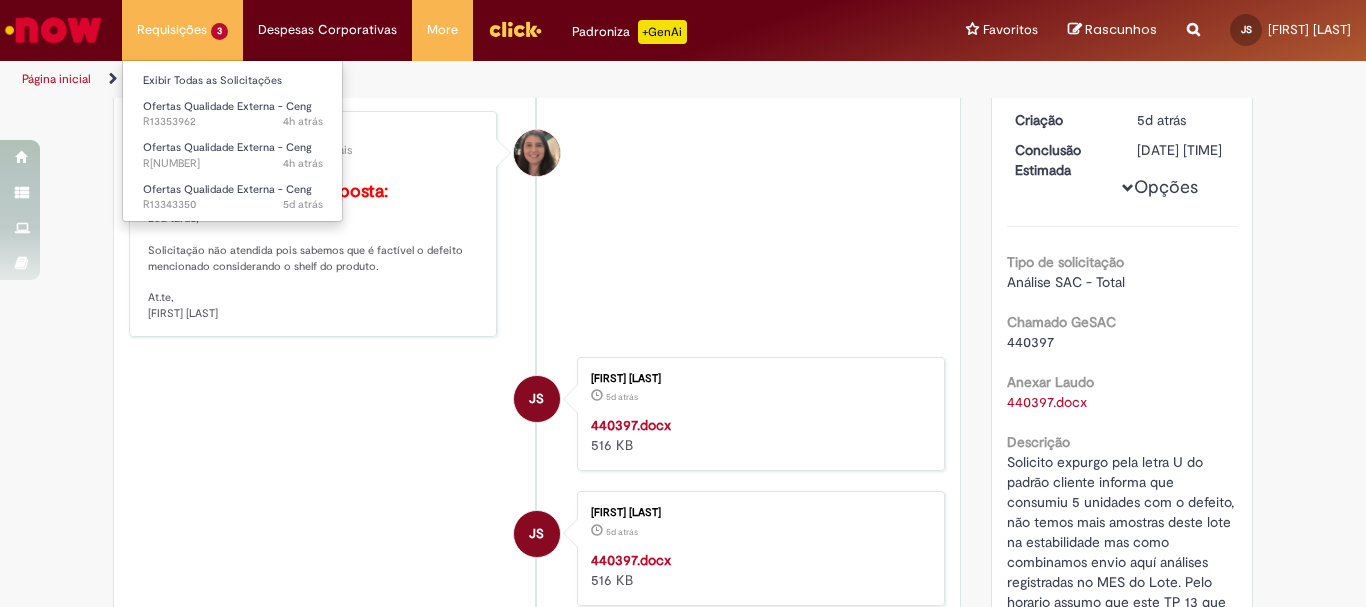 click on "Requisições   3
Exibir Todas as Solicitações
Ofertas Qualidade Externa - Ceng
4h atrás 4 horas atrás  R13353962
Ofertas Qualidade Externa - Ceng
4h atrás 4 horas atrás  R13353947
Ofertas Qualidade Externa - Ceng
5d atrás 5 dias atrás  R13343350" at bounding box center [182, 30] 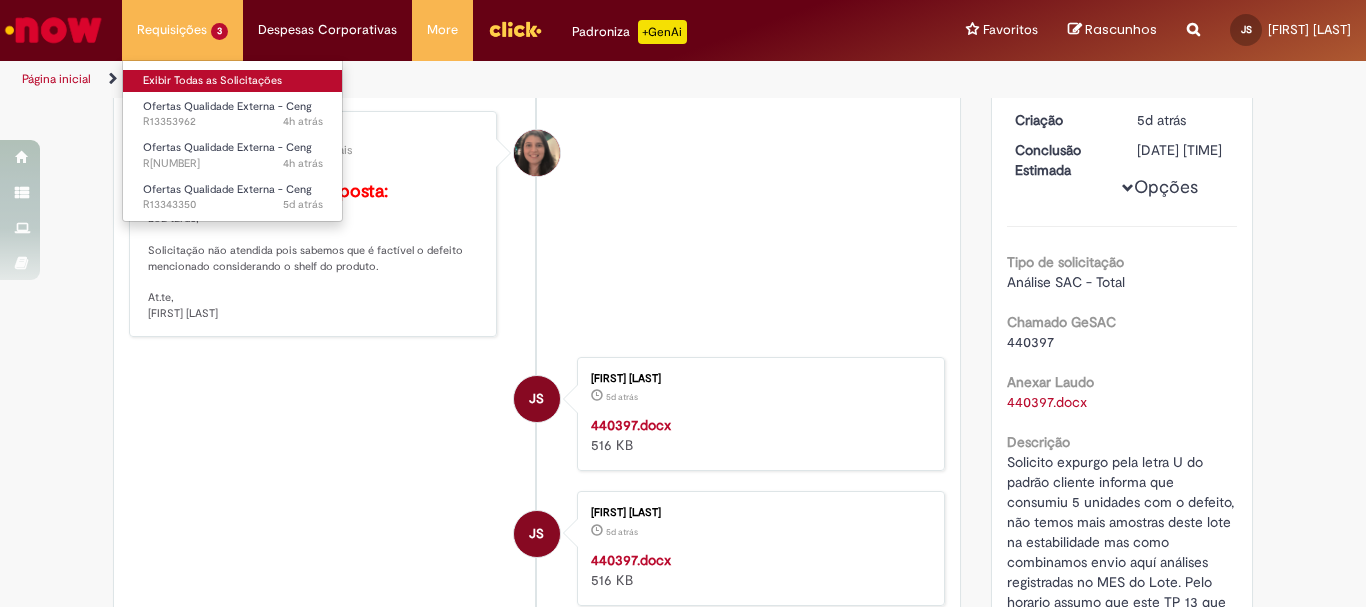 click on "Exibir Todas as Solicitações" at bounding box center (233, 81) 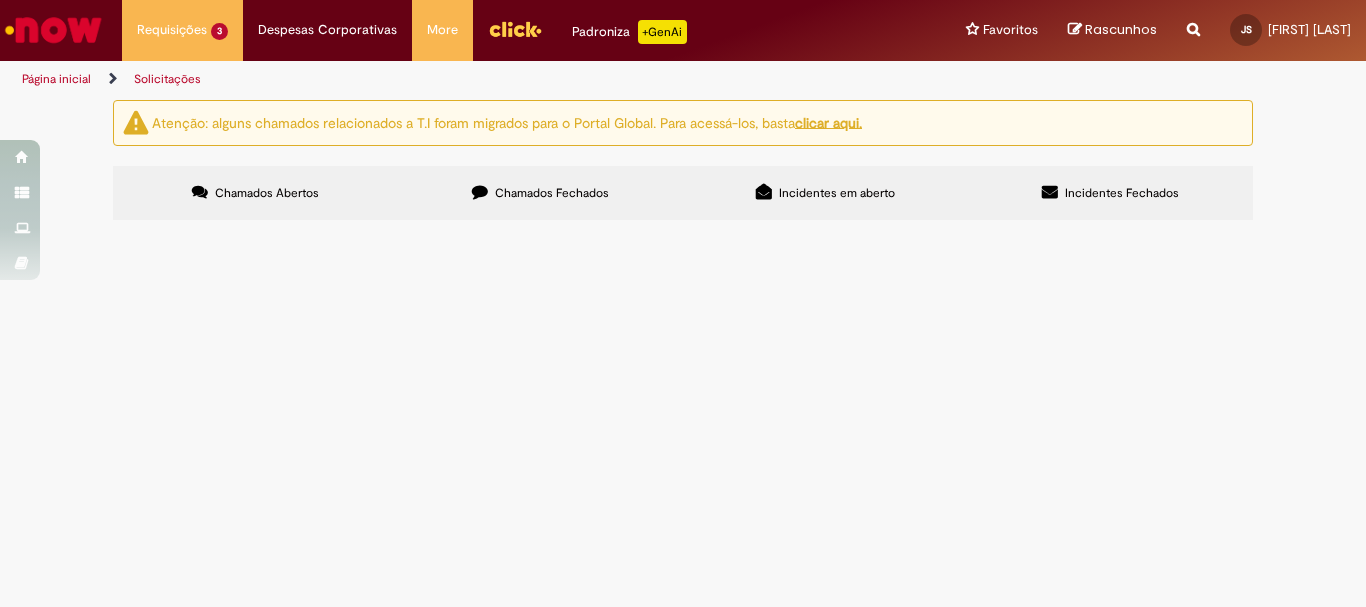 click on "Chamados Fechados" at bounding box center (552, 193) 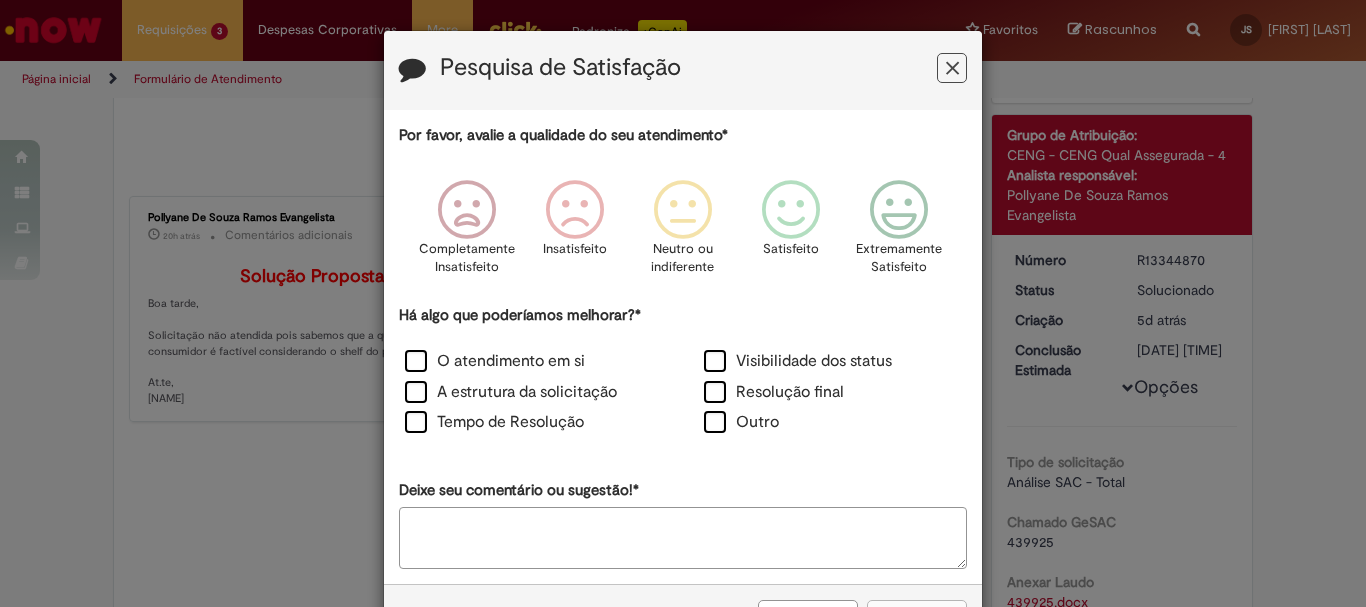 scroll, scrollTop: 0, scrollLeft: 0, axis: both 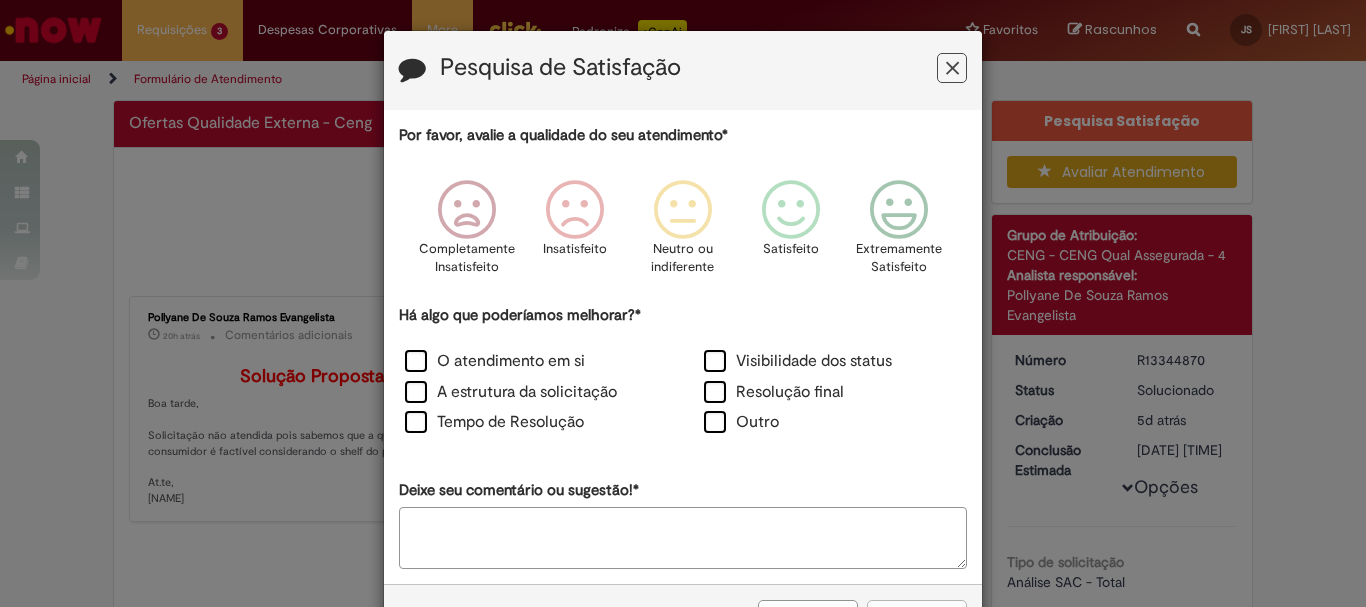click at bounding box center [952, 68] 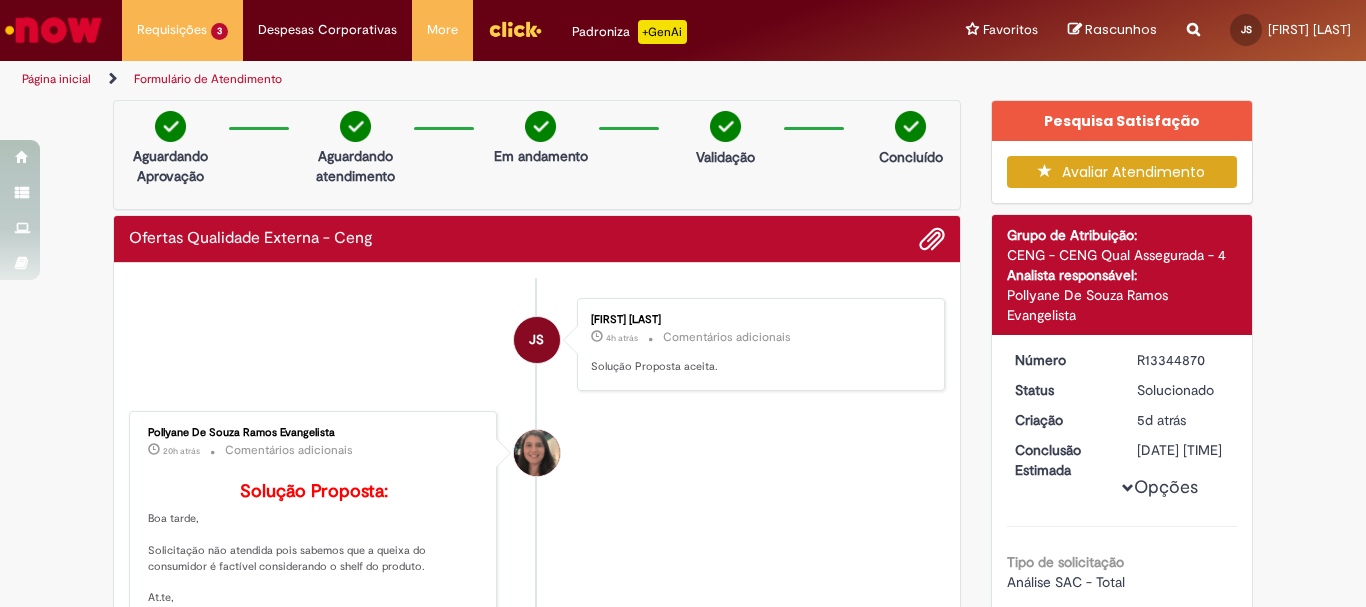 click on "Página inicial" at bounding box center (56, 79) 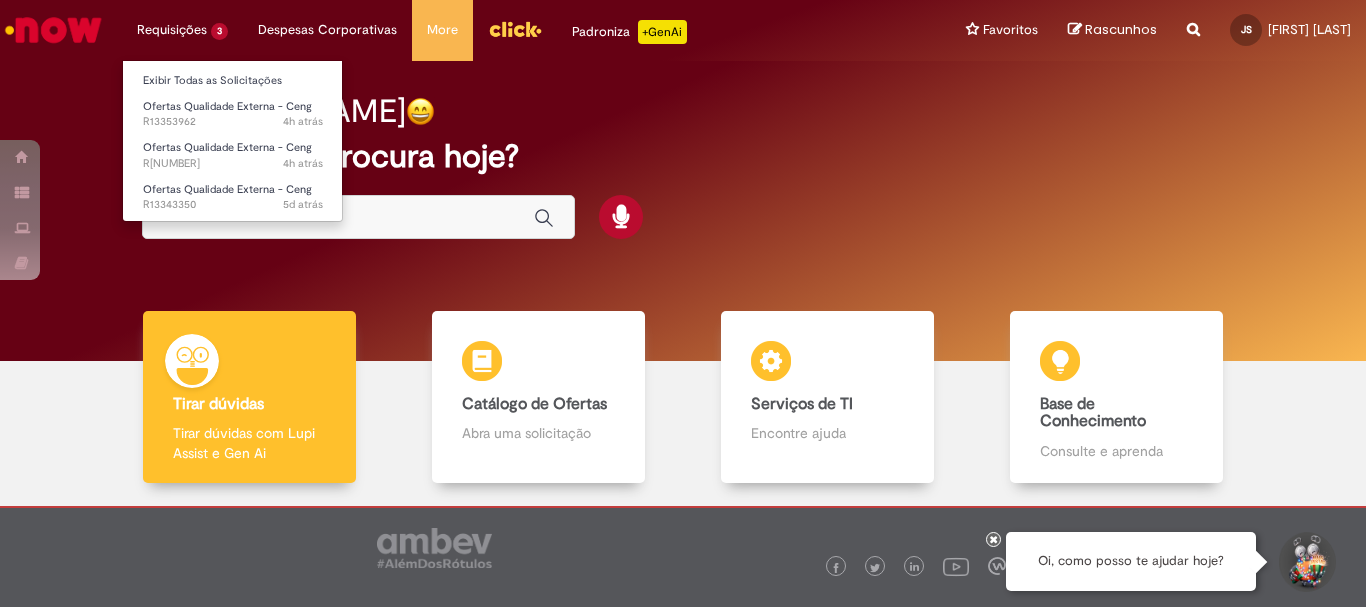 click on "Requisições   3
Exibir Todas as Solicitações
Ofertas Qualidade Externa - Ceng
4h atrás 4 horas atrás  R13353962
Ofertas Qualidade Externa - Ceng
4h atrás 4 horas atrás  R13353947
Ofertas Qualidade Externa - Ceng
5d atrás 5 dias atrás  R13343350" at bounding box center [182, 30] 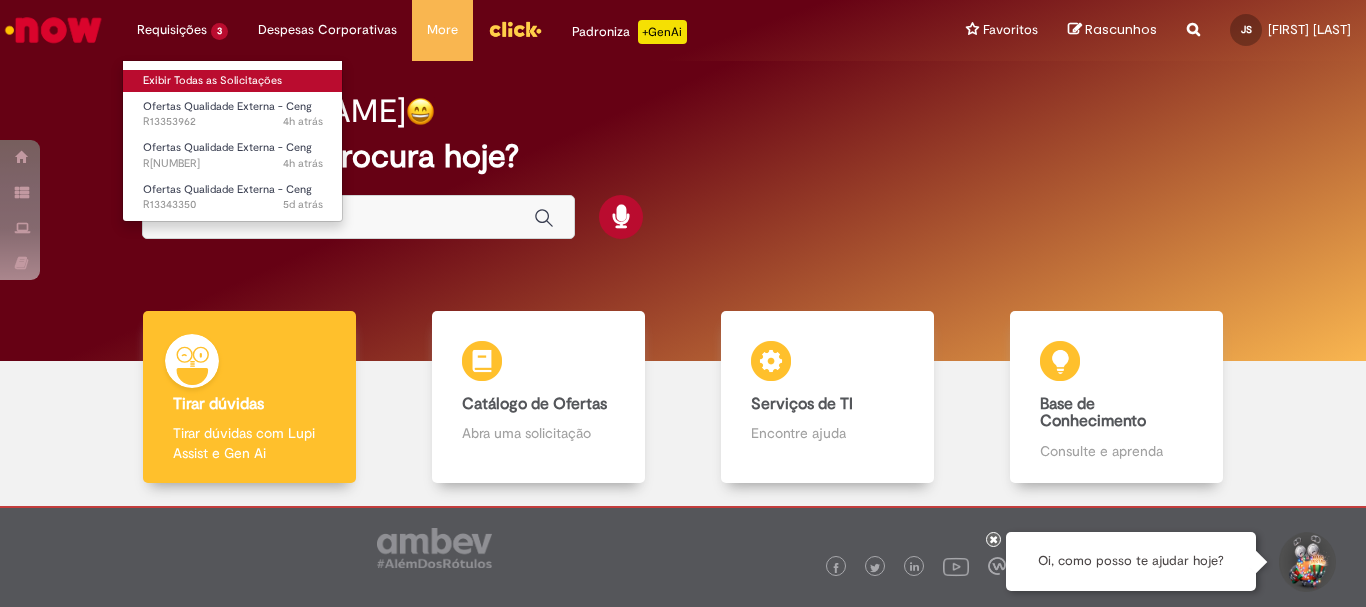 click on "Exibir Todas as Solicitações" at bounding box center (233, 81) 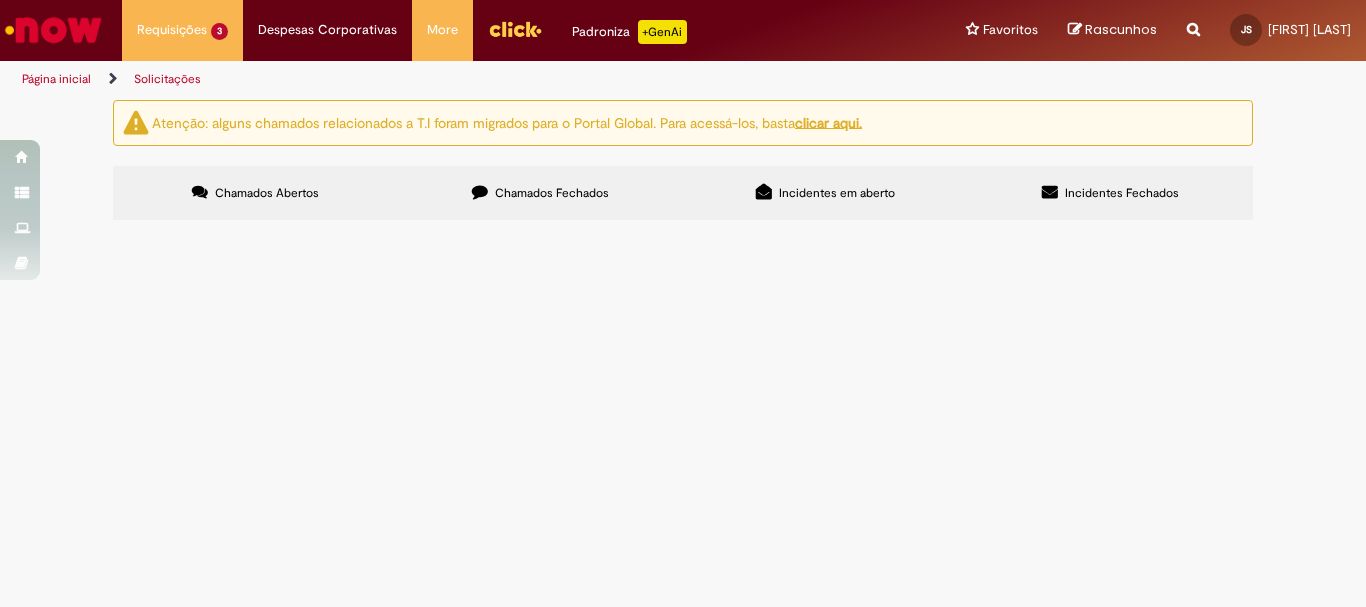 scroll, scrollTop: 61, scrollLeft: 0, axis: vertical 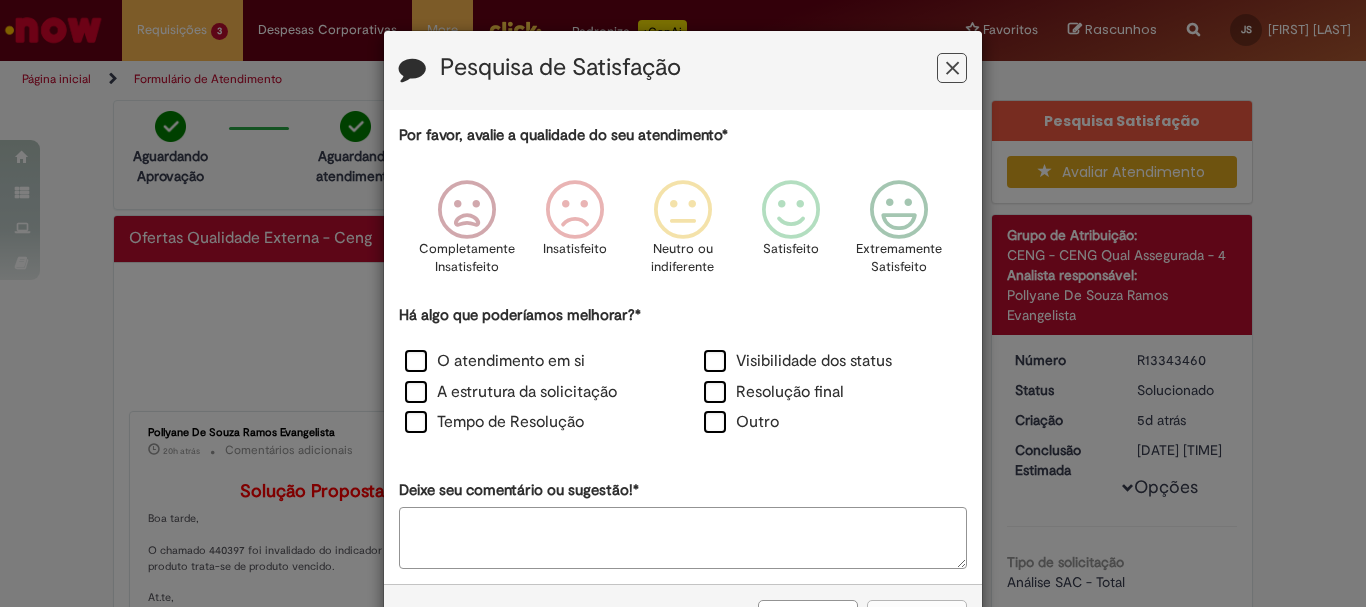 click at bounding box center (952, 68) 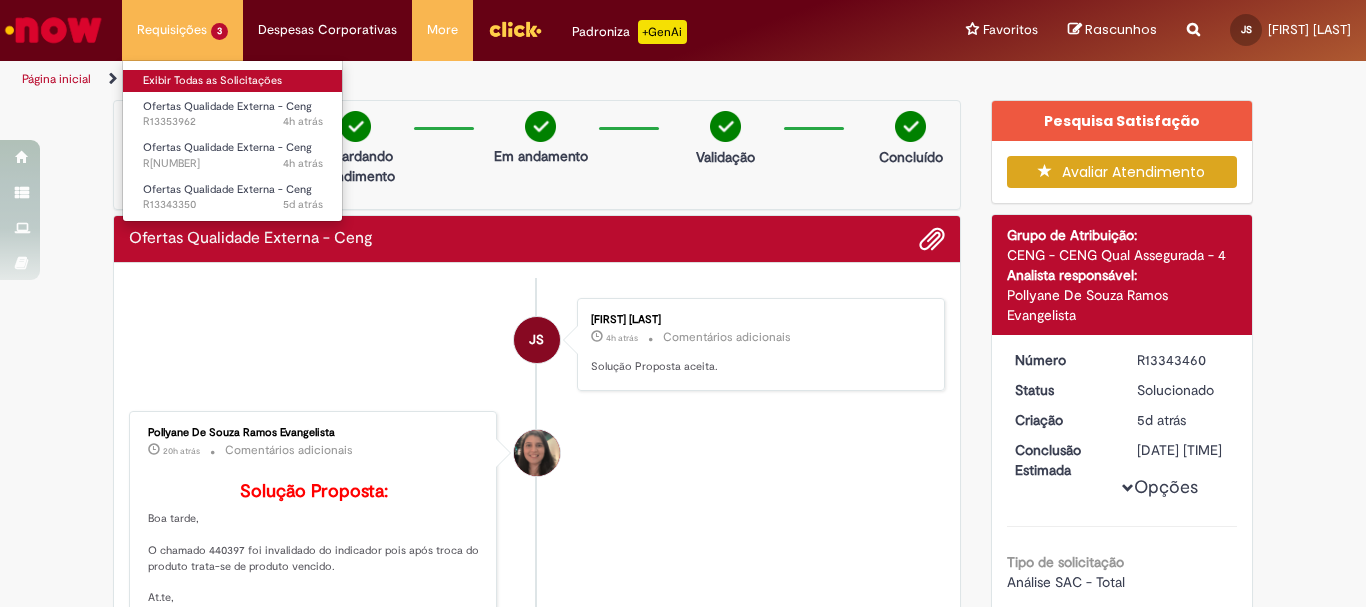 click on "Exibir Todas as Solicitações" at bounding box center [233, 81] 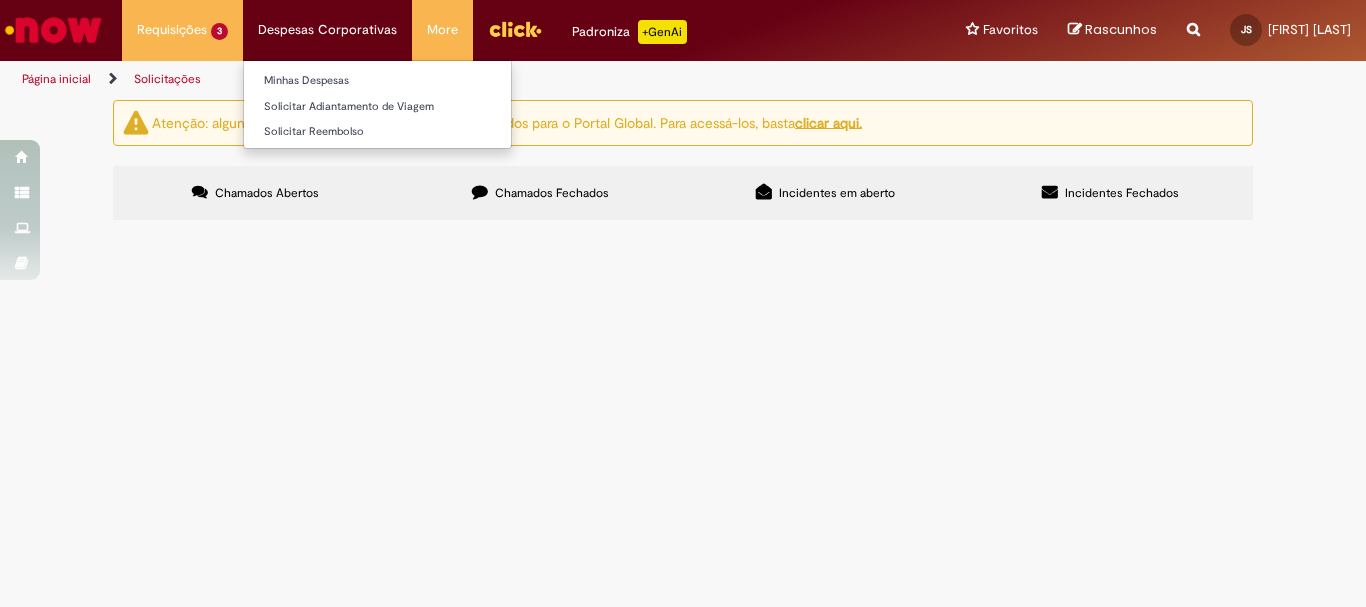 click on "Despesas Corporativas
Minhas Despesas
Solicitar Adiantamento de Viagem
Solicitar Reembolso" at bounding box center (182, 30) 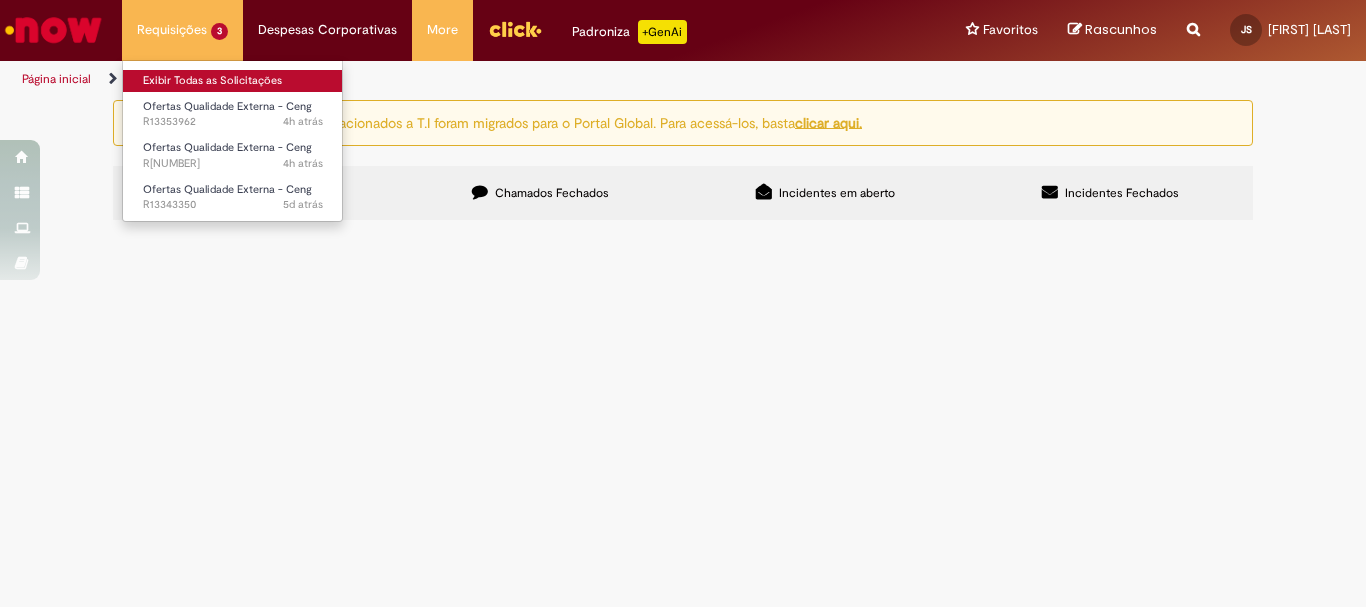 click on "Exibir Todas as Solicitações" at bounding box center (233, 81) 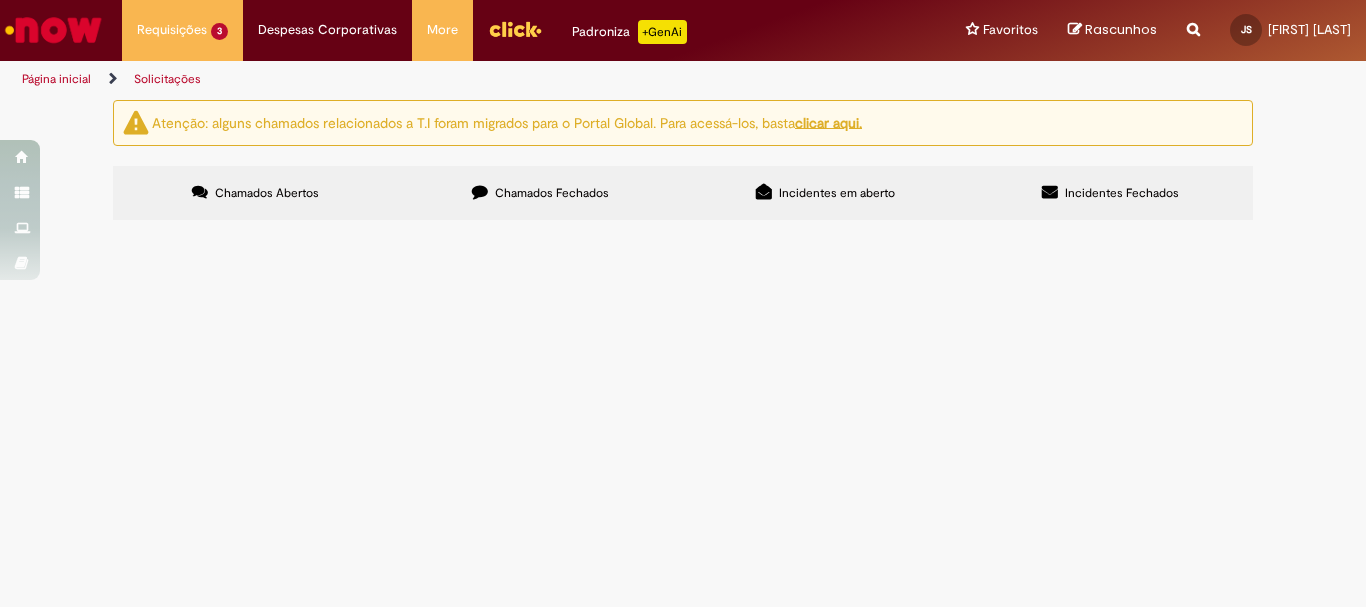 click on "Chamados Fechados" at bounding box center [552, 193] 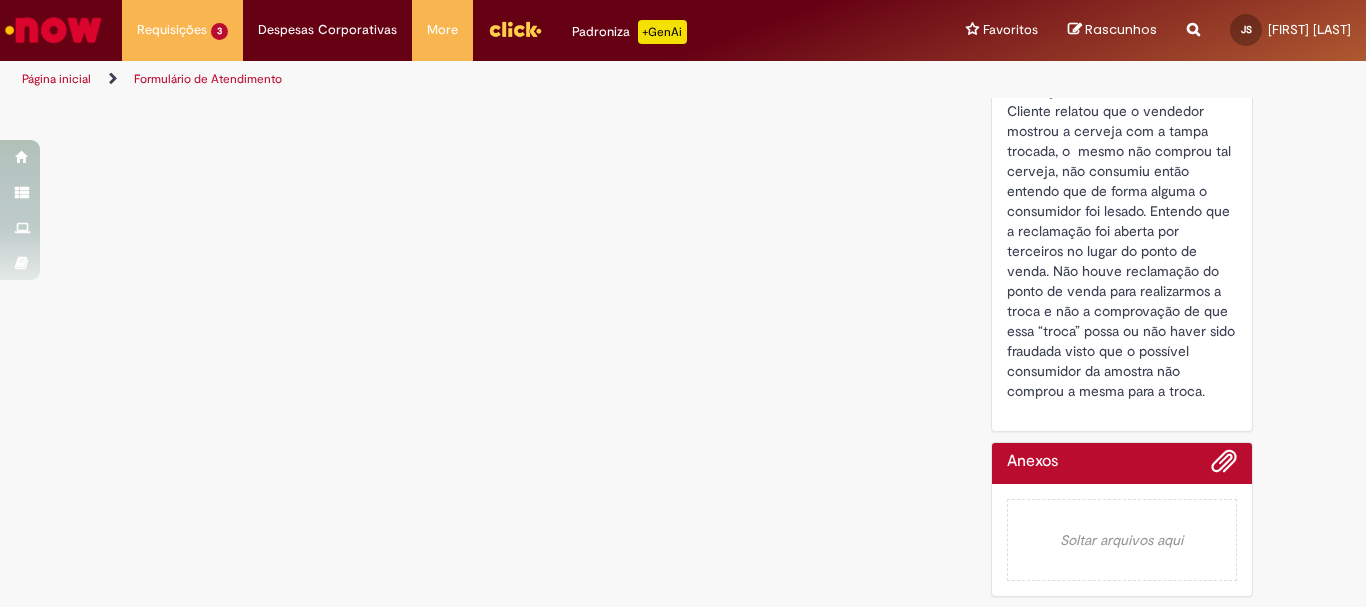 scroll, scrollTop: 0, scrollLeft: 0, axis: both 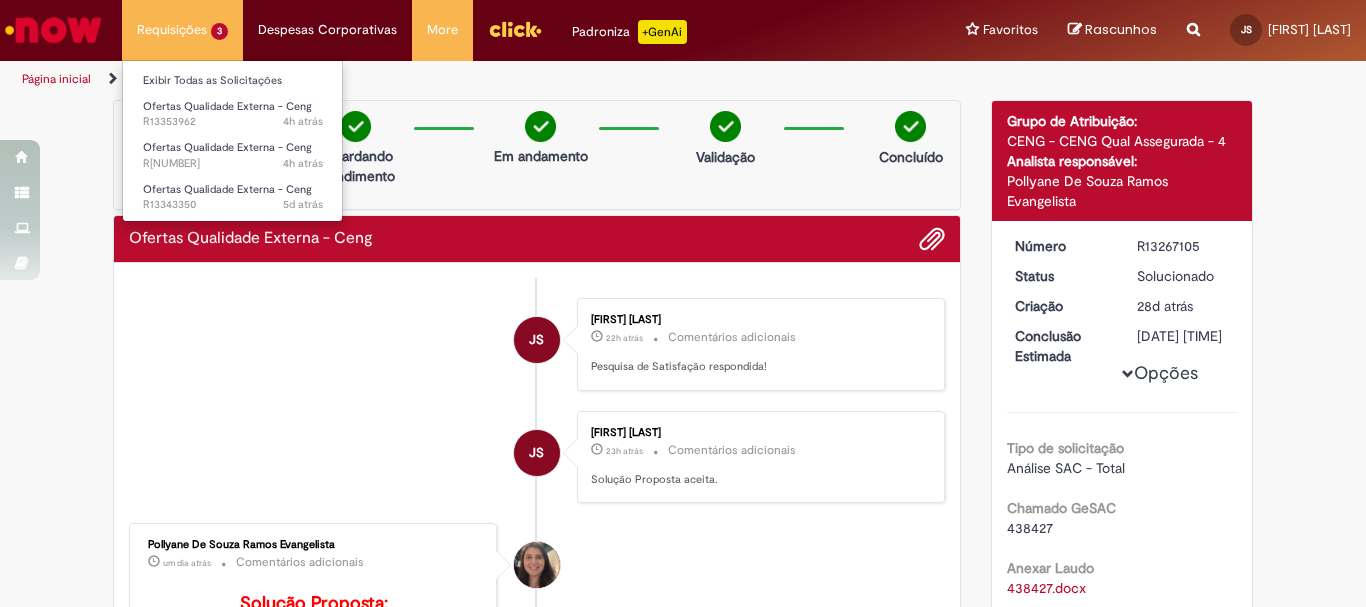 click on "Exibir Todas as Solicitações" at bounding box center (233, 79) 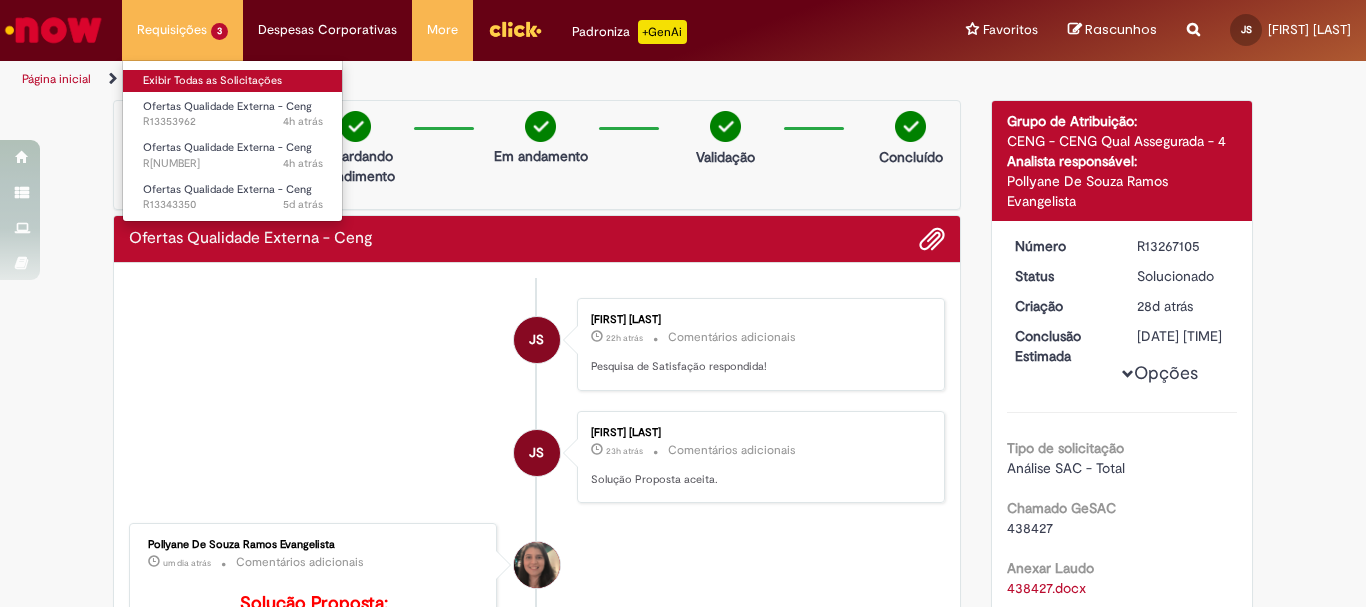 click on "Exibir Todas as Solicitações" at bounding box center (233, 81) 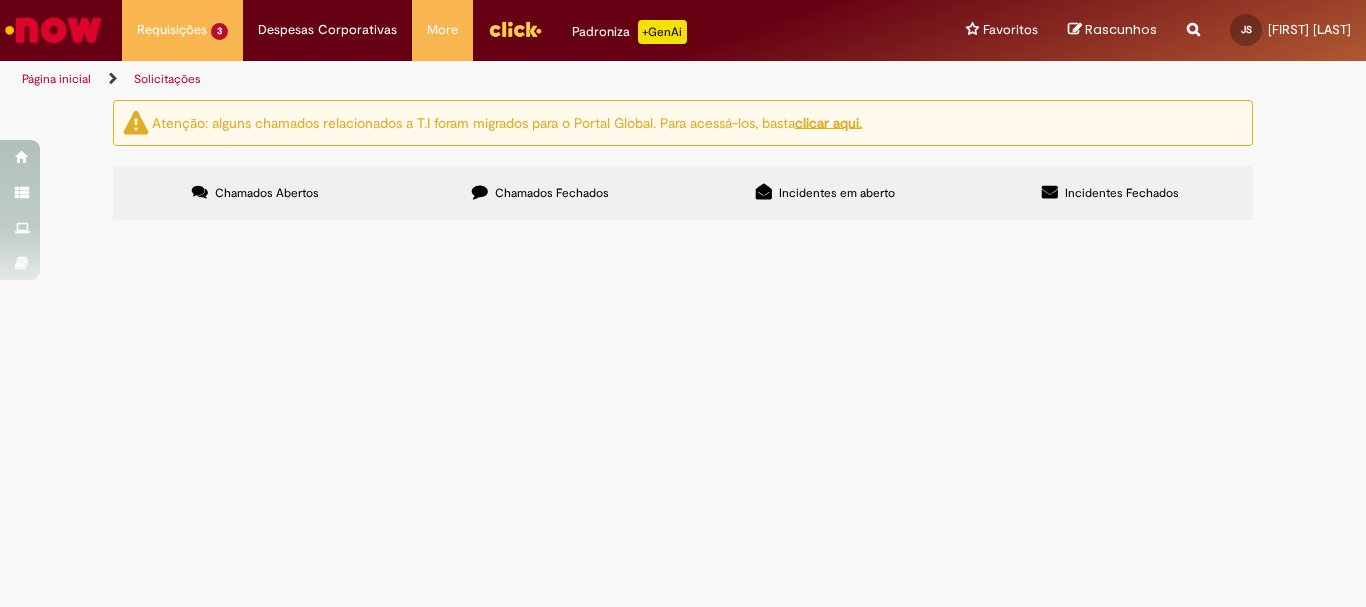 scroll, scrollTop: 61, scrollLeft: 0, axis: vertical 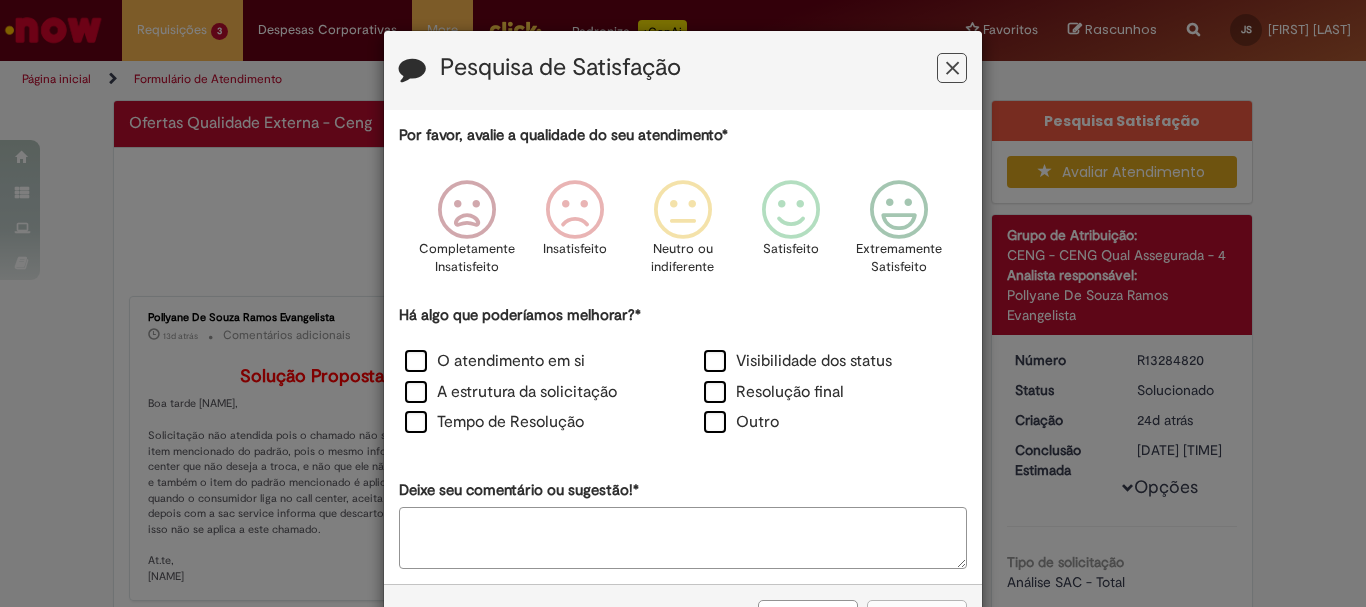 click at bounding box center (952, 68) 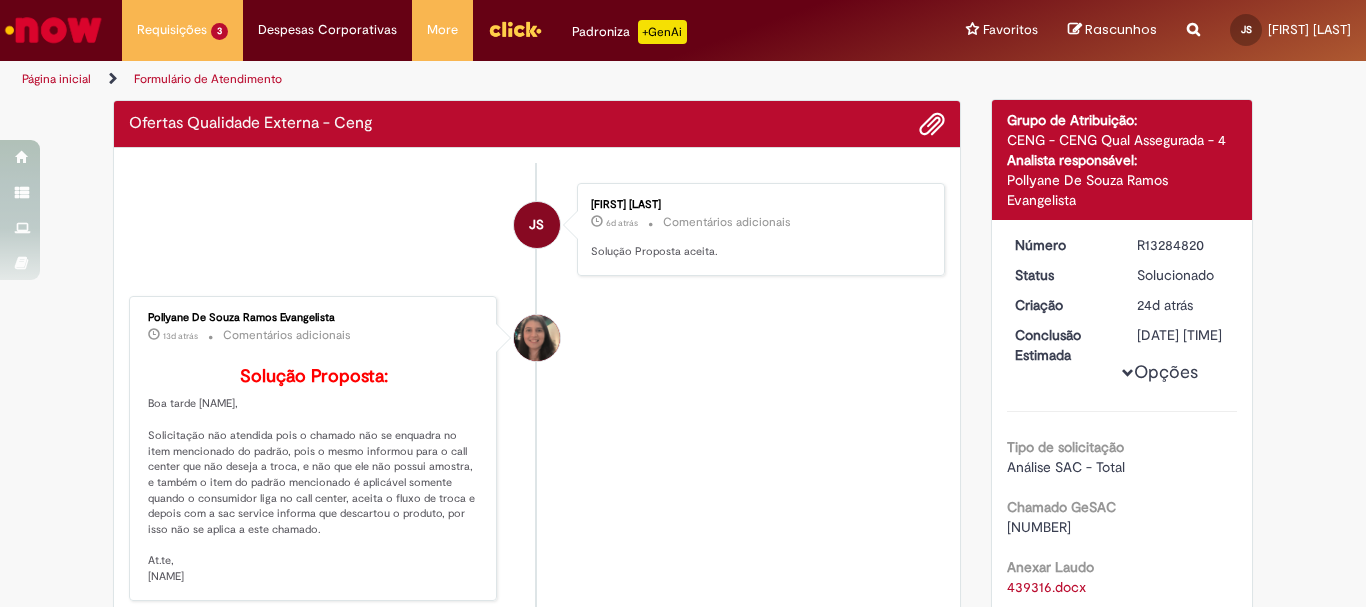 scroll, scrollTop: 15, scrollLeft: 0, axis: vertical 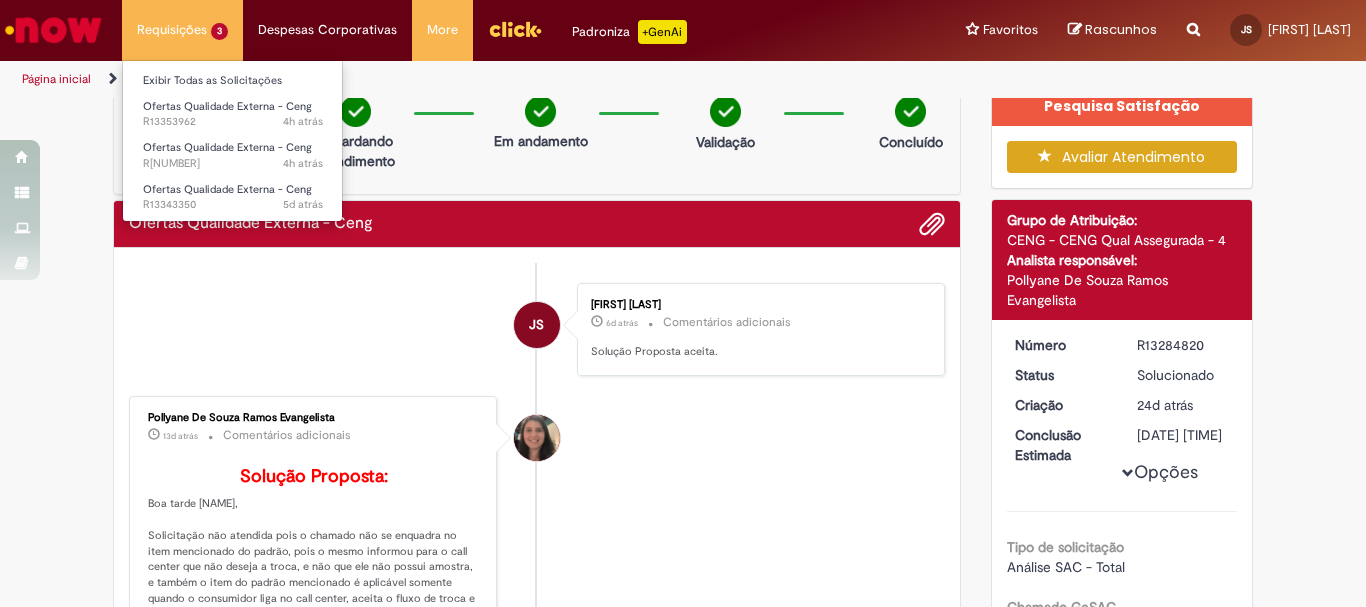 click on "Requisições   3
Exibir Todas as Solicitações
Ofertas Qualidade Externa - Ceng
4h atrás 4 horas atrás  R13353962
Ofertas Qualidade Externa - Ceng
4h atrás 4 horas atrás  R13353947
Ofertas Qualidade Externa - Ceng
5d atrás 5 dias atrás  R13343350" at bounding box center [182, 30] 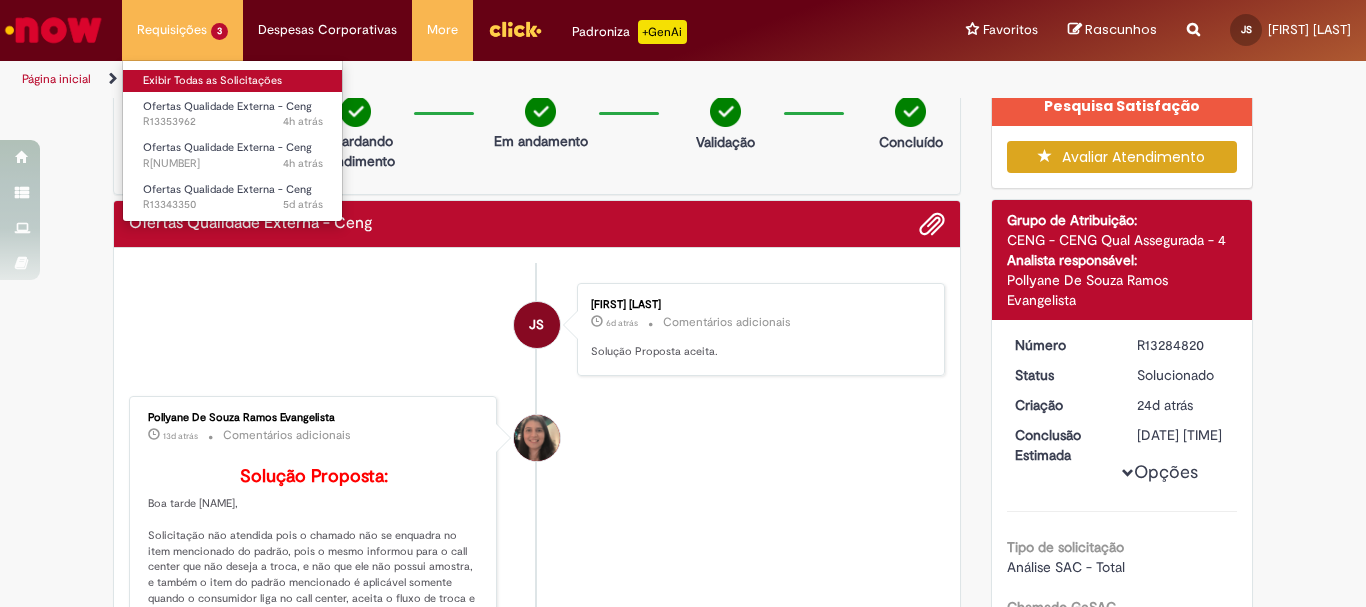 click on "Exibir Todas as Solicitações" at bounding box center (233, 81) 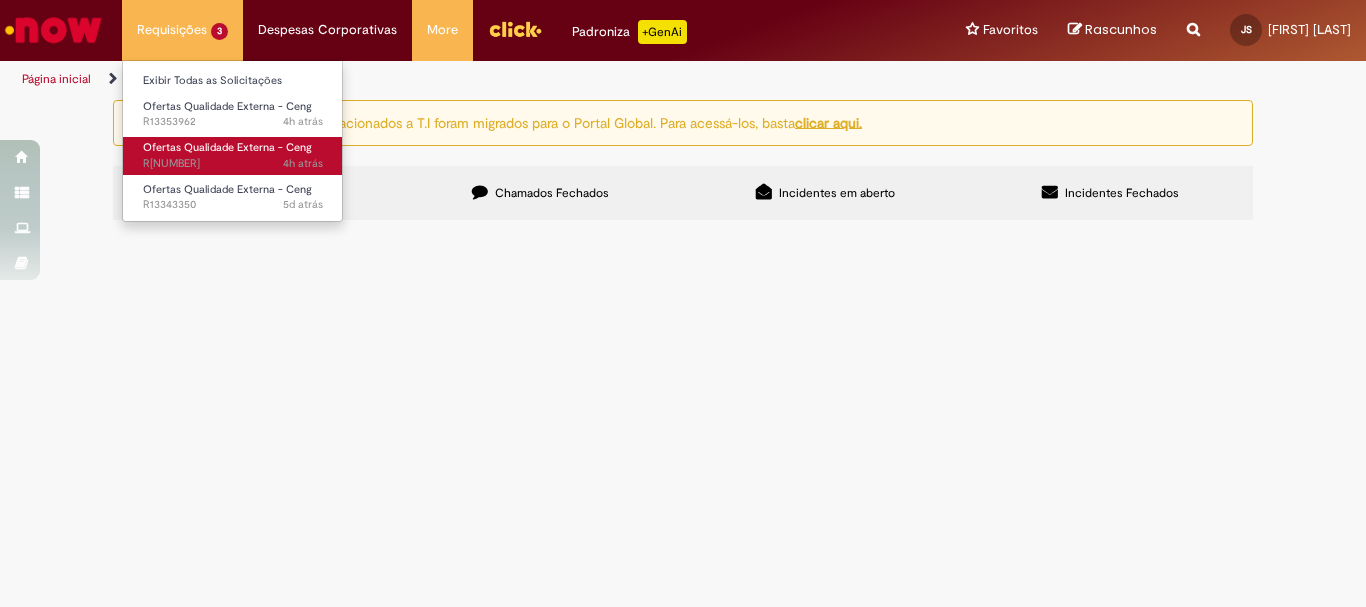 scroll, scrollTop: 0, scrollLeft: 0, axis: both 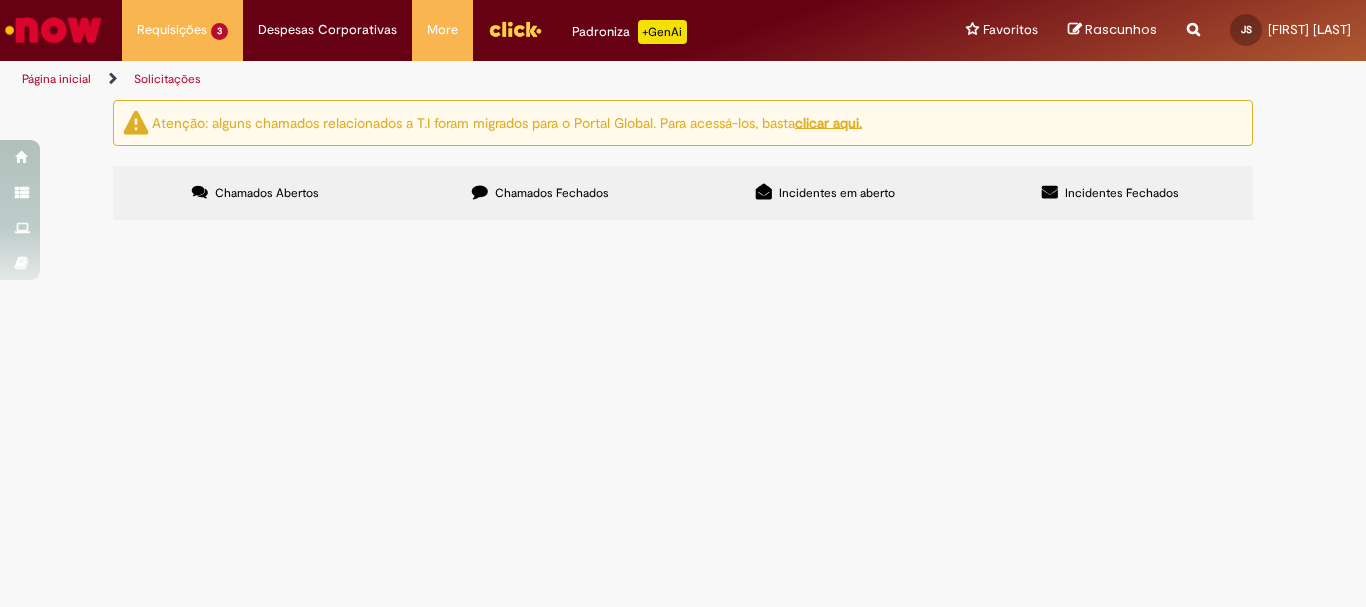 click on "Chamados Fechados" at bounding box center [540, 193] 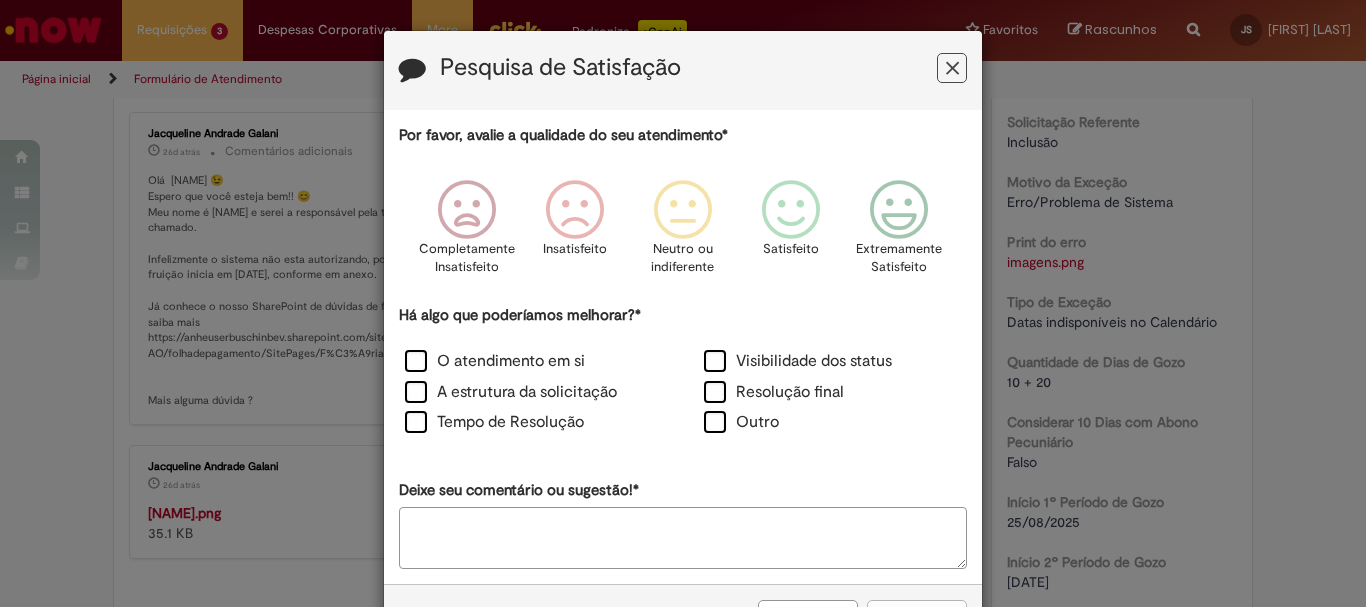 scroll, scrollTop: 0, scrollLeft: 0, axis: both 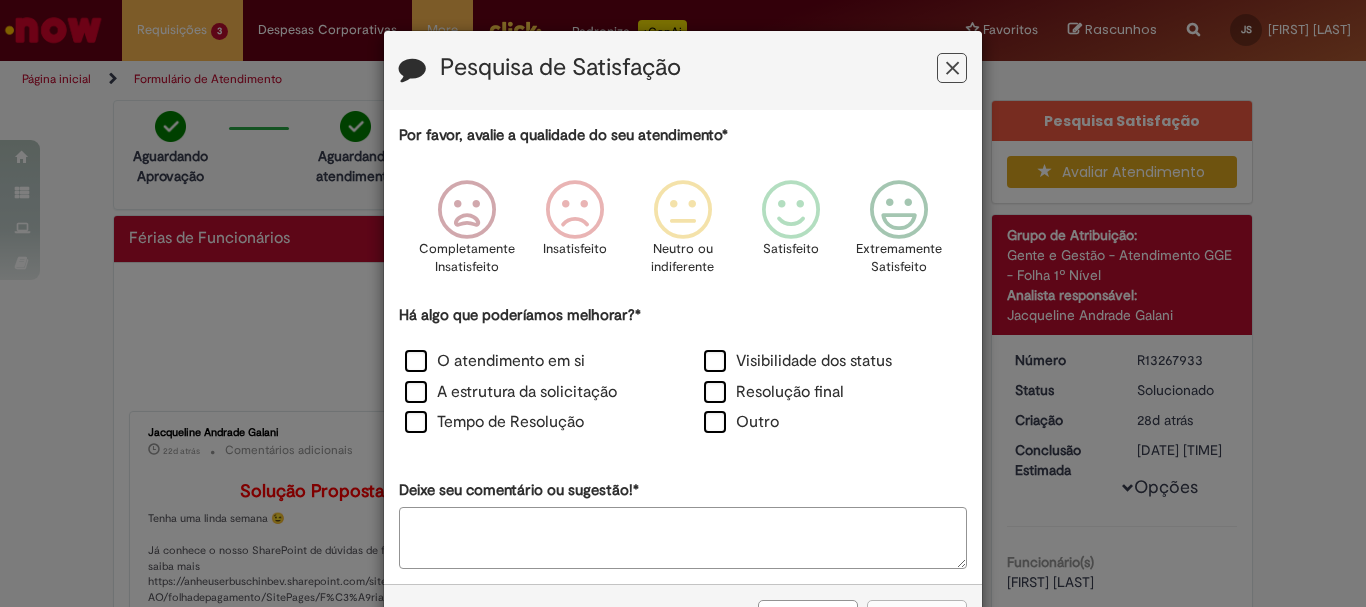 click at bounding box center (952, 68) 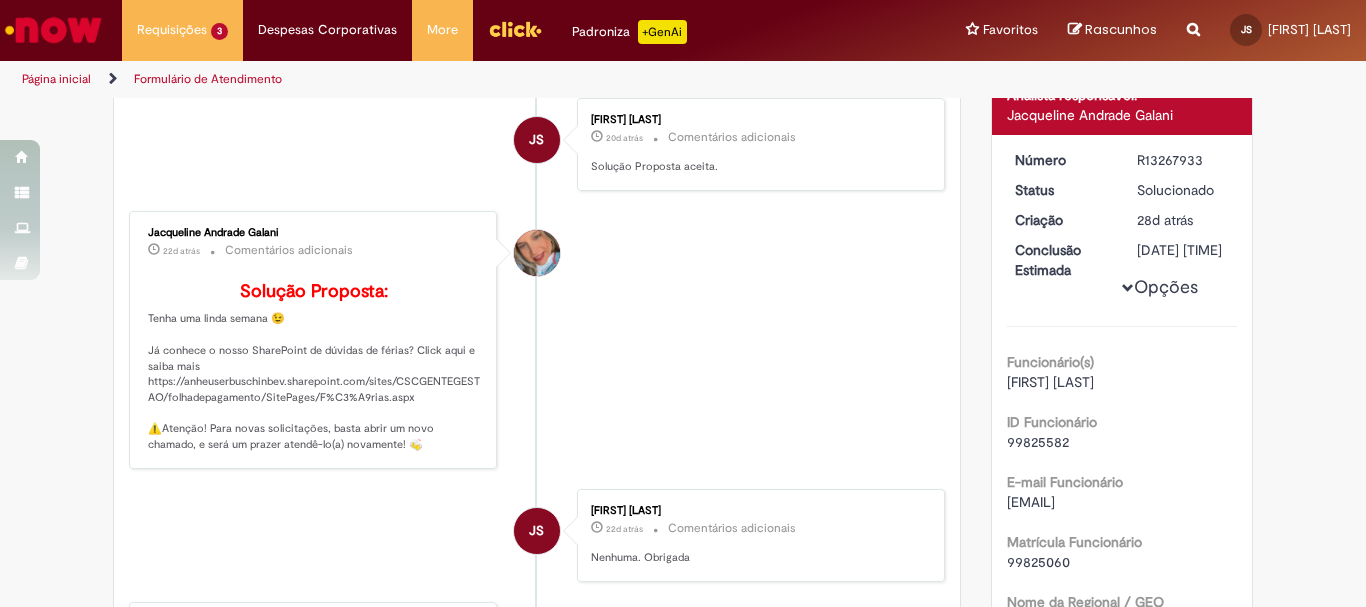 scroll, scrollTop: 500, scrollLeft: 0, axis: vertical 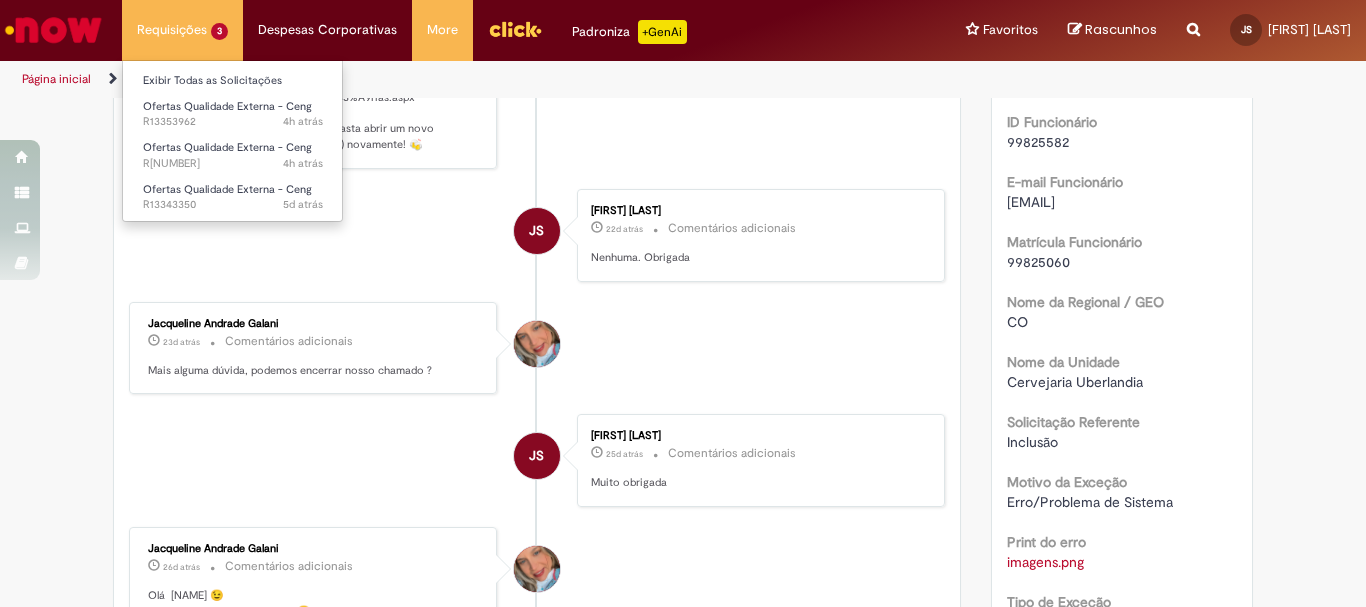 click on "Exibir Todas as Solicitações" at bounding box center [233, 79] 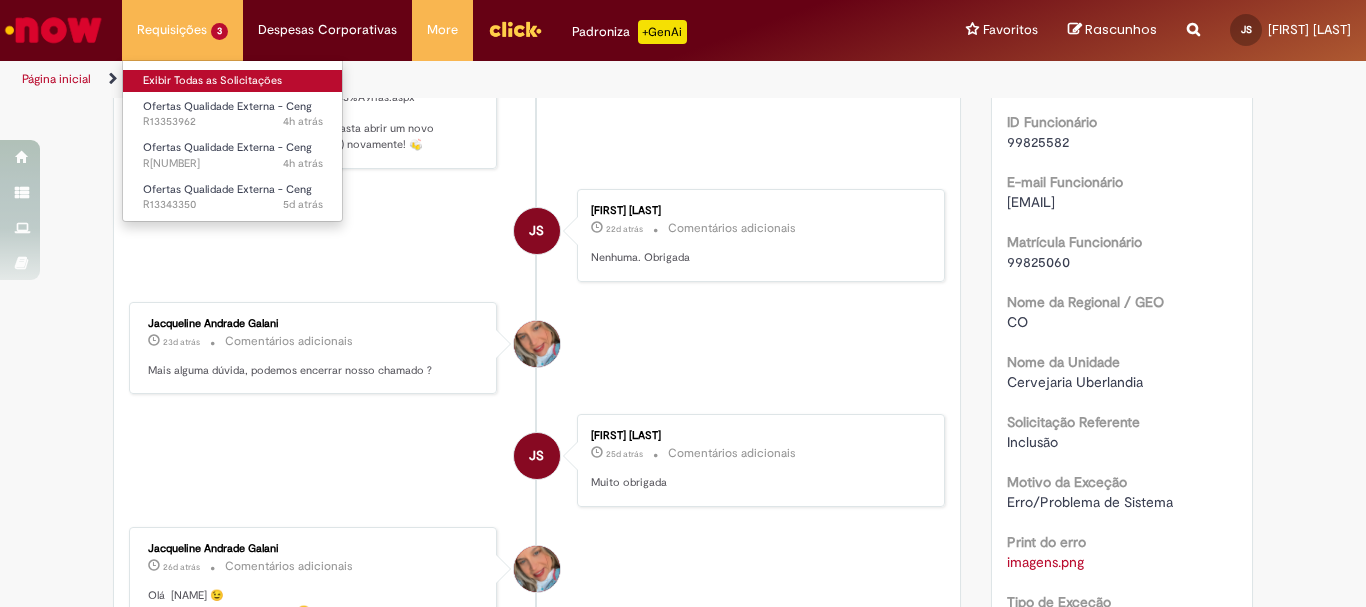 click on "Exibir Todas as Solicitações" at bounding box center (233, 81) 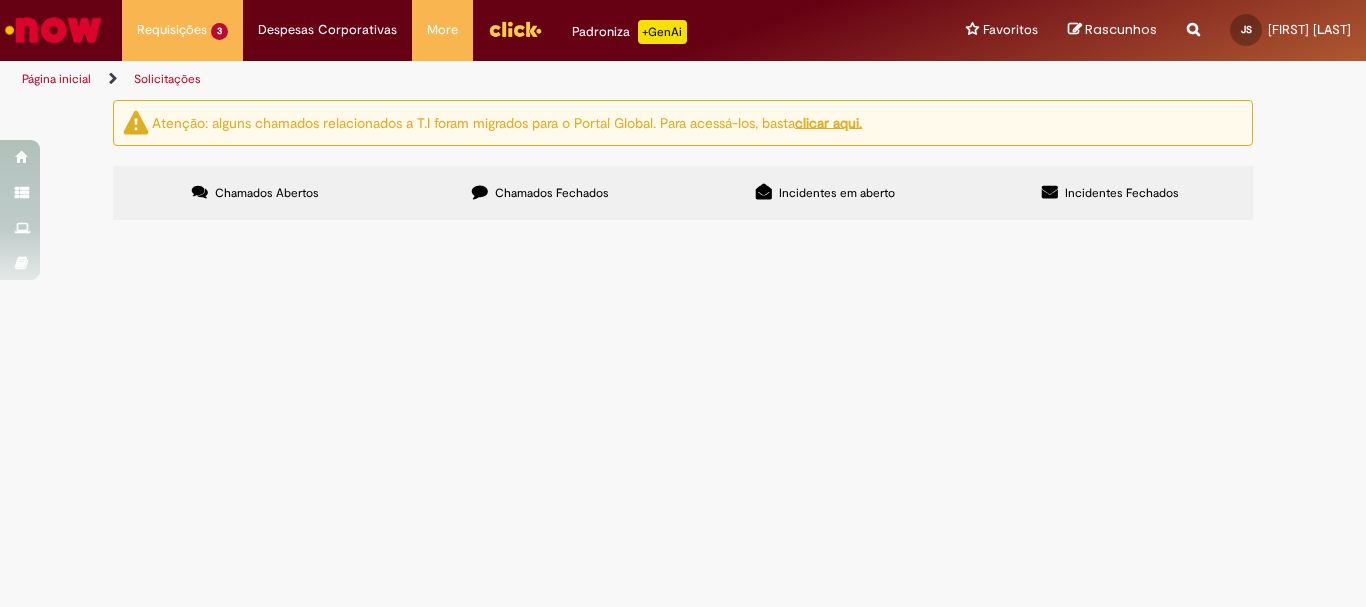 scroll, scrollTop: 61, scrollLeft: 0, axis: vertical 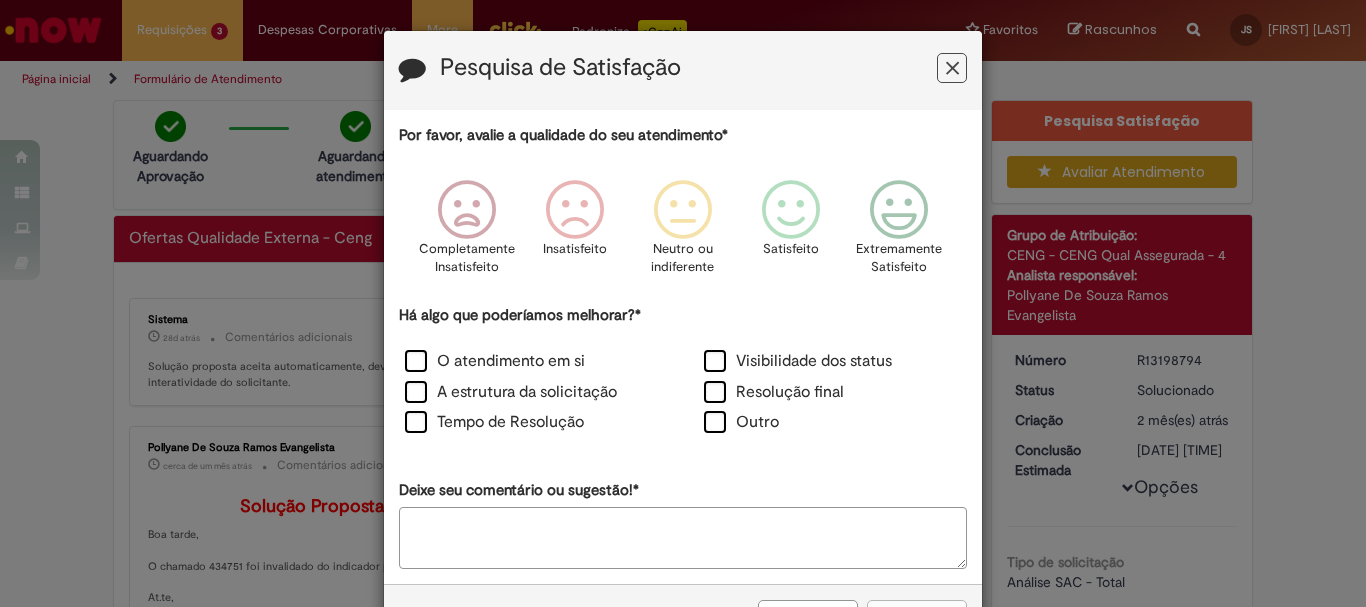 click at bounding box center (952, 68) 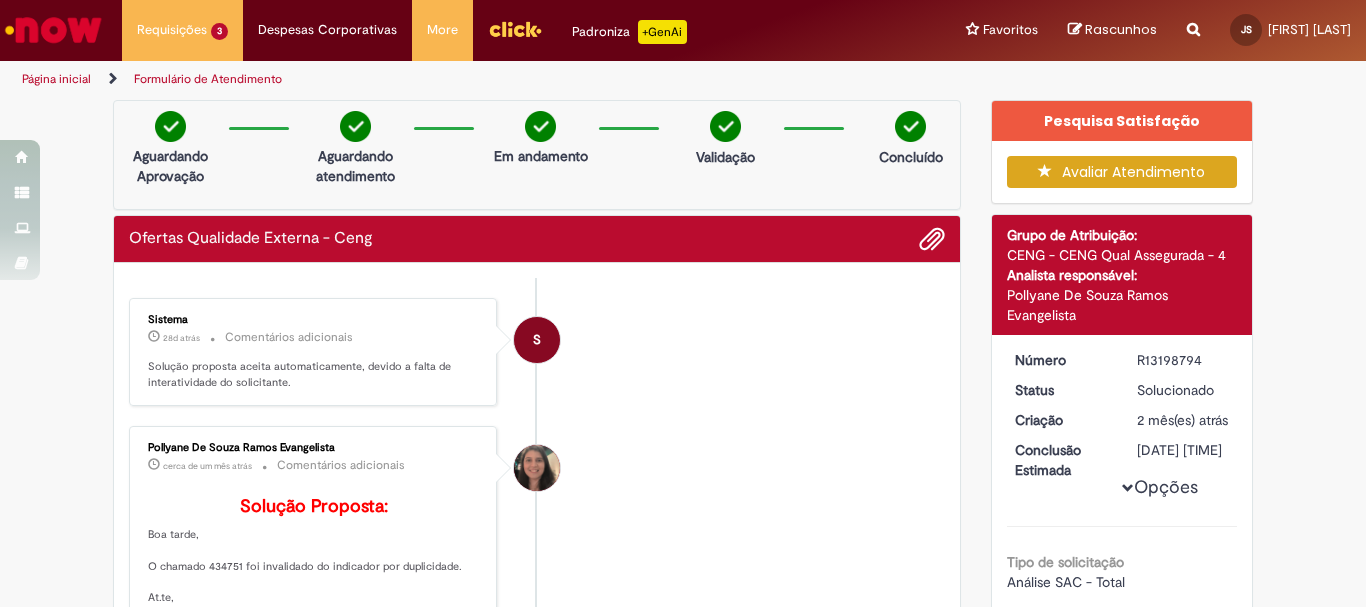 click on "[FIRST] [LAST]
cerca de um mês atrás cerca de um mês atrás     Comentários adicionais
Solução Proposta:
Boa tarde,
O chamado 434751 foi invalidado do indicador por duplicidade.
At.te,
[FIRST] [LAST]" at bounding box center (537, 531) 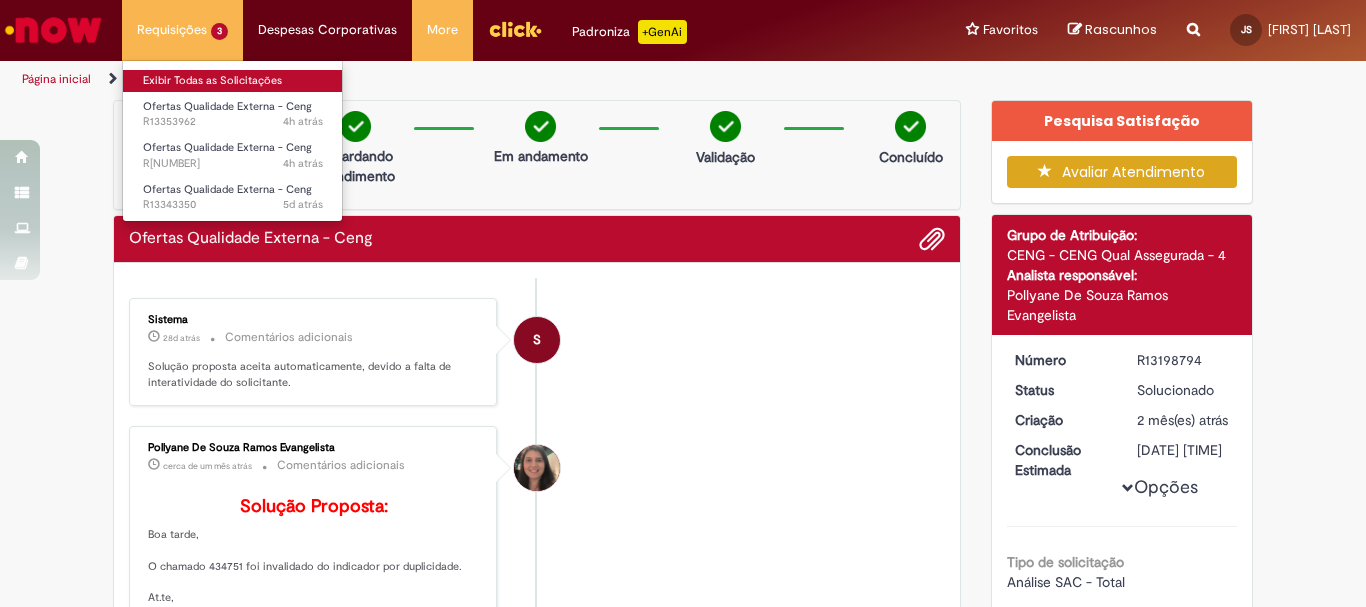 click on "Exibir Todas as Solicitações" at bounding box center (233, 81) 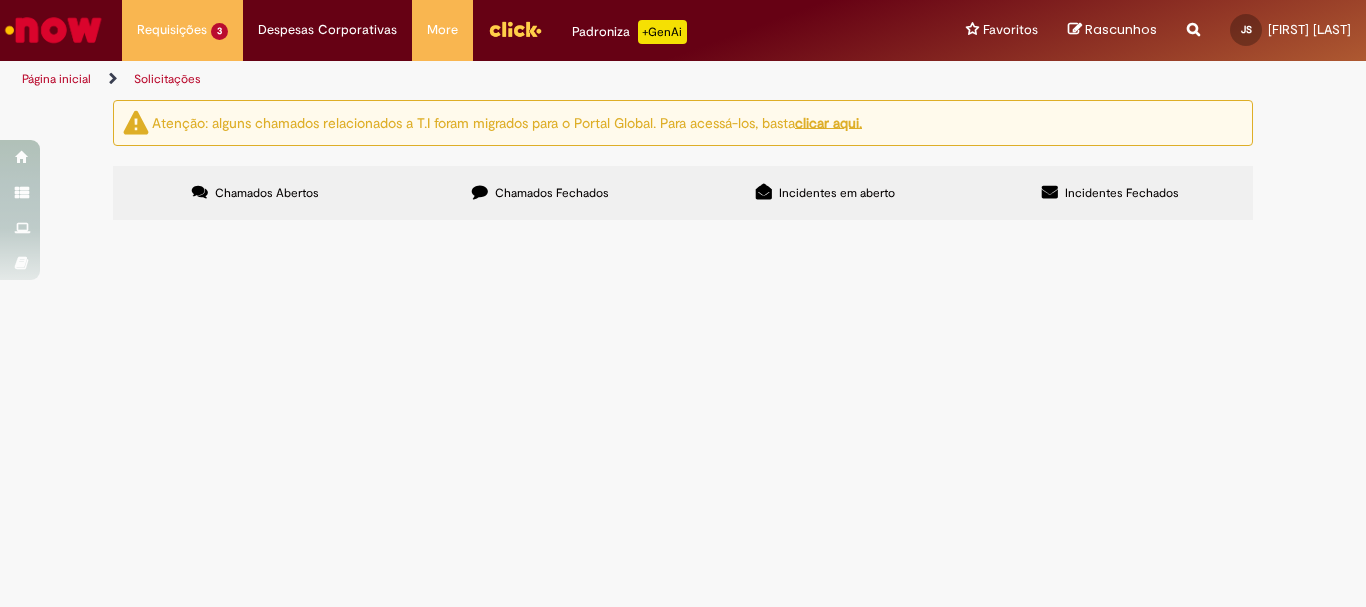 scroll, scrollTop: 61, scrollLeft: 0, axis: vertical 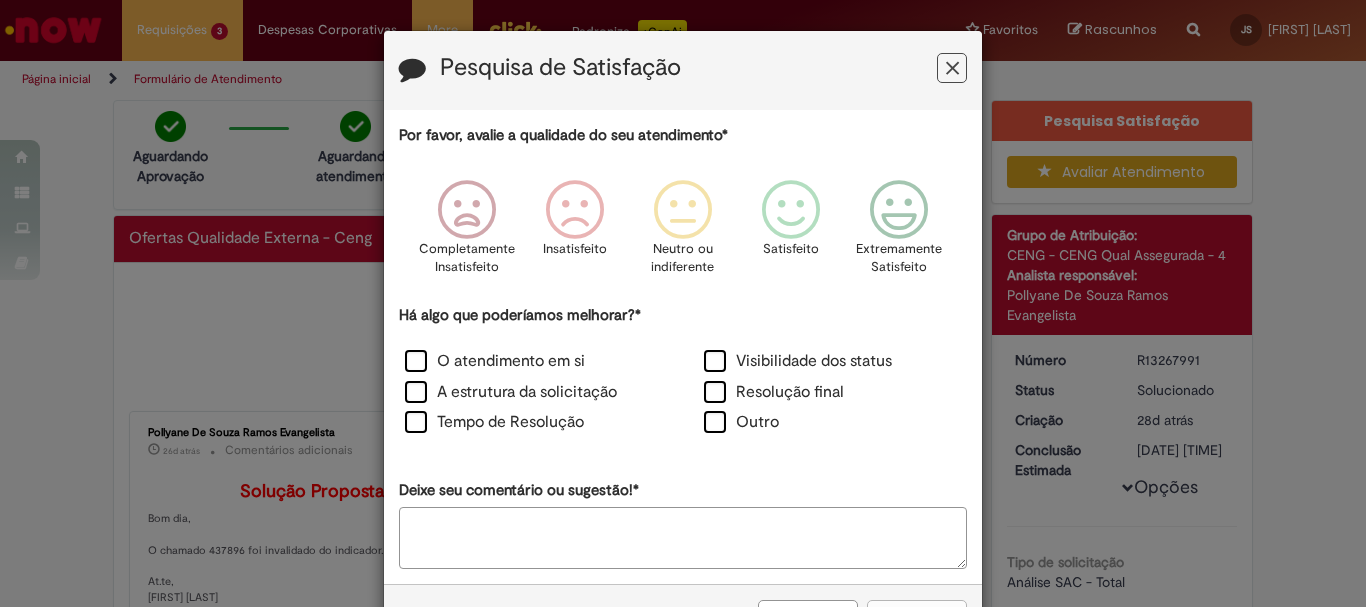 click on "Pesquisa de Satisfação
Por favor, avalie a qualidade do seu atendimento*
Completamente Insatisfeito
Insatisfeito
Neutro ou indiferente
Satisfeito
Extremamente Satisfeito
Há algo que poderíamos melhorar?*
O atendimento em si
Visibilidade dos status
A estrutura da solicitação
Resolução final
Tempo de Resolução
Outro
Deixe seu comentário ou sugestão!*
Cancelar   Enviar" at bounding box center [683, 303] 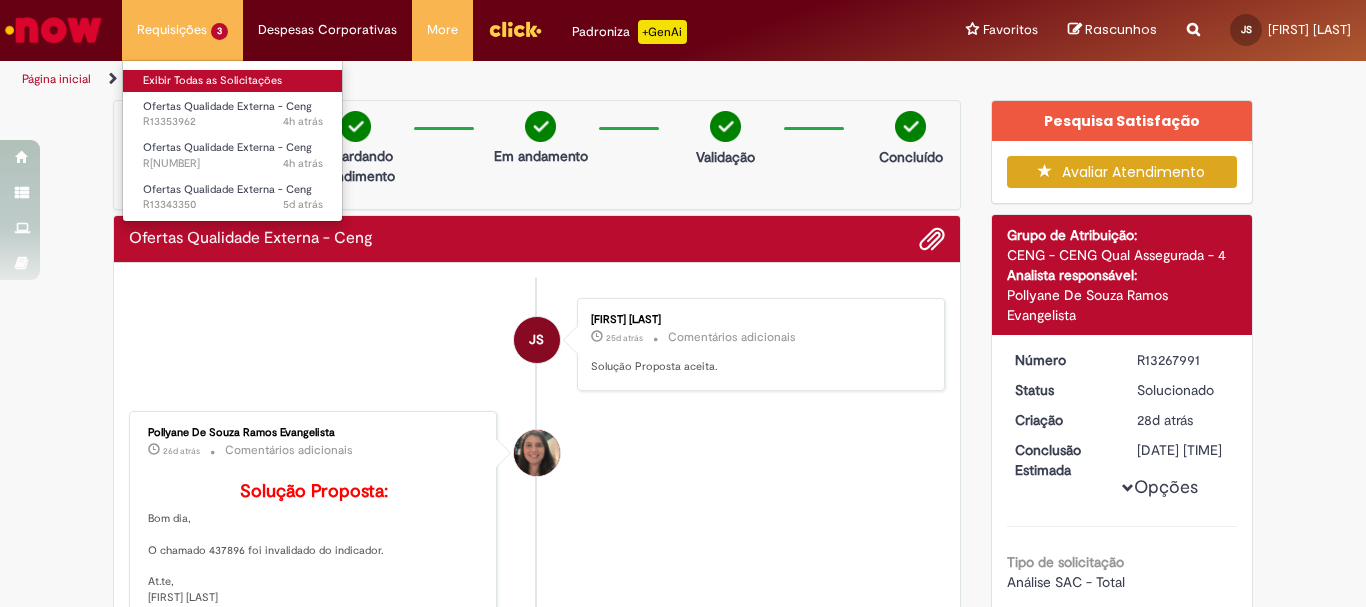 click on "Exibir Todas as Solicitações" at bounding box center [233, 81] 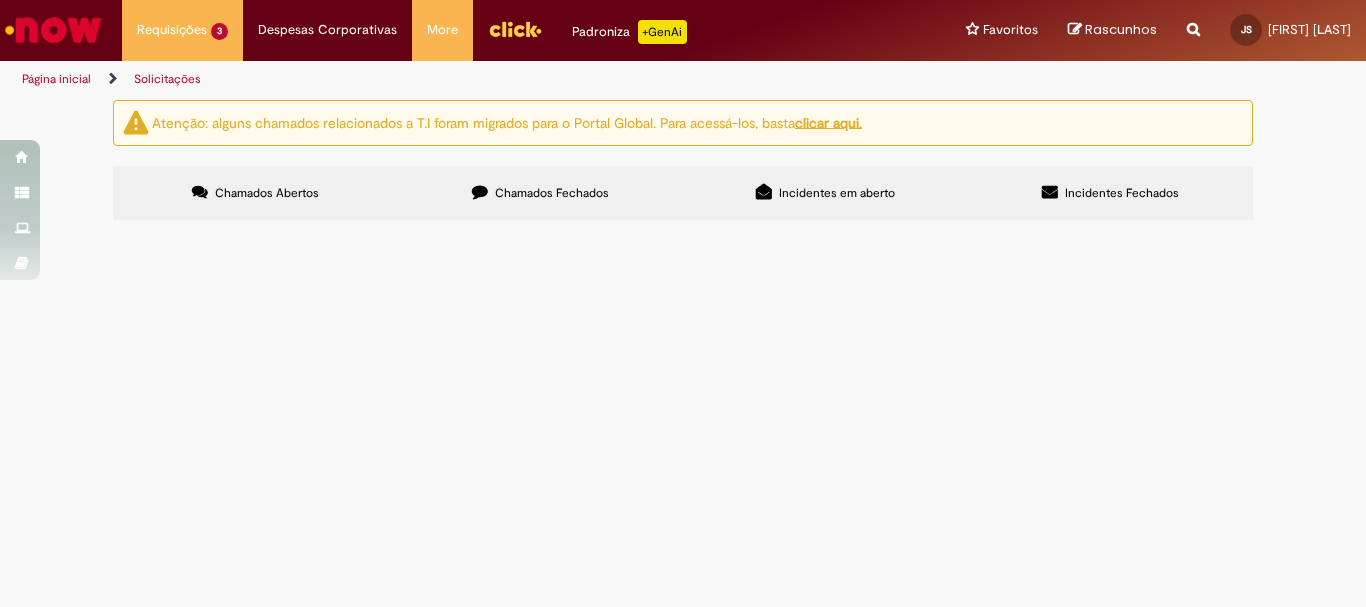 scroll, scrollTop: 61, scrollLeft: 0, axis: vertical 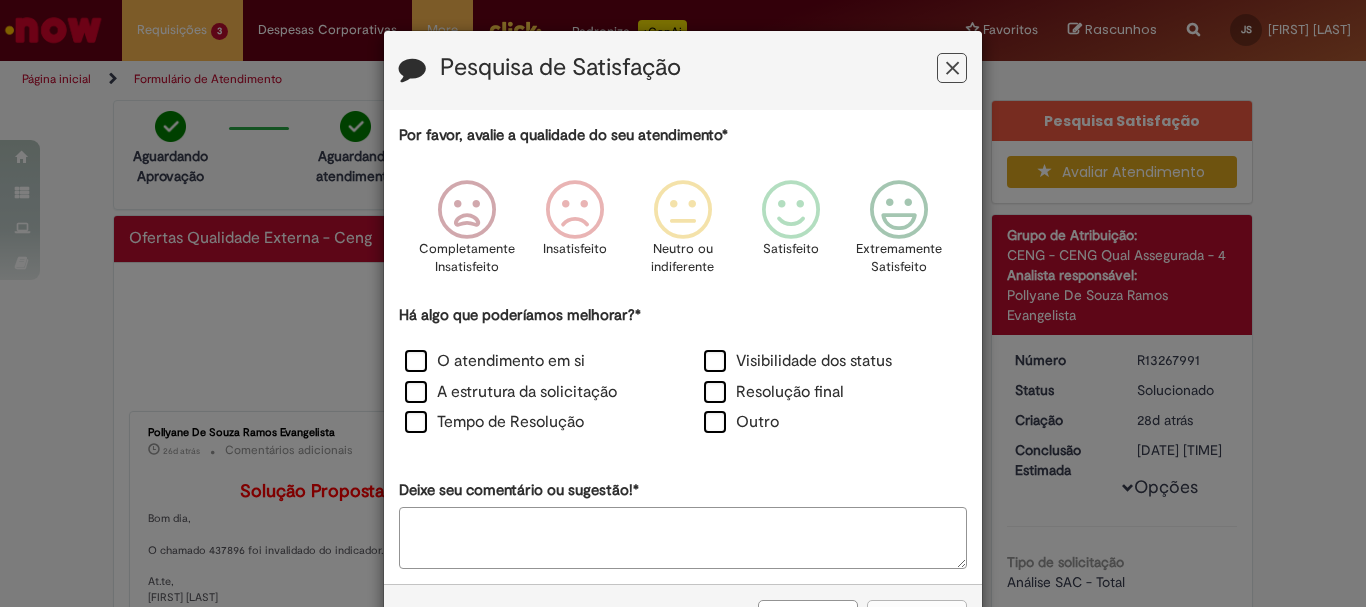 click at bounding box center (952, 68) 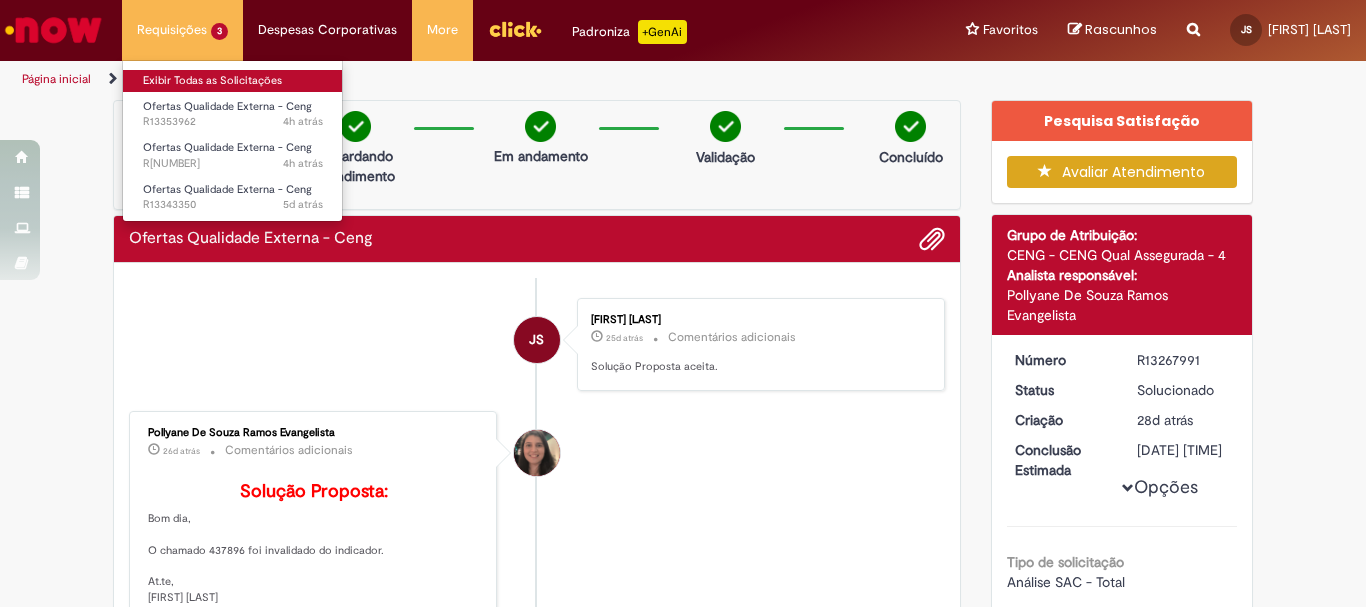click on "Exibir Todas as Solicitações" at bounding box center [233, 81] 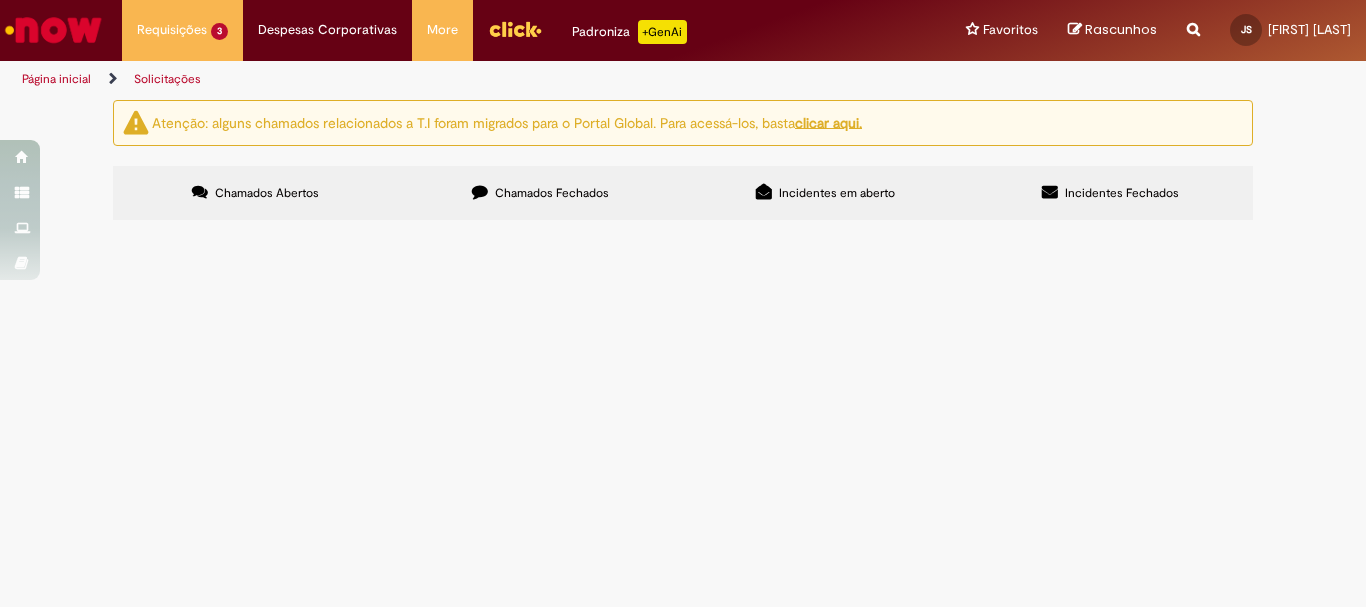 scroll, scrollTop: 61, scrollLeft: 0, axis: vertical 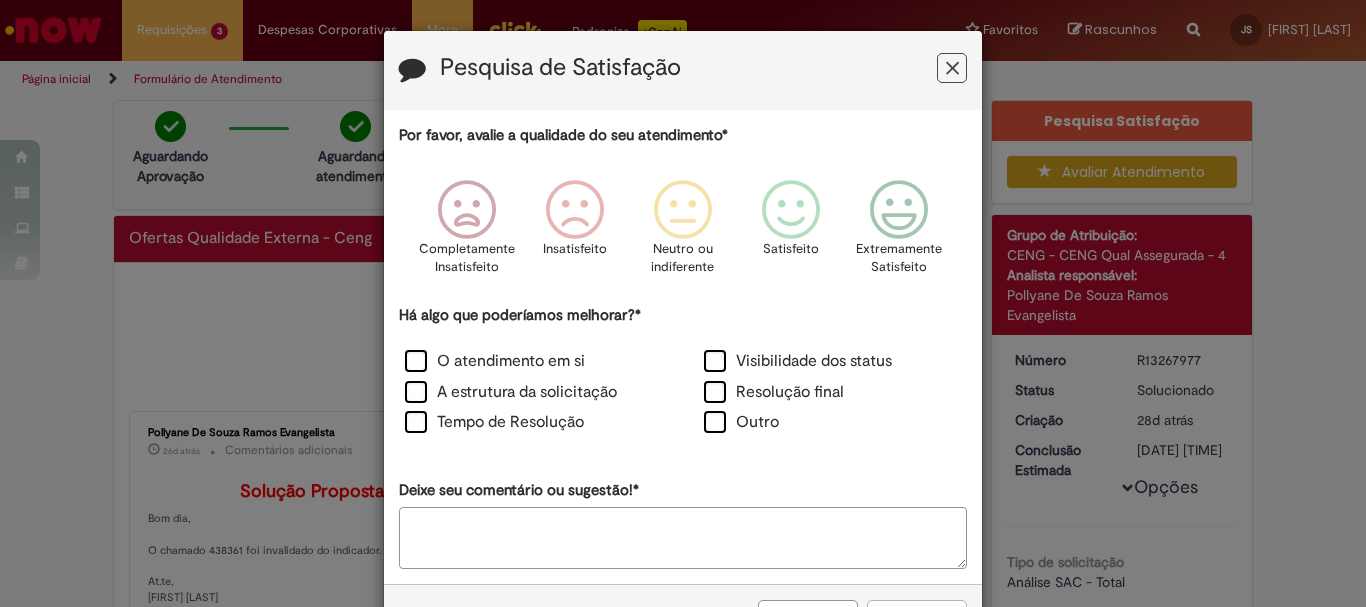 click at bounding box center [952, 68] 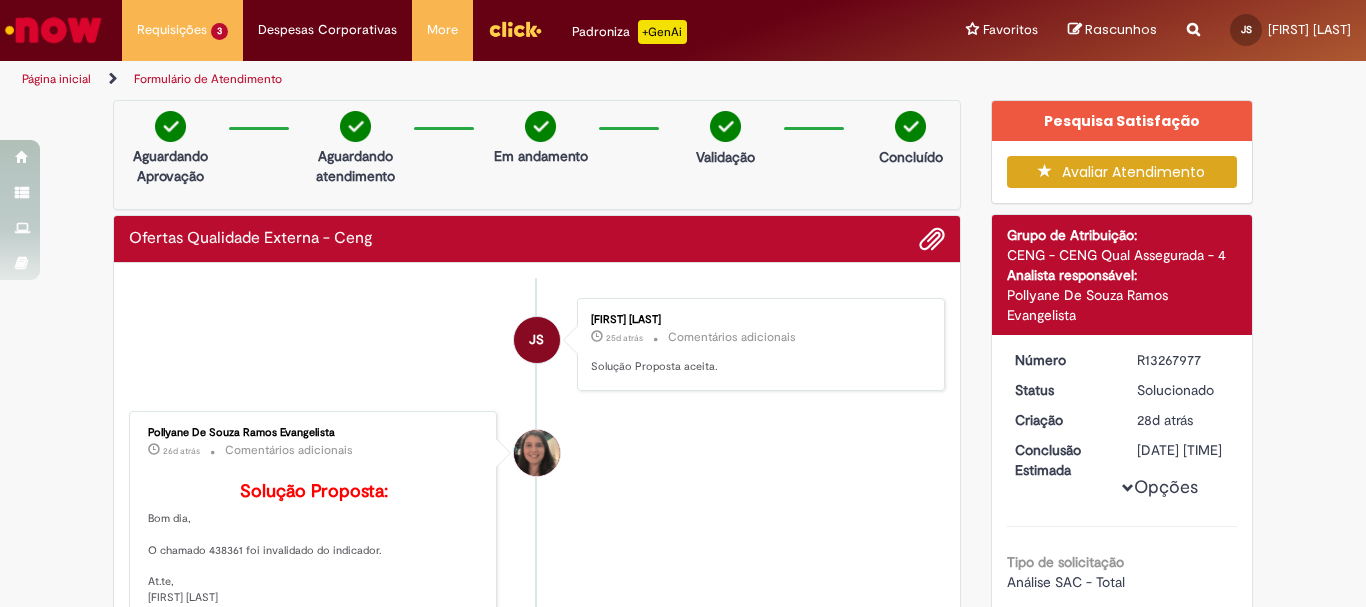 scroll, scrollTop: 100, scrollLeft: 0, axis: vertical 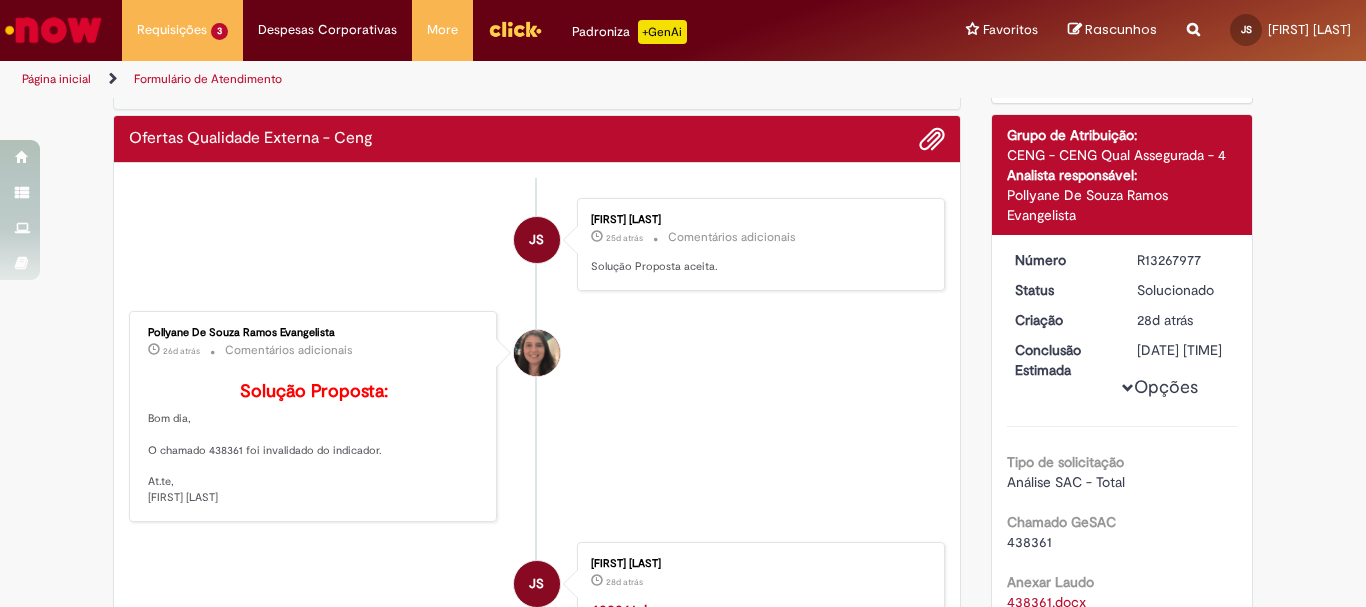 click on "[FIRST] [LAST]
26d atrás 26 dias atrás     Comentários adicionais
Solução Proposta:
Bom dia,
O chamado 438361 foi invalidado do indicador.
At.te,
[FIRST] [LAST]" at bounding box center [537, 416] 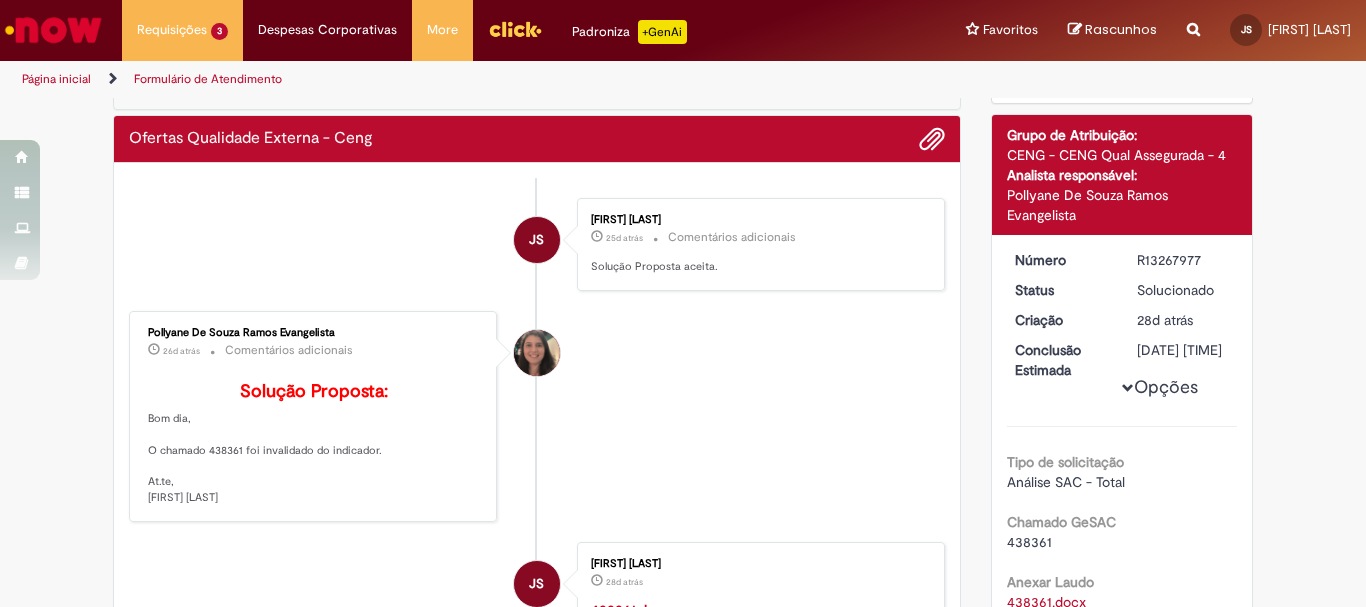 scroll, scrollTop: 200, scrollLeft: 0, axis: vertical 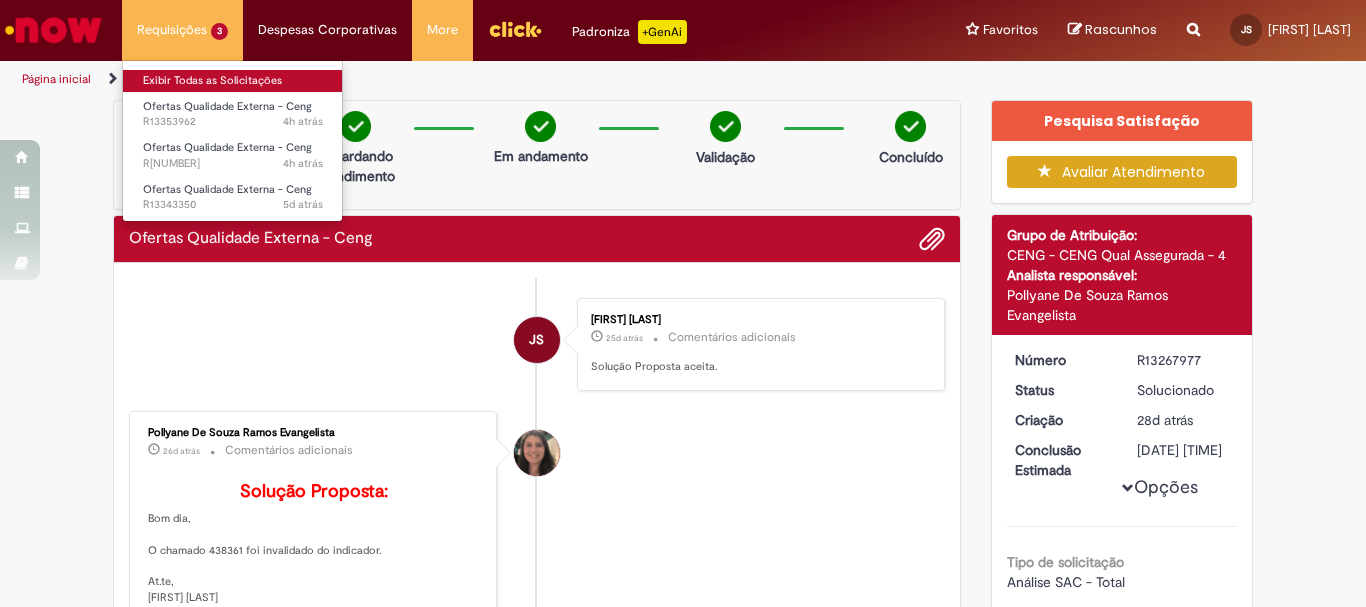 click on "Exibir Todas as Solicitações" at bounding box center [233, 81] 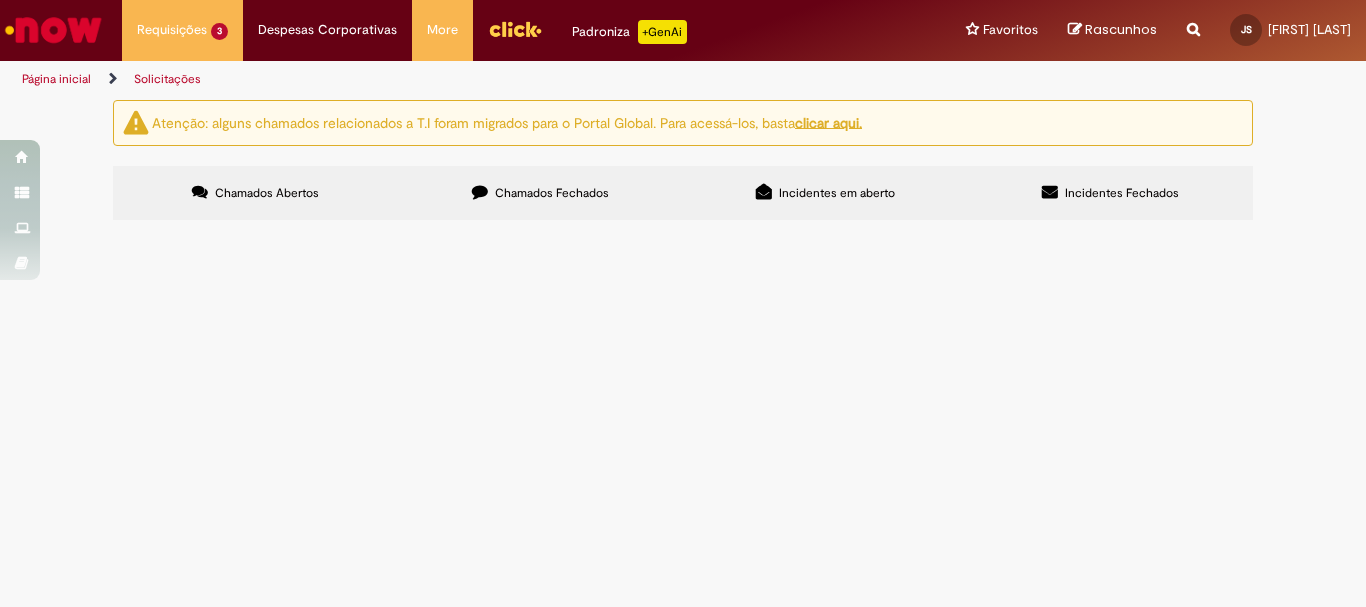 click on "Chamados Abertos     Chamados Fechados     Incidentes em aberto     Incidentes Fechados
Itens solicitados
Exportar como PDF Exportar como Excel Exportar como CSV
Itens solicitados
Número
Oferta
Descrição
Fase
Status
R[NUMBER]       Ofertas Qualidade Externa - Ceng       Solicito expurgo pela letra U do padrão cliente informa que consumiu 5 unidades com o defeito, não temos mais amostras deste lote na estabilidade mas como combinamos envio aquí análises registradas no MES do Lote. Pelo horario assumo que este TP 13 que foi aberto o chamado segue análises e evidências.
Aberto" at bounding box center [683, 166] 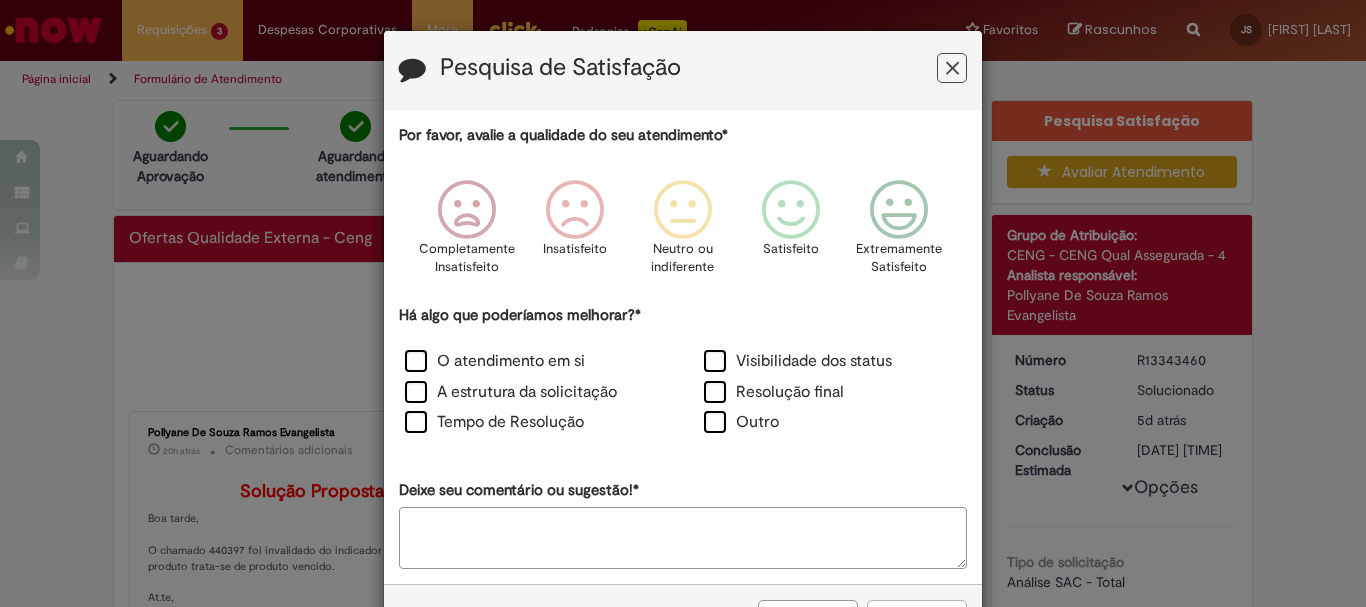 click at bounding box center (952, 68) 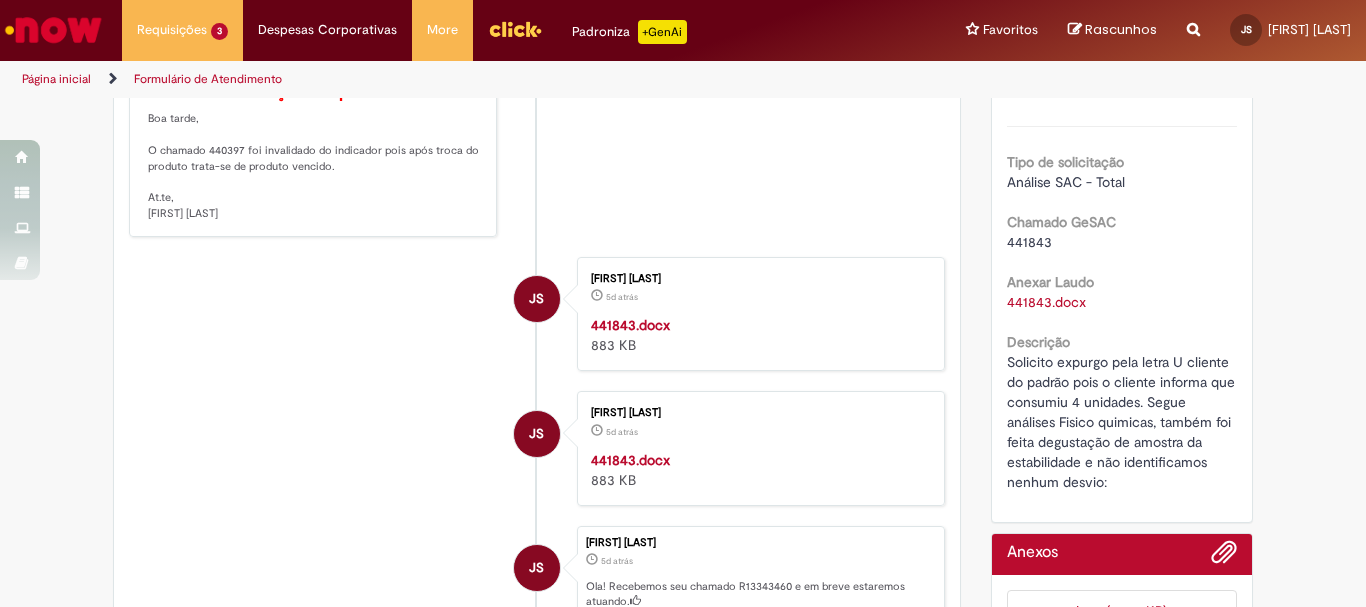 scroll, scrollTop: 300, scrollLeft: 0, axis: vertical 